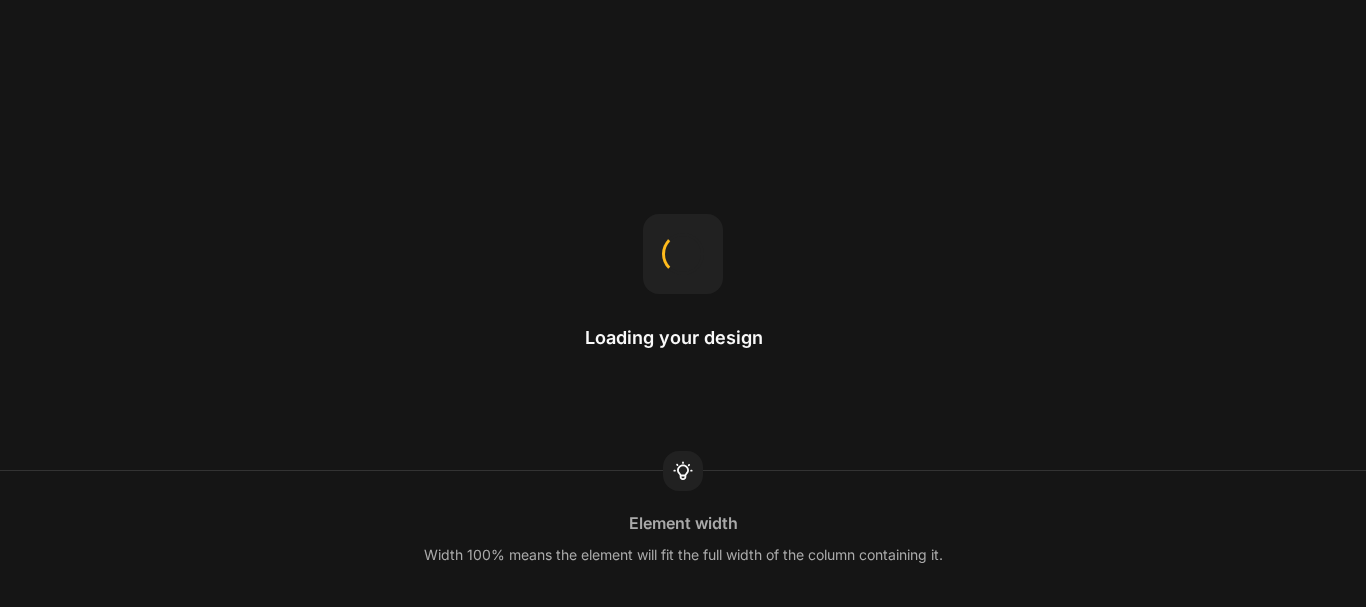 scroll, scrollTop: 0, scrollLeft: 0, axis: both 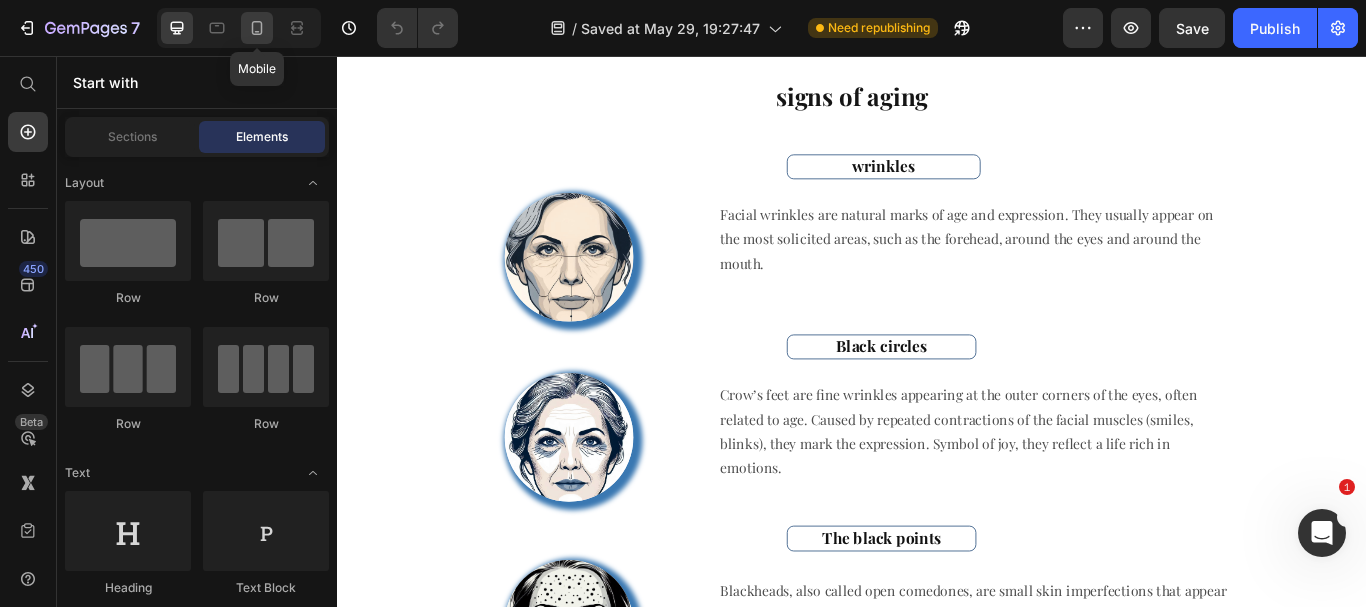 click 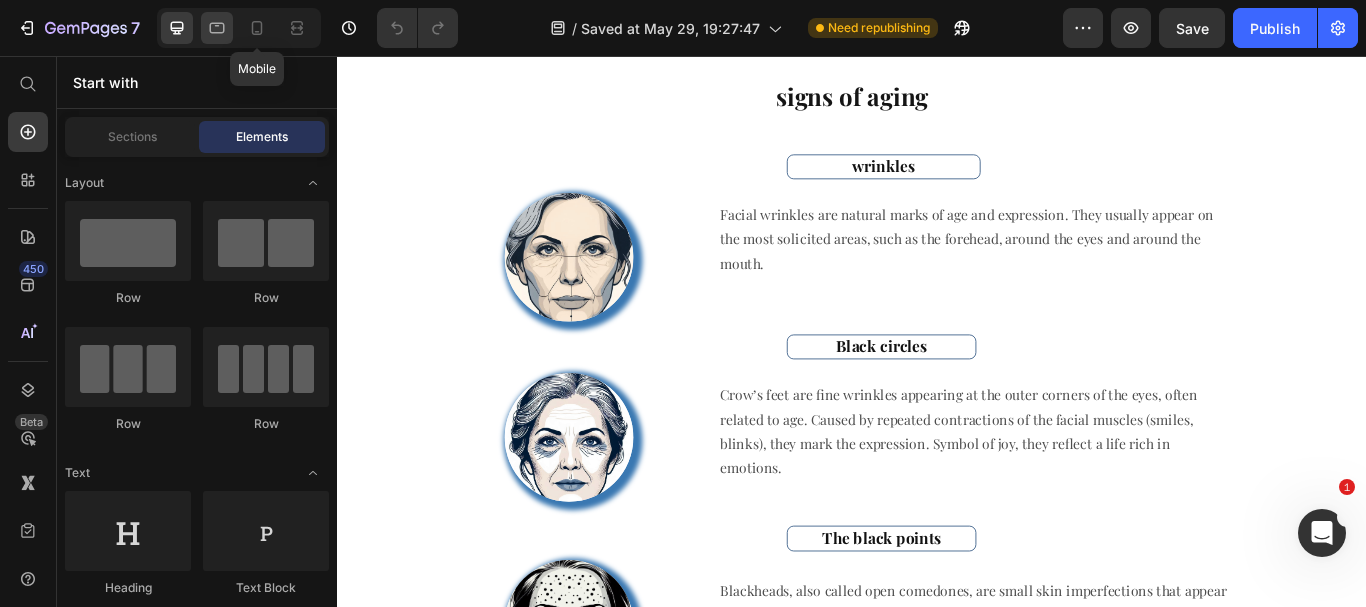 click 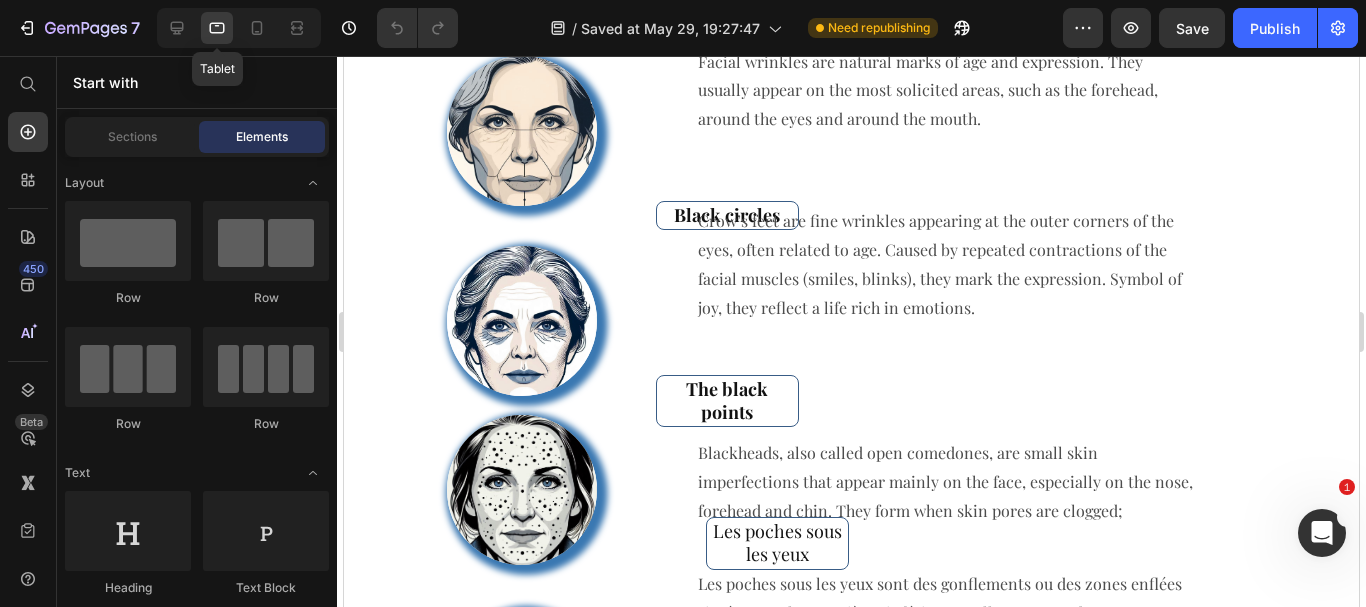 scroll, scrollTop: 768, scrollLeft: 0, axis: vertical 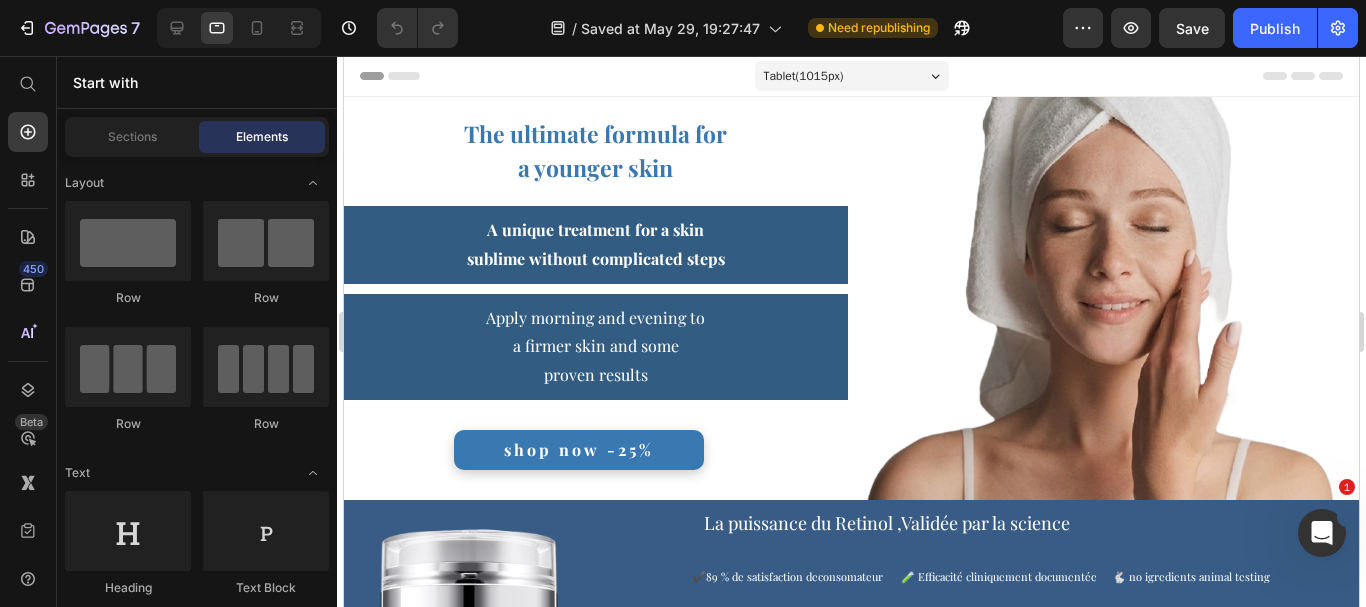 drag, startPoint x: 1348, startPoint y: 199, endPoint x: 1626, endPoint y: 85, distance: 300.4663 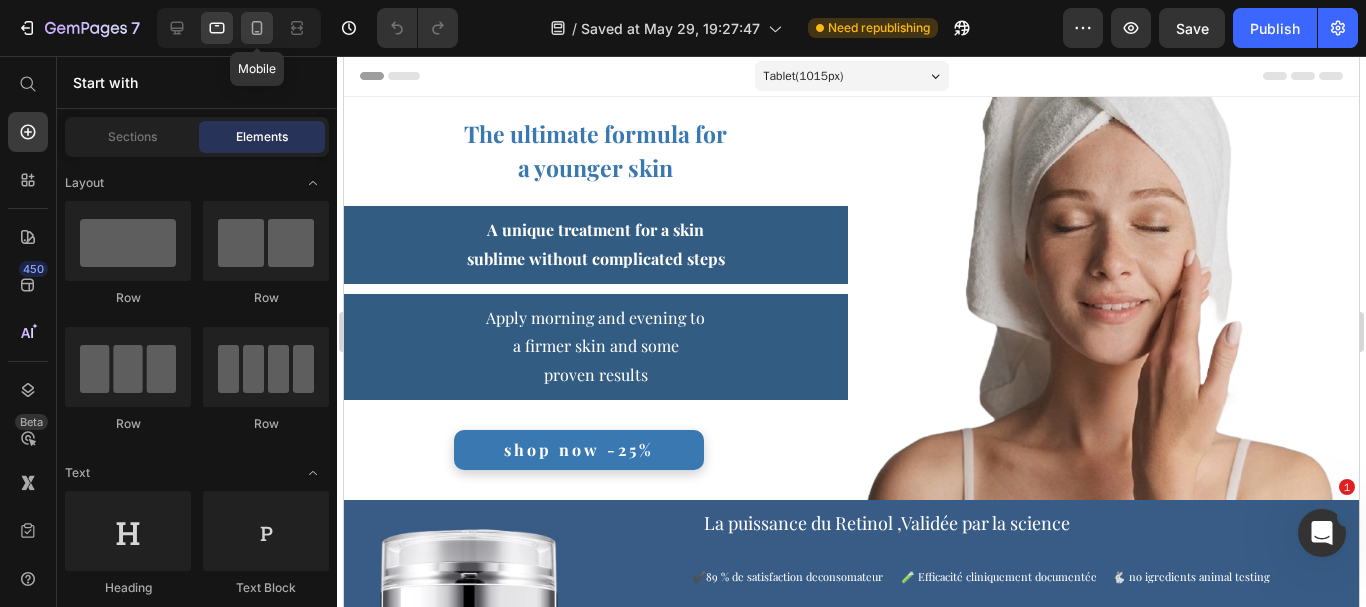 click 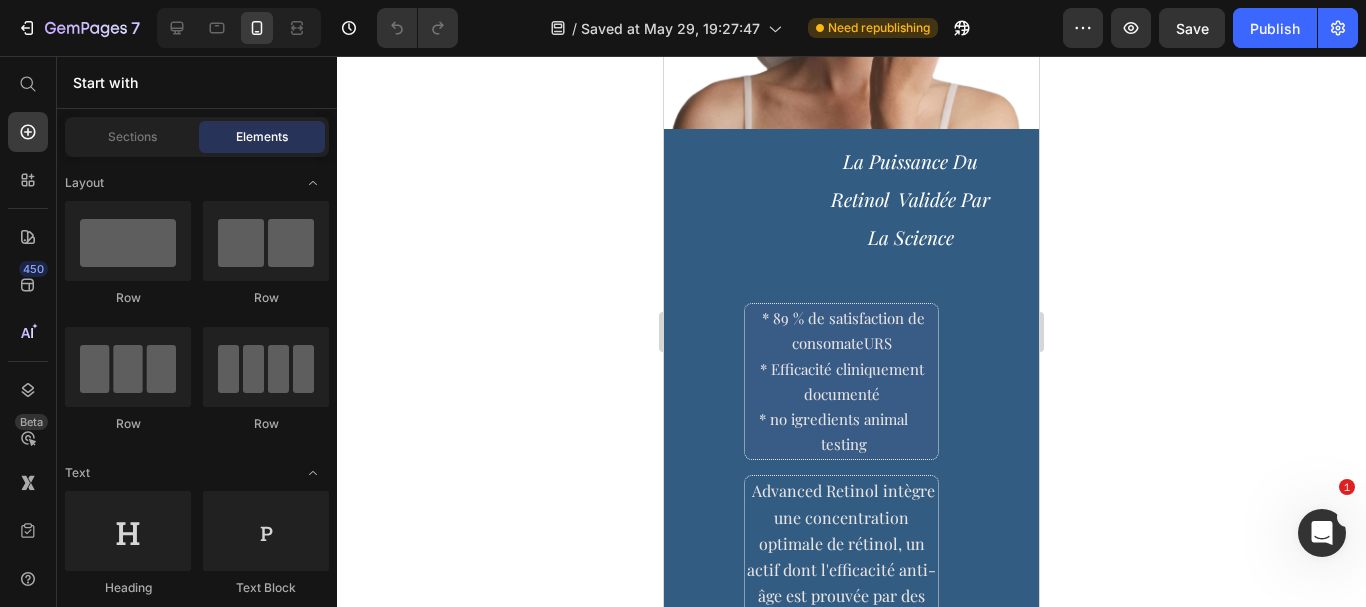 scroll, scrollTop: 586, scrollLeft: 0, axis: vertical 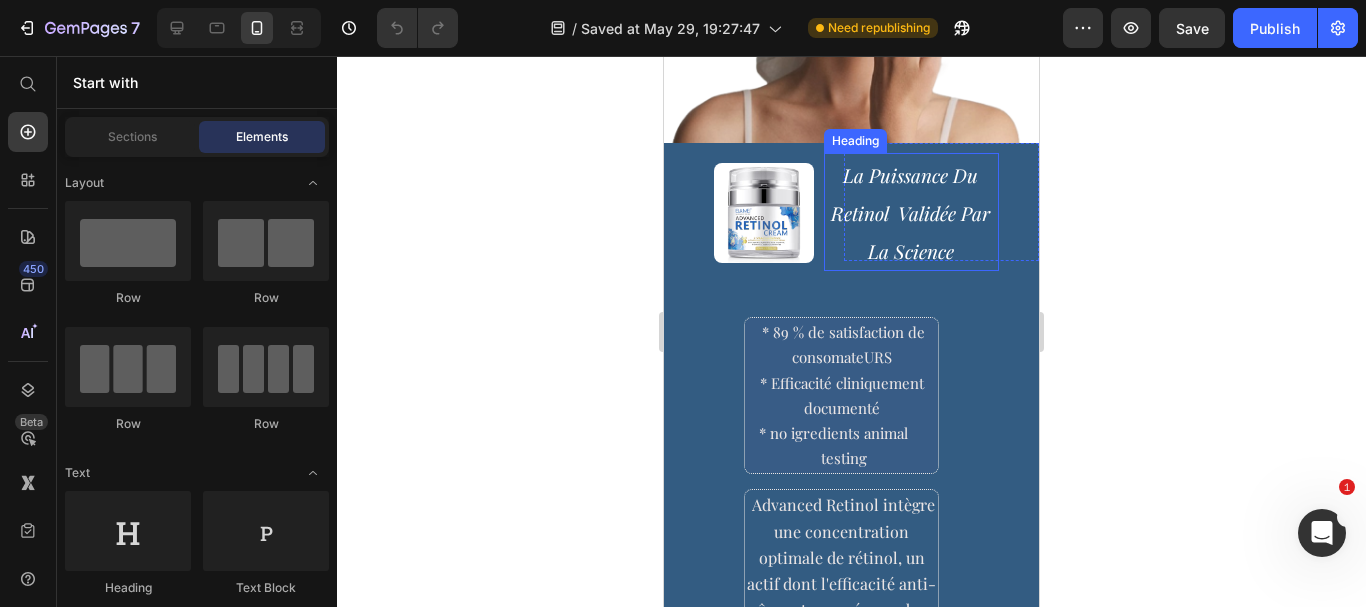 click on "La puissance du Retinol  Validée par la science" at bounding box center [910, 213] 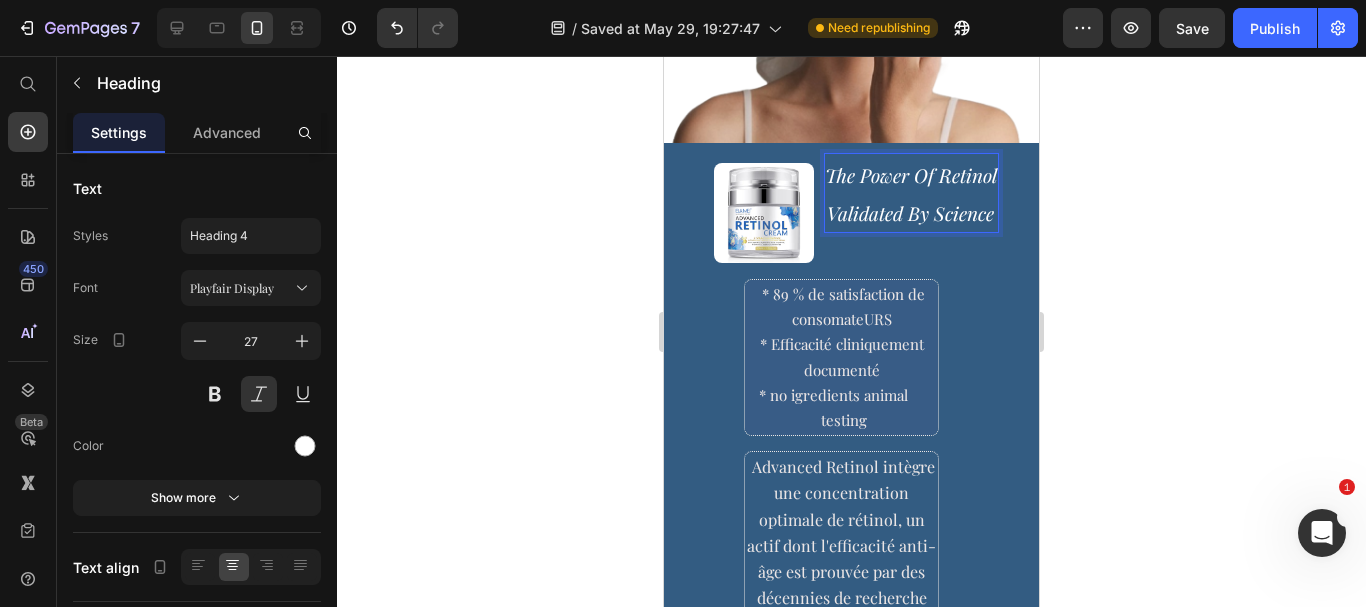 click 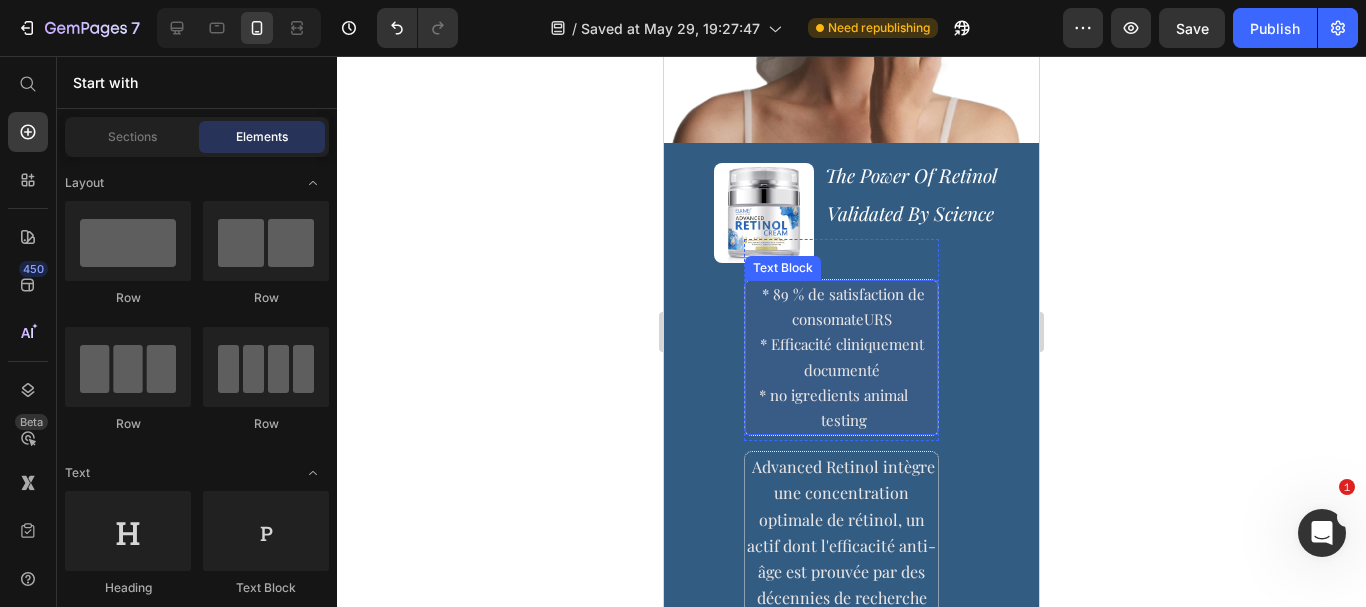 click on "* 89 % de satisfaction de consomateURS" at bounding box center (843, 306) 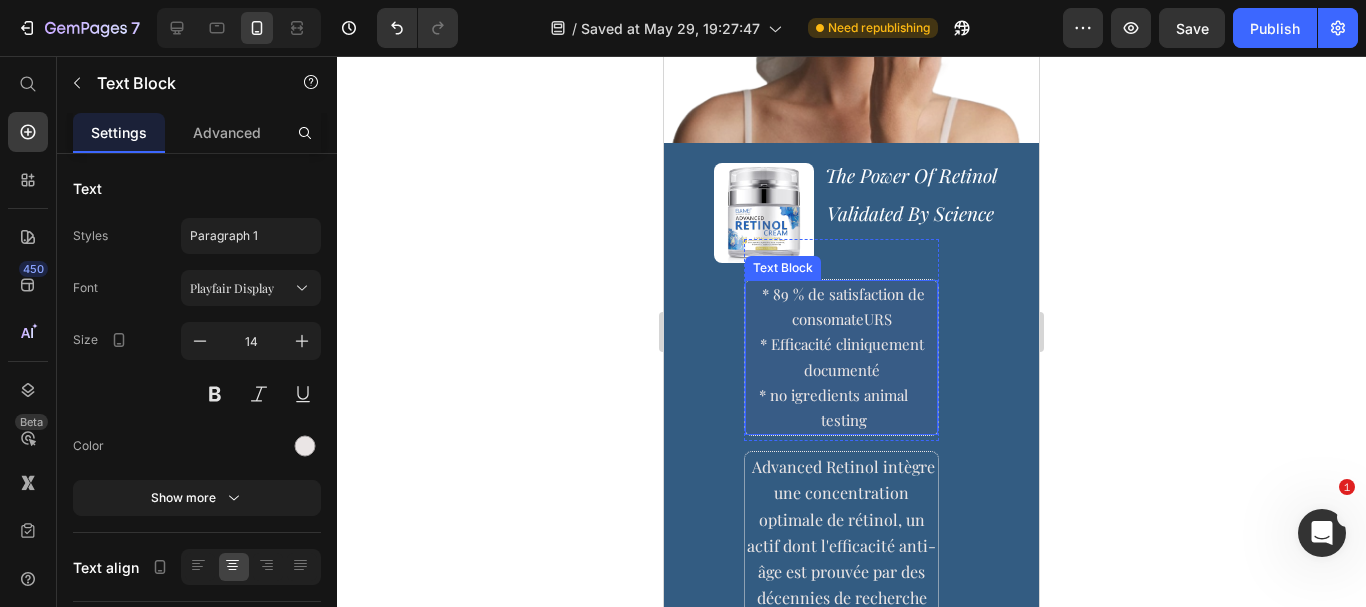 click on "* 89 % de satisfaction de consomateURS" at bounding box center [843, 306] 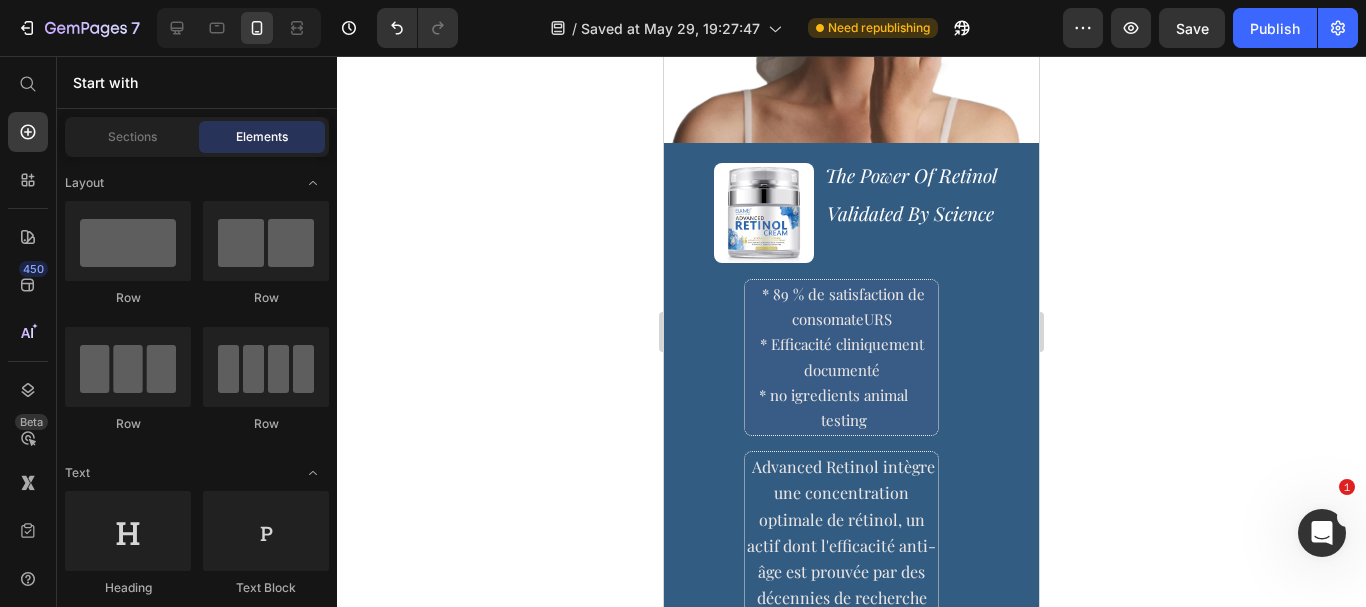 scroll, scrollTop: 1068, scrollLeft: 0, axis: vertical 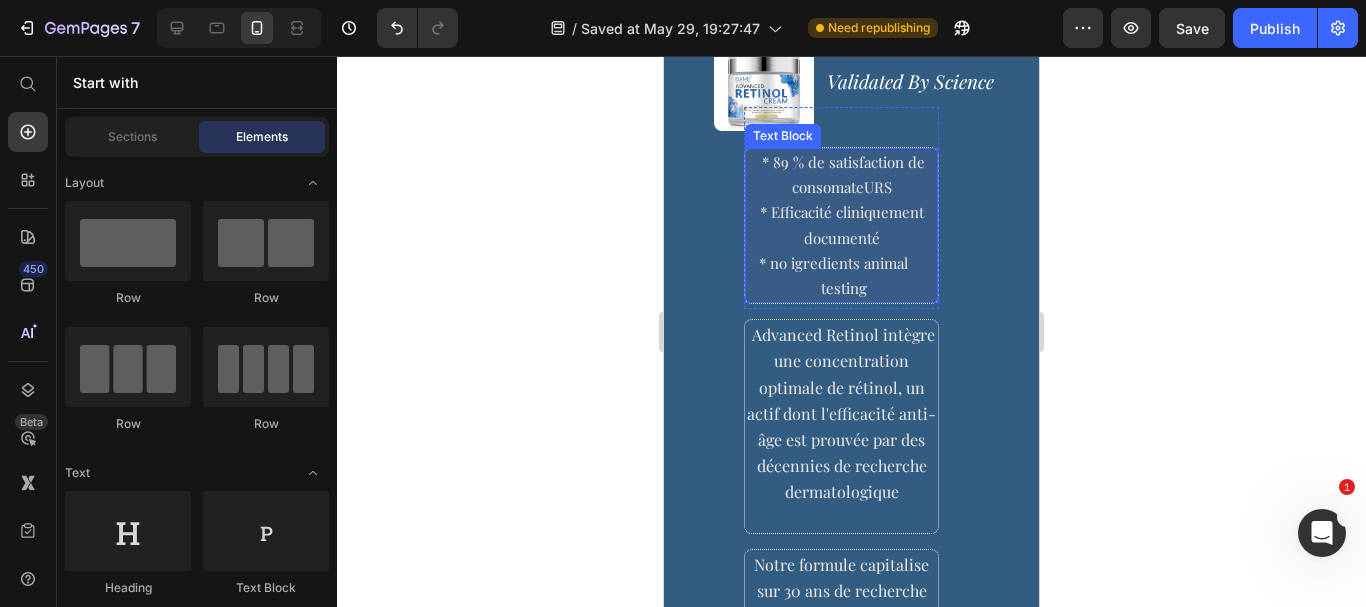 click on "* 89 % de satisfaction de consomateURS" at bounding box center [843, 174] 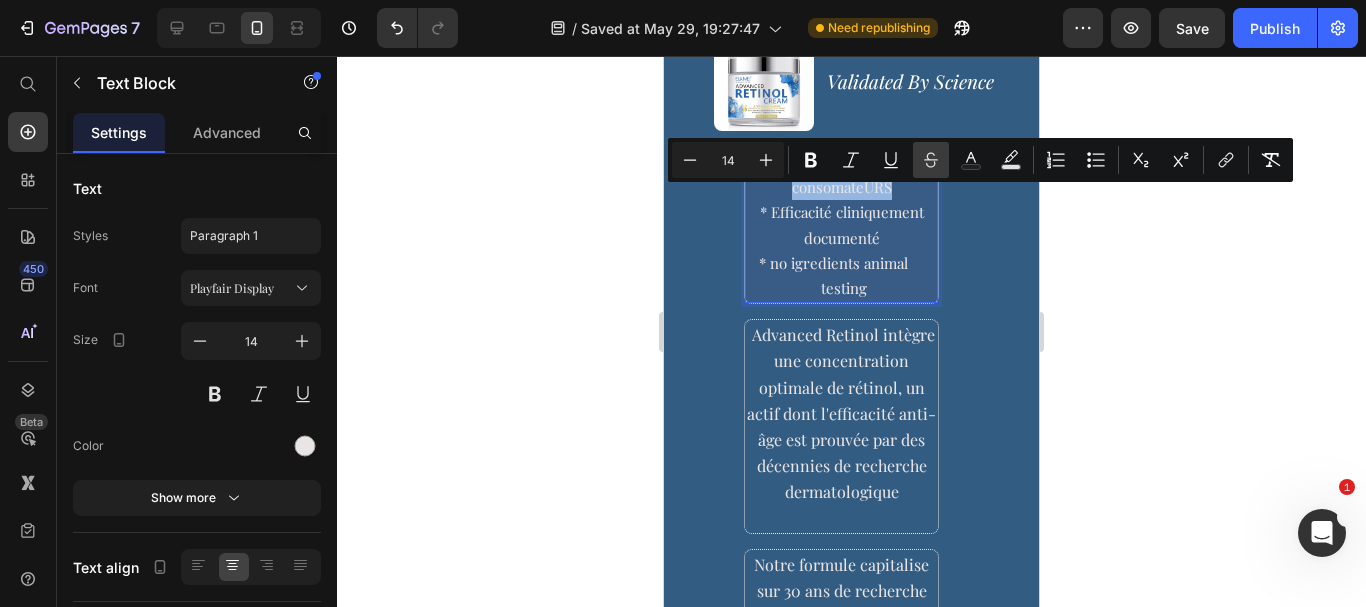 copy on "* 89 % de satisfaction de consomateURS    * Efficacité cliniquement documenté       * no igredients animal      testing" 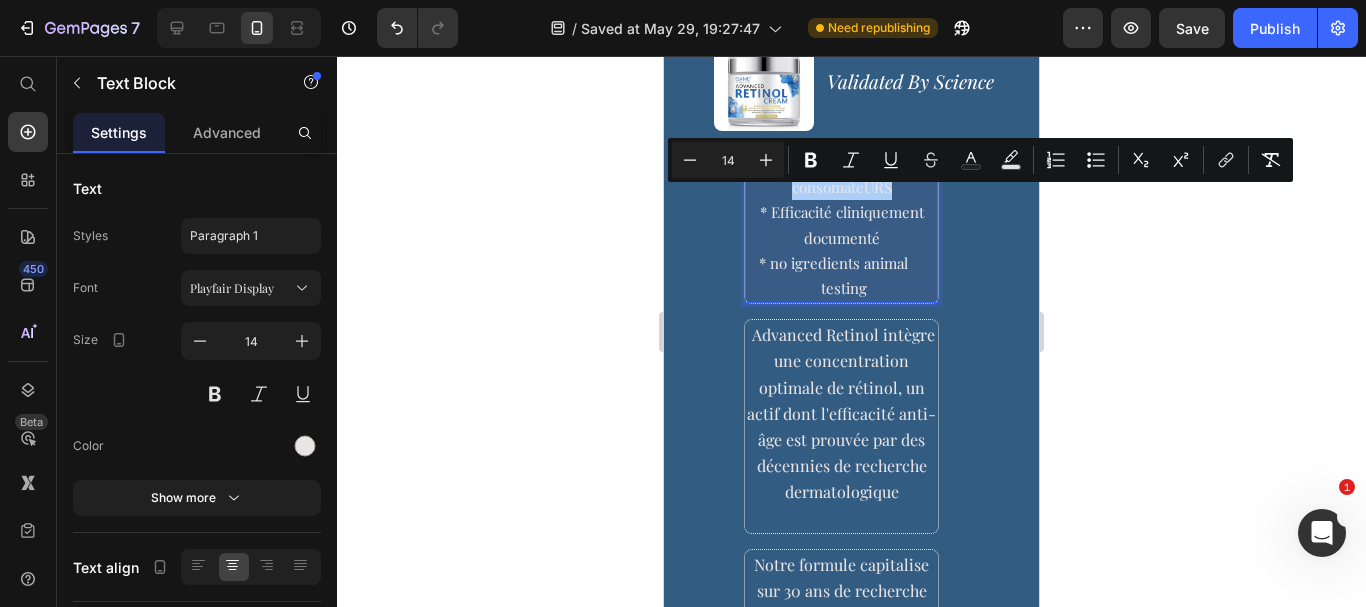 click 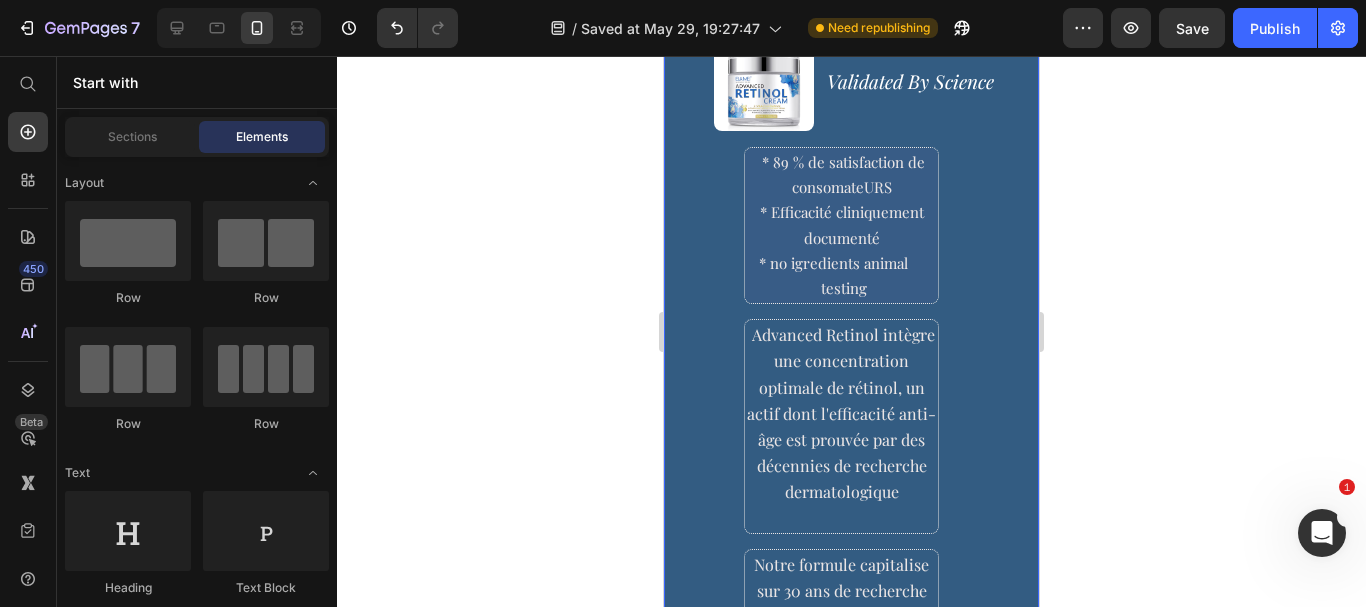 drag, startPoint x: 1882, startPoint y: 322, endPoint x: 885, endPoint y: 265, distance: 998.62805 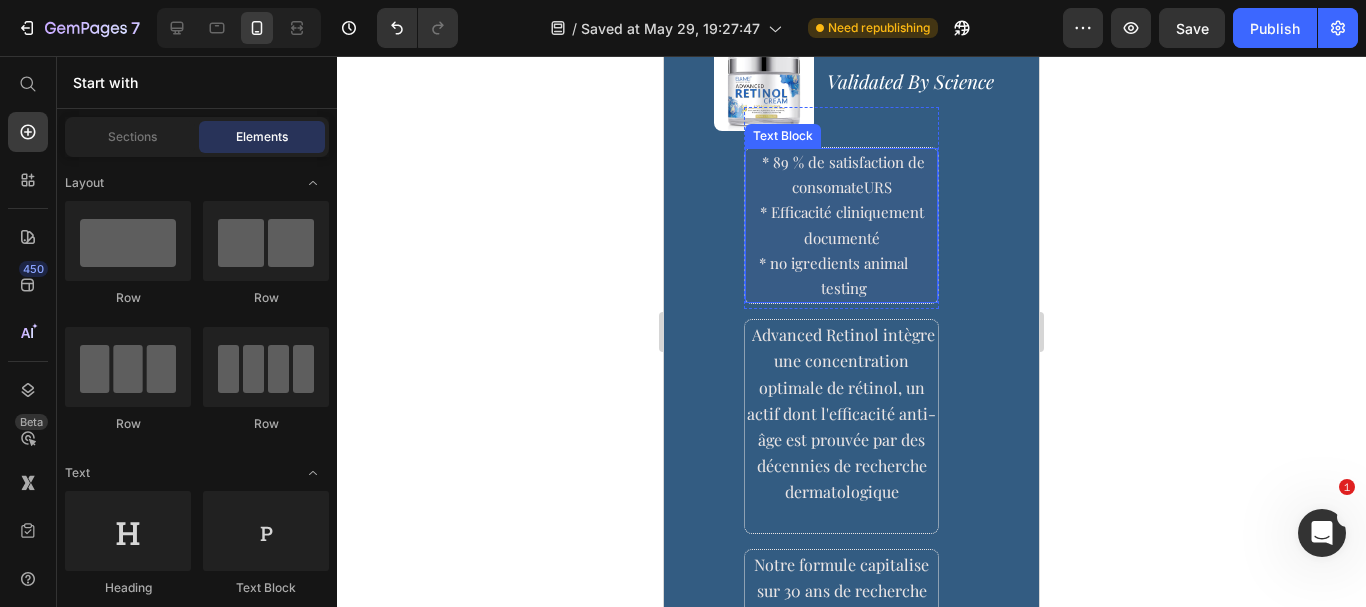click on "* Efficacité cliniquement" at bounding box center [842, 212] 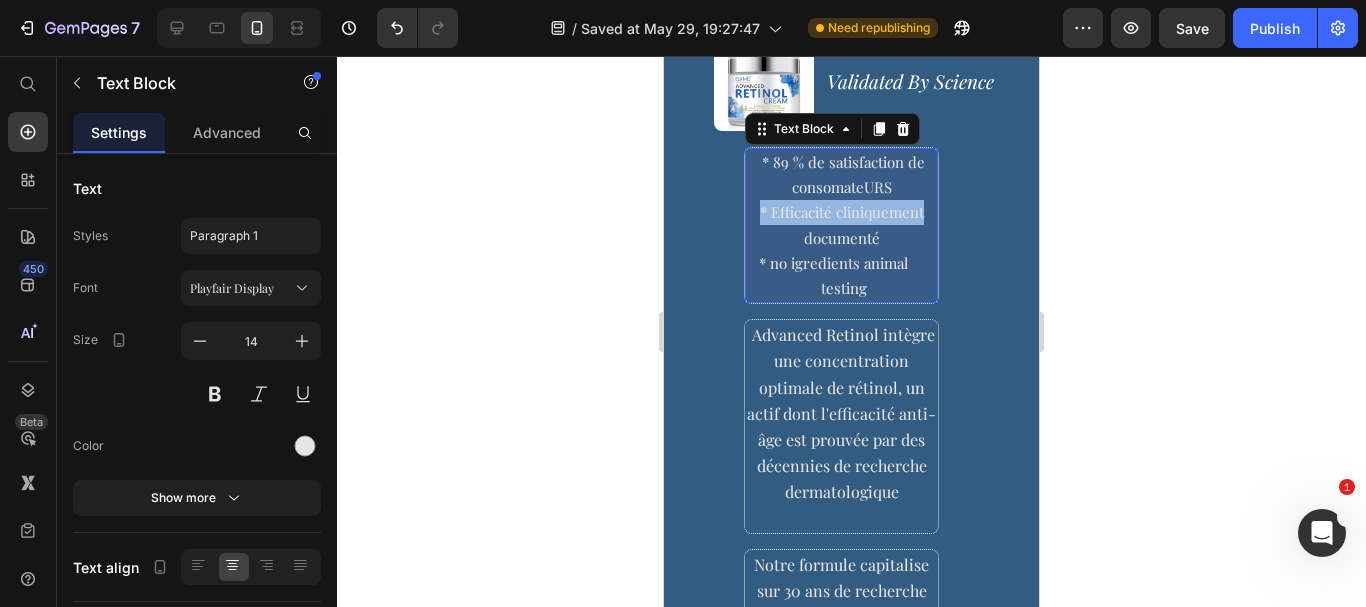 click on "* Efficacité cliniquement" at bounding box center [842, 212] 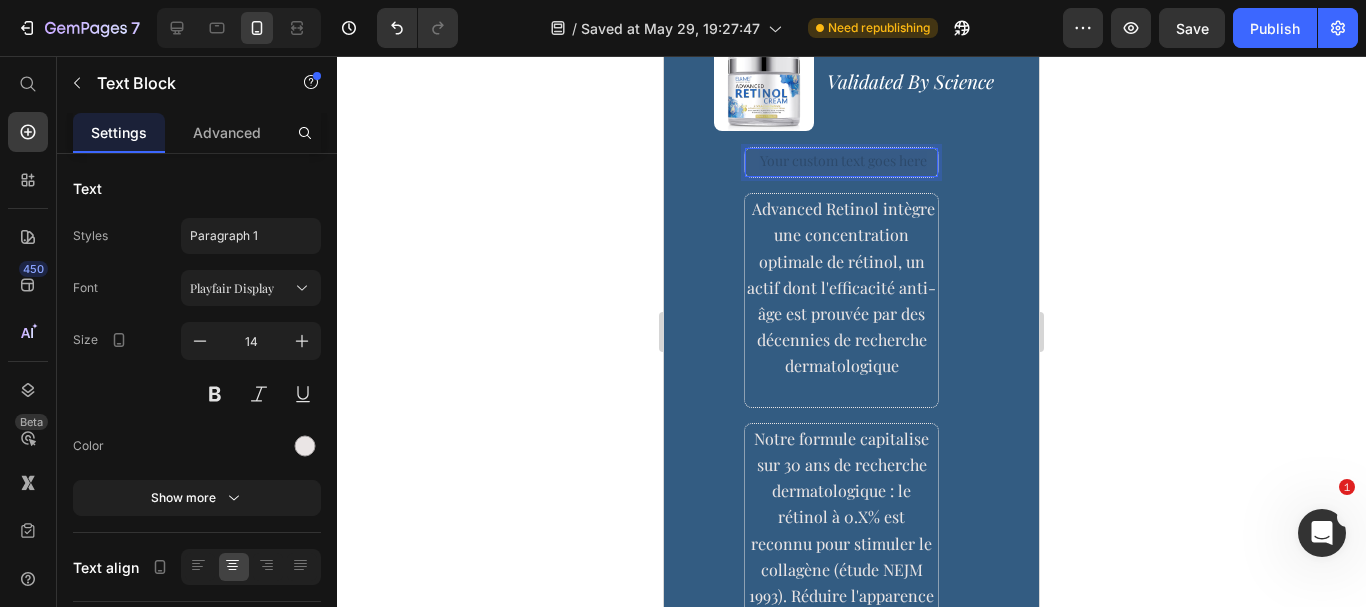 click at bounding box center (841, 162) 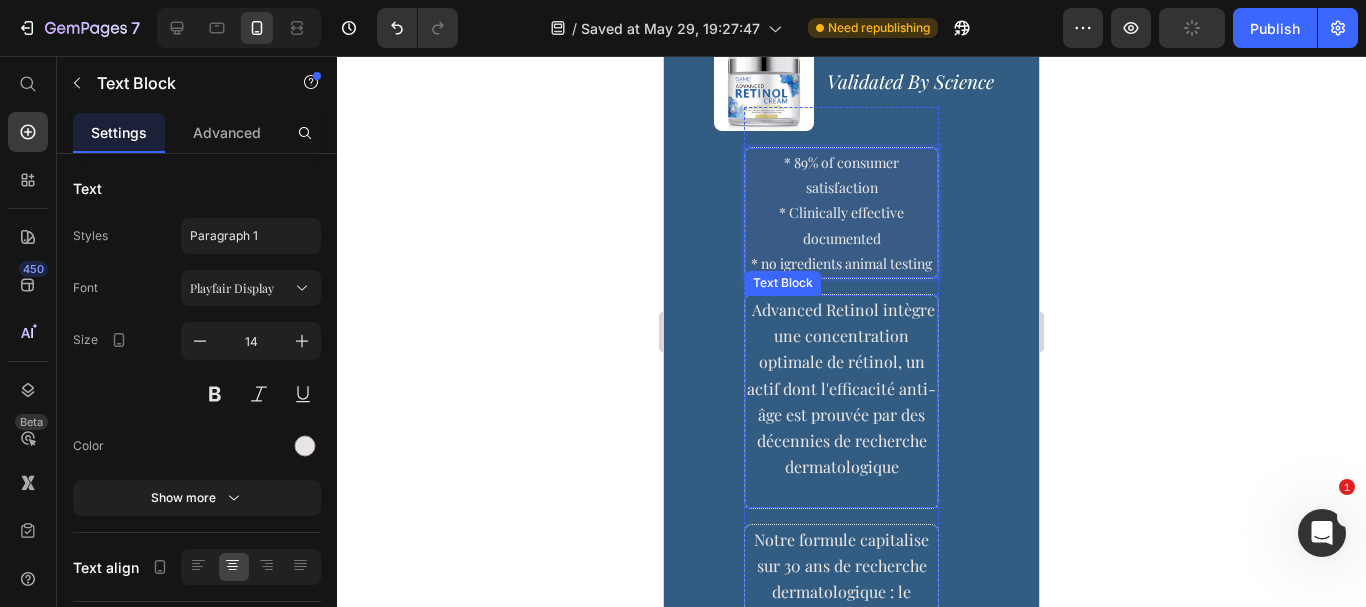 click on "Advanced Retinol intègre une concentration optimale de rétinol, un actif dont l'efficacité anti-âge est prouvée par des décennies de recherche dermatologique" at bounding box center [841, 388] 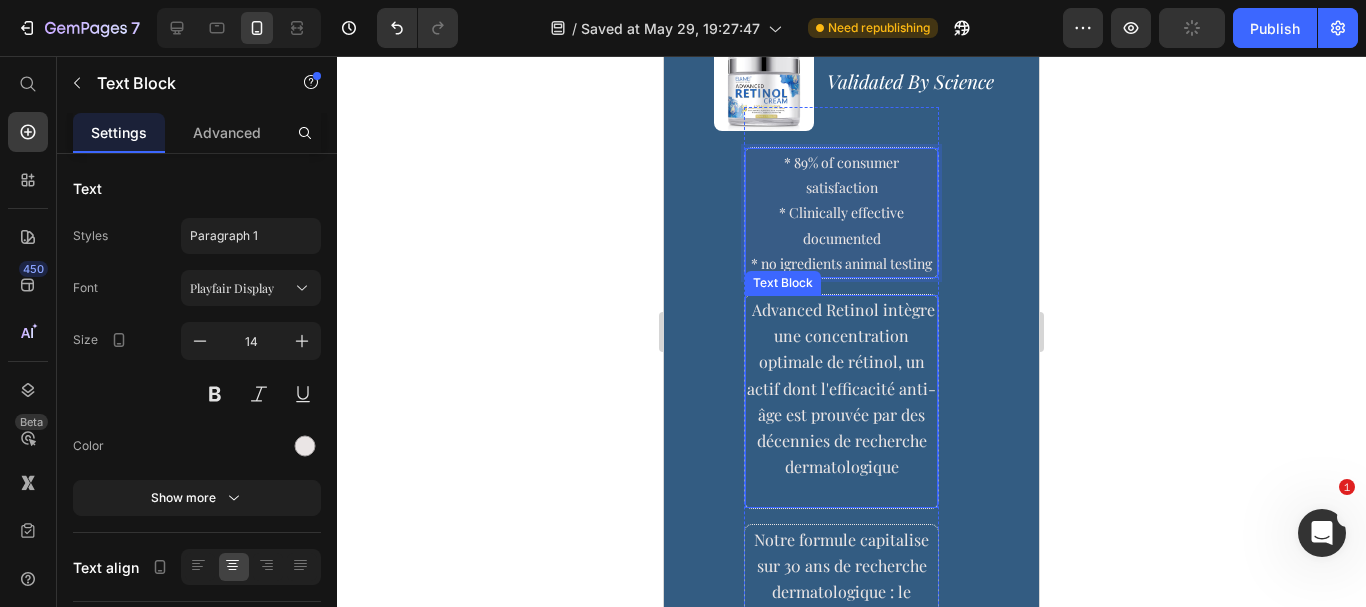 click on "Advanced Retinol intègre une concentration optimale de rétinol, un actif dont l'efficacité anti-âge est prouvée par des décennies de recherche dermatologique" at bounding box center [841, 388] 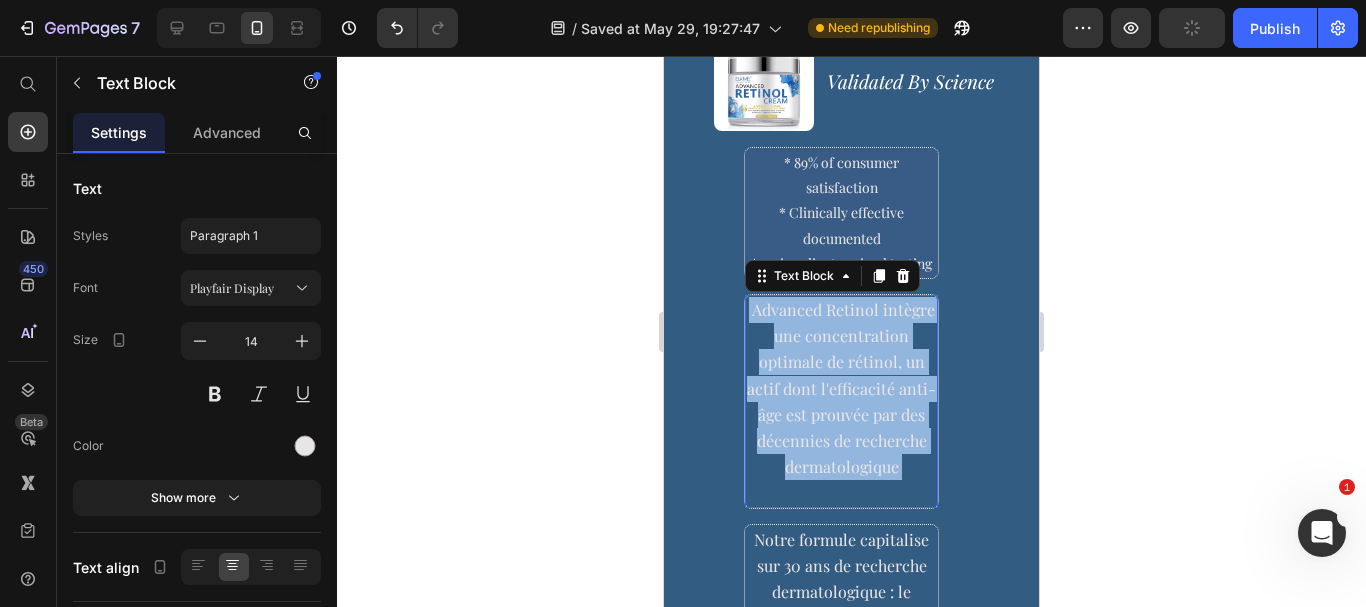click on "Advanced Retinol intègre une concentration optimale de rétinol, un actif dont l'efficacité anti-âge est prouvée par des décennies de recherche dermatologique" at bounding box center [841, 388] 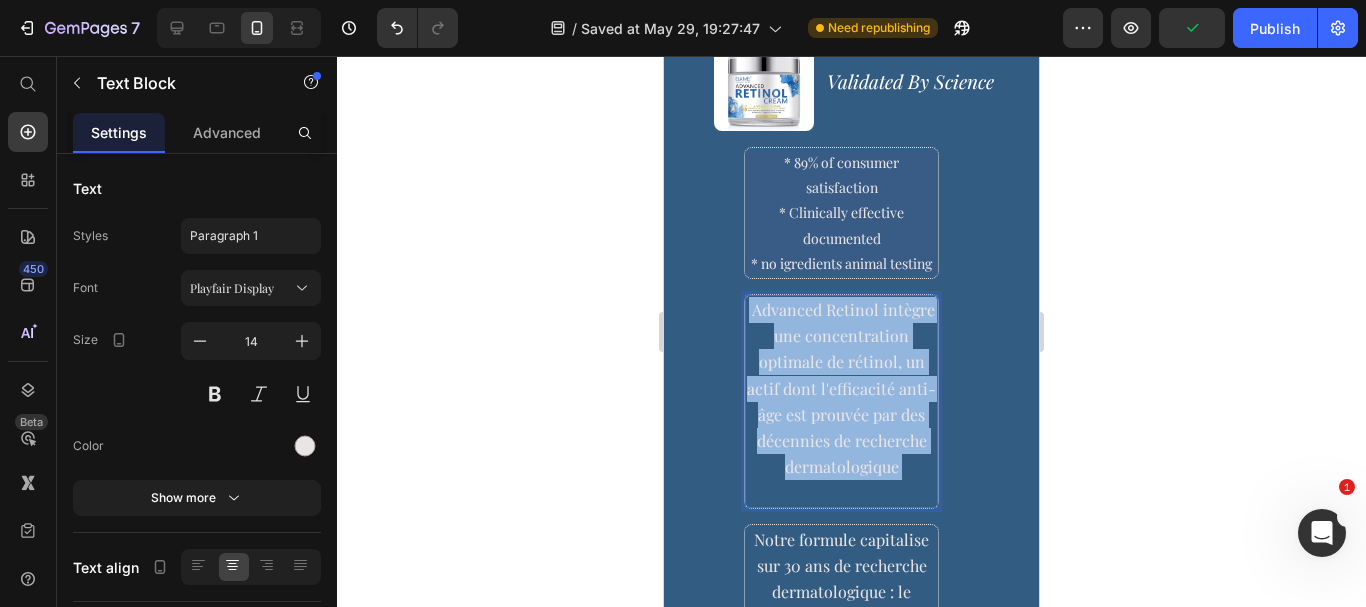 click on "Advanced Retinol intègre une concentration optimale de rétinol, un actif dont l'efficacité anti-âge est prouvée par des décennies de recherche dermatologique" at bounding box center [841, 388] 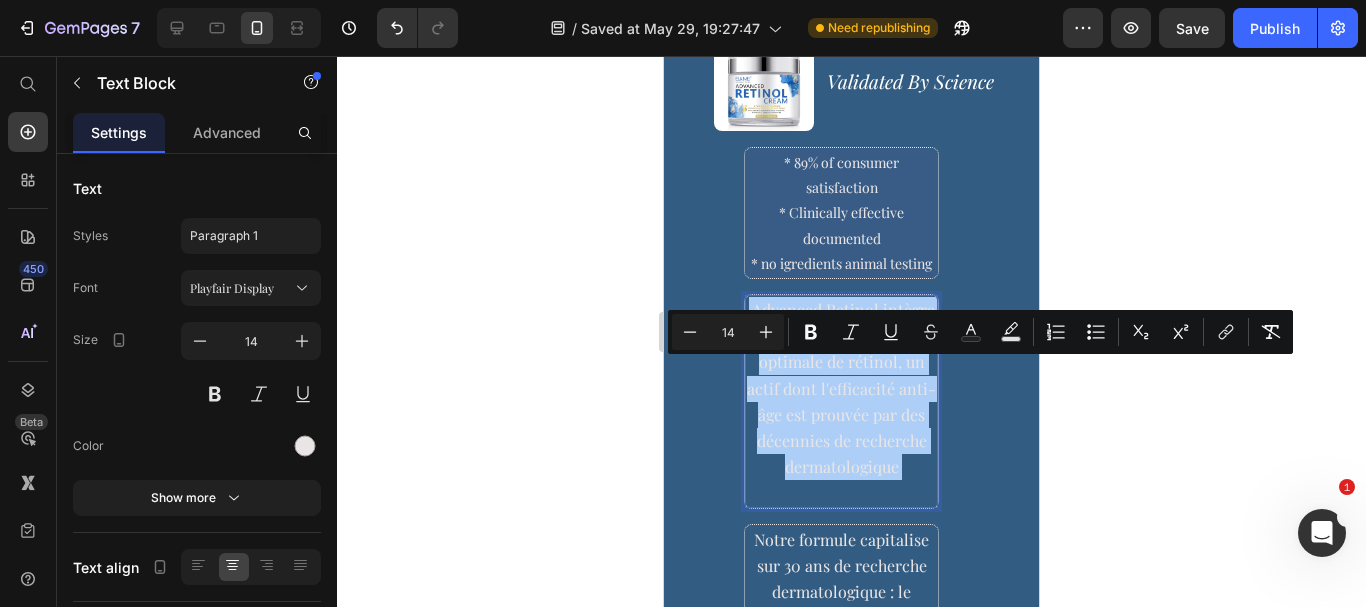 drag, startPoint x: 170, startPoint y: 373, endPoint x: 263, endPoint y: 393, distance: 95.12623 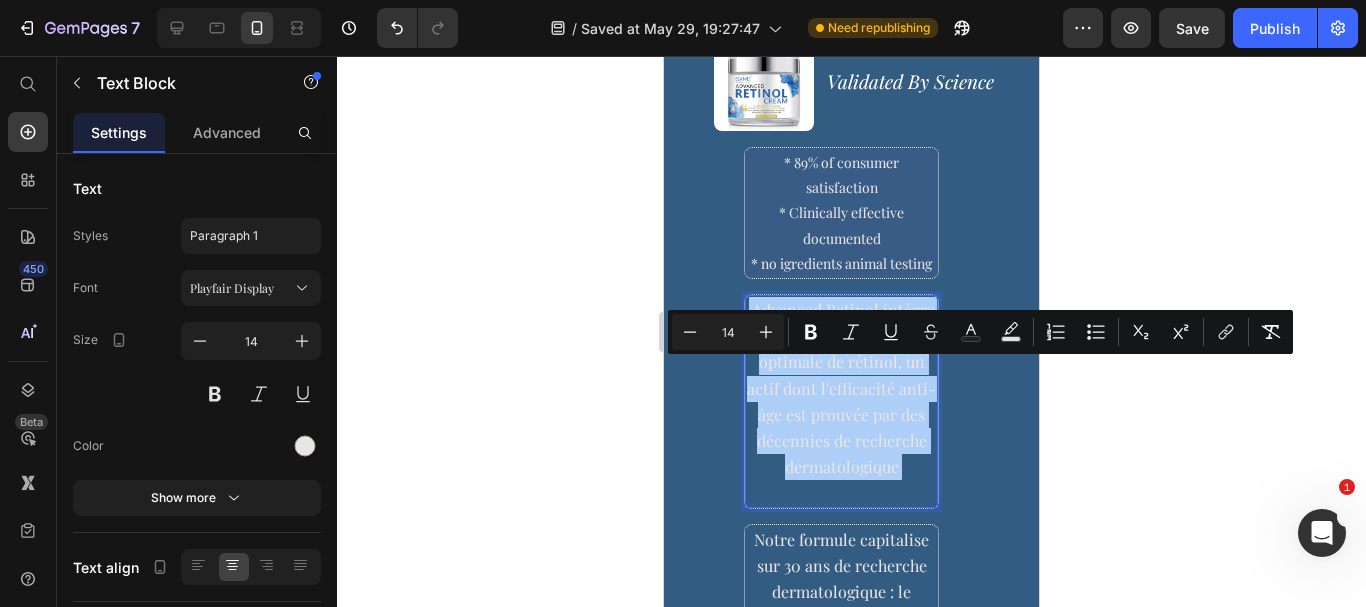 click 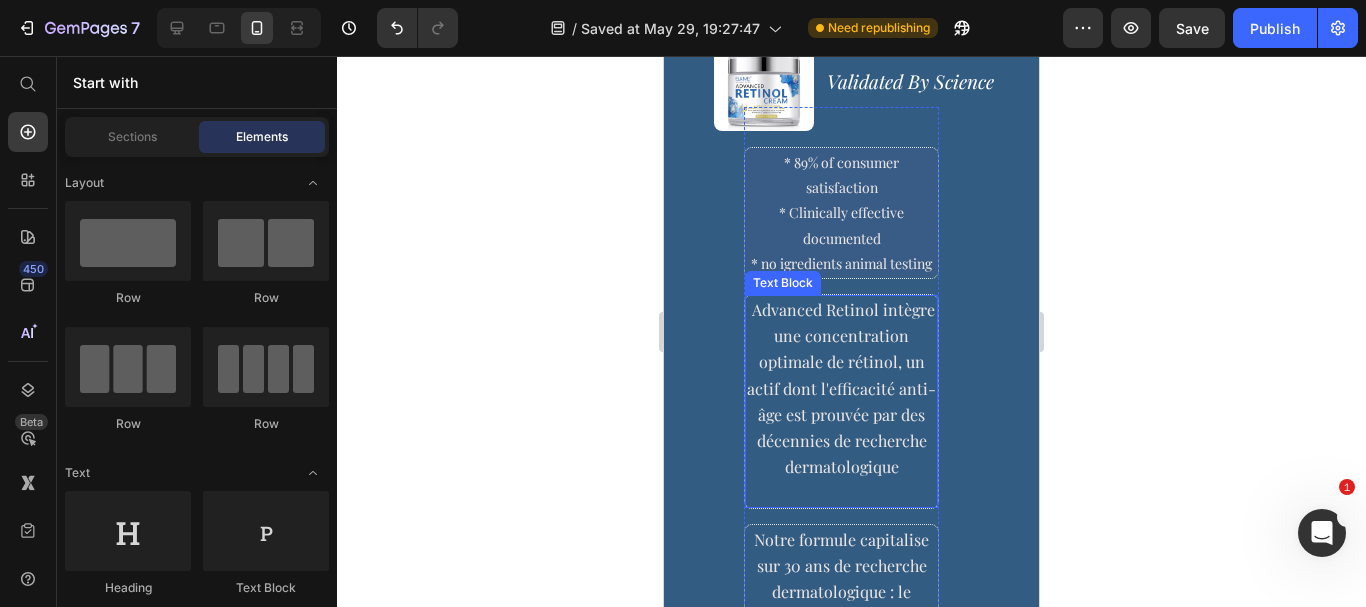 click on "Advanced Retinol intègre une concentration optimale de rétinol, un actif dont l'efficacité anti-âge est prouvée par des décennies de recherche dermatologique" at bounding box center [841, 401] 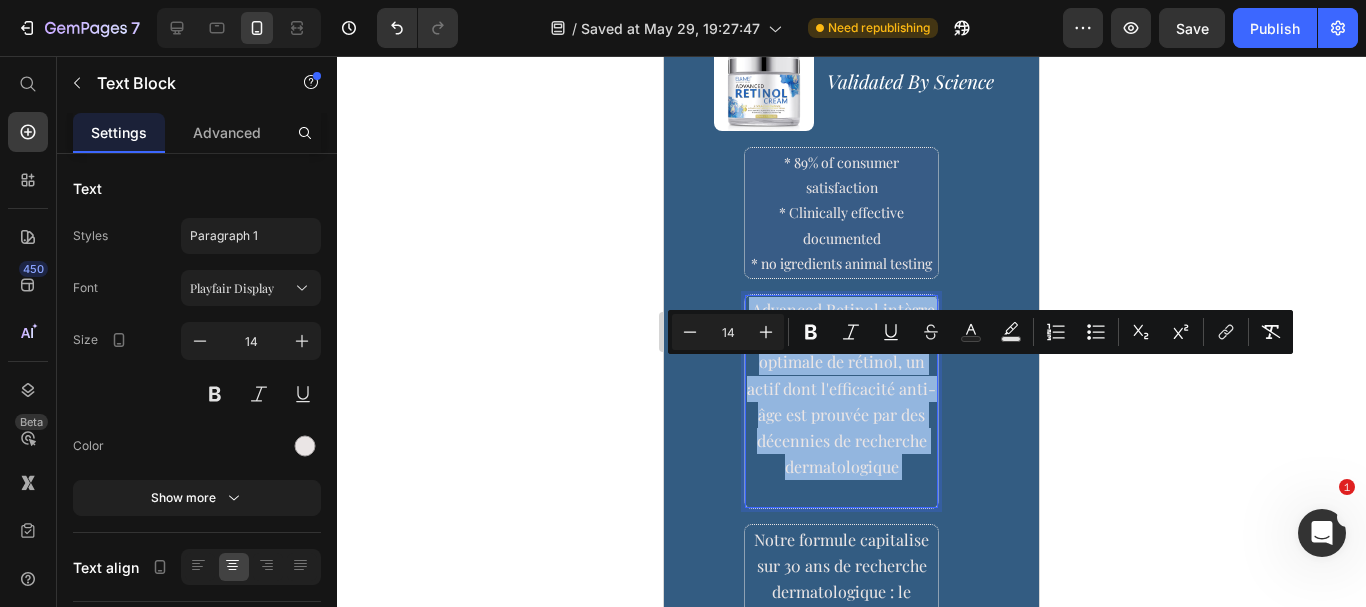 click on "Advanced Retinol intègre une concentration optimale de rétinol, un actif dont l'efficacité anti-âge est prouvée par des décennies de recherche dermatologique" at bounding box center (841, 388) 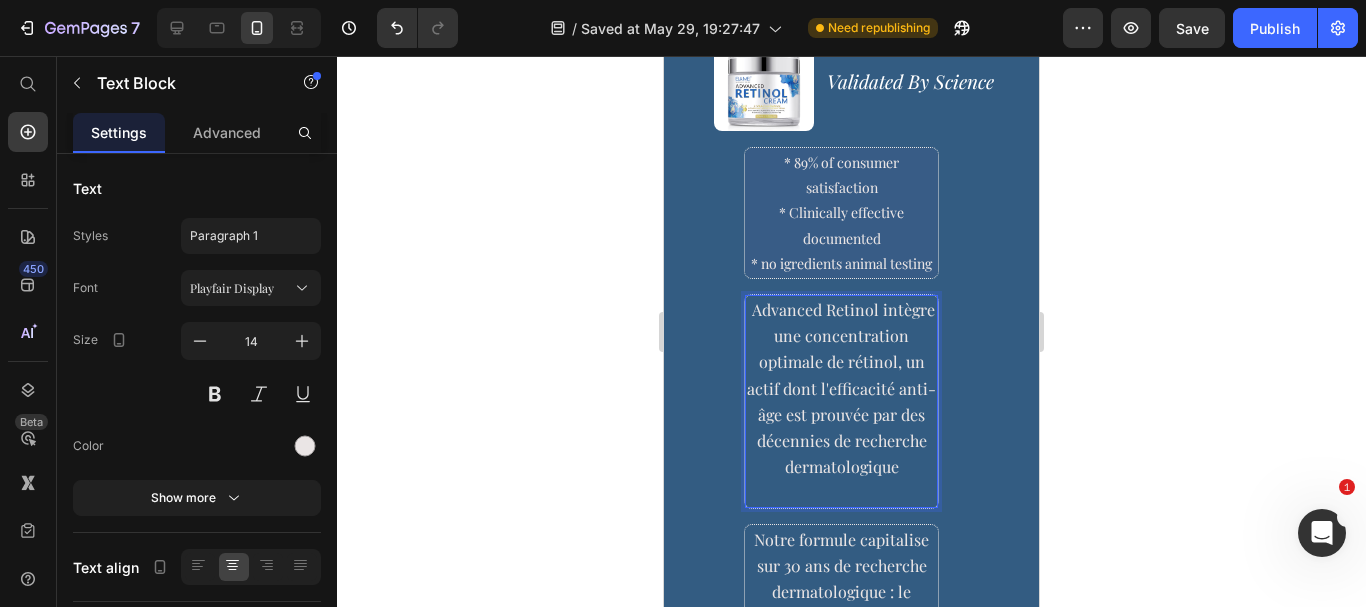 click on "Advanced Retinol intègre une concentration optimale de rétinol, un actif dont l'efficacité anti-âge est prouvée par des décennies de recherche dermatologique" at bounding box center (841, 388) 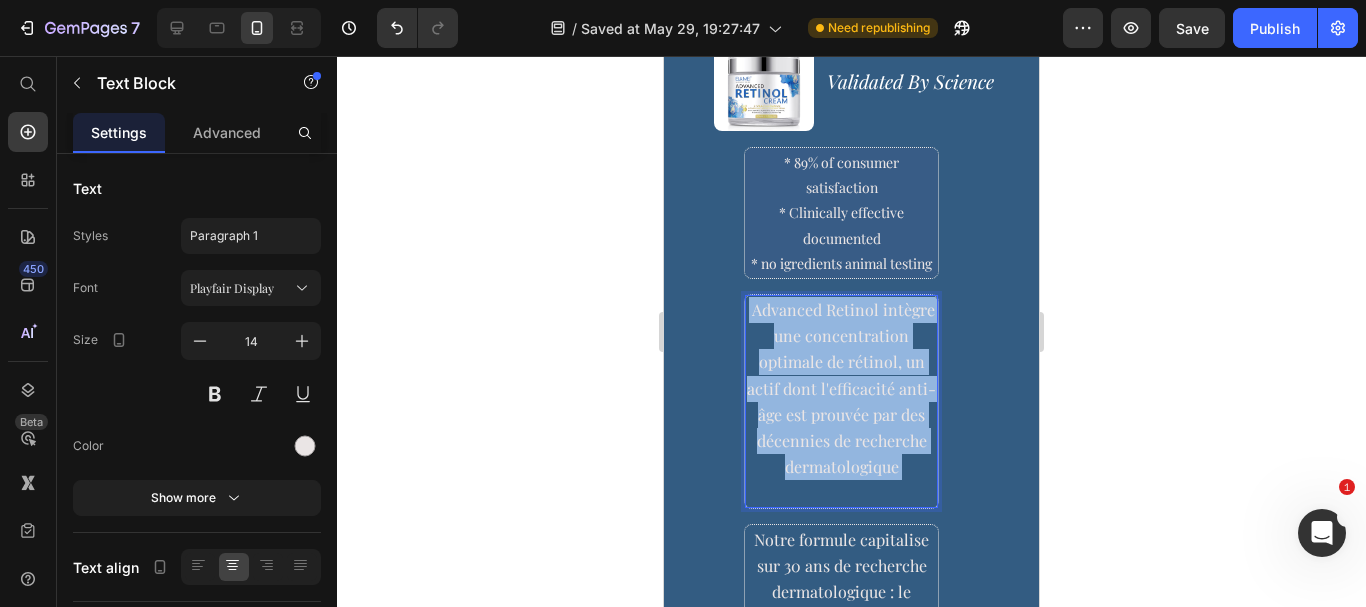 click on "Advanced Retinol intègre une concentration optimale de rétinol, un actif dont l'efficacité anti-âge est prouvée par des décennies de recherche dermatologique" at bounding box center [841, 388] 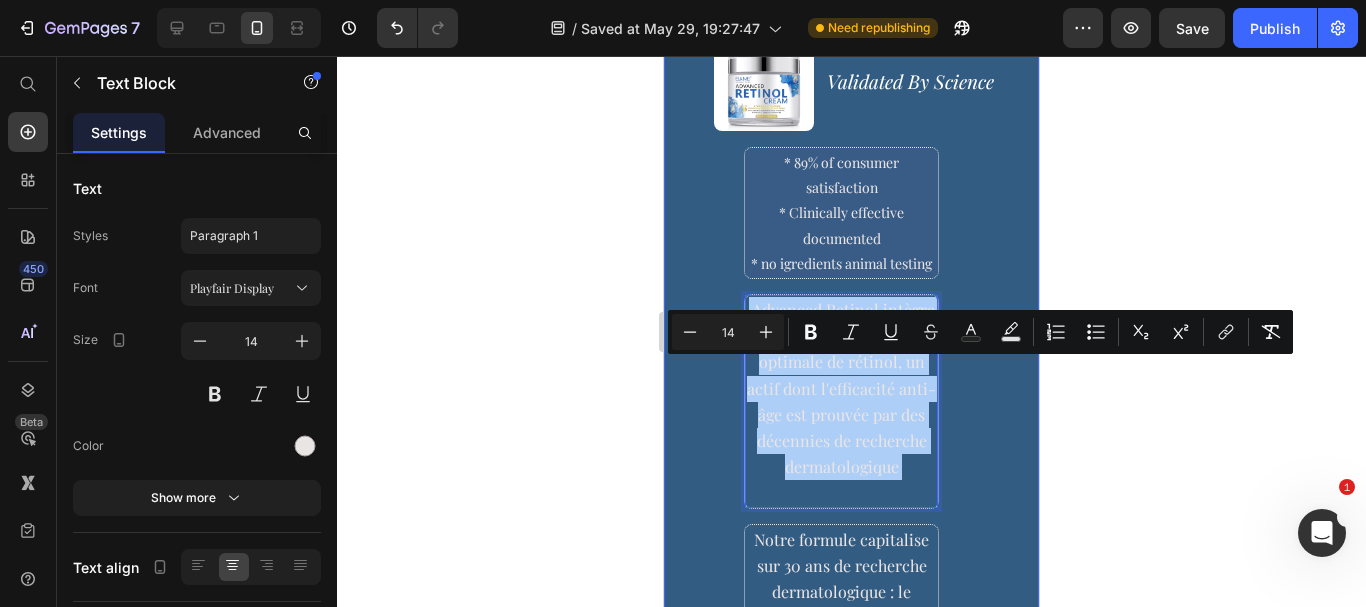 click 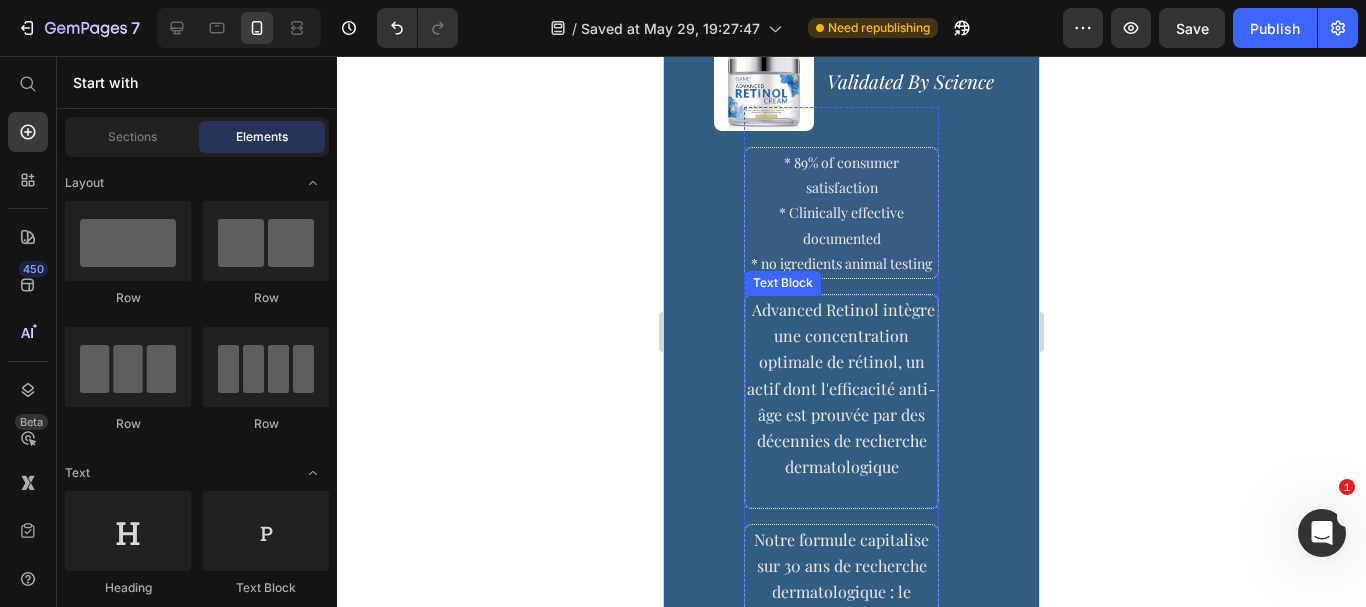 click on "Advanced Retinol intègre une concentration optimale de rétinol, un actif dont l'efficacité anti-âge est prouvée par des décennies de recherche dermatologique" at bounding box center [841, 388] 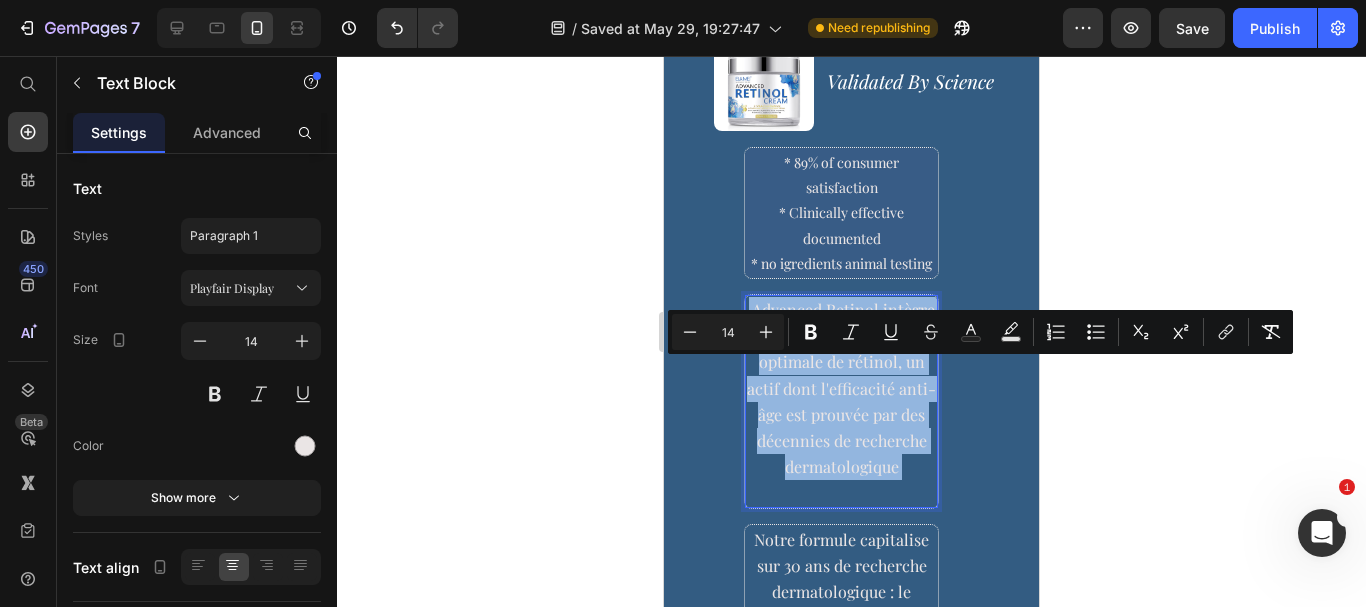 copy on "Advanced Retinol intègre une concentration optimale de rétinol, un actif dont l'efficacité anti-âge est prouvée par des décennies de recherche dermatologique" 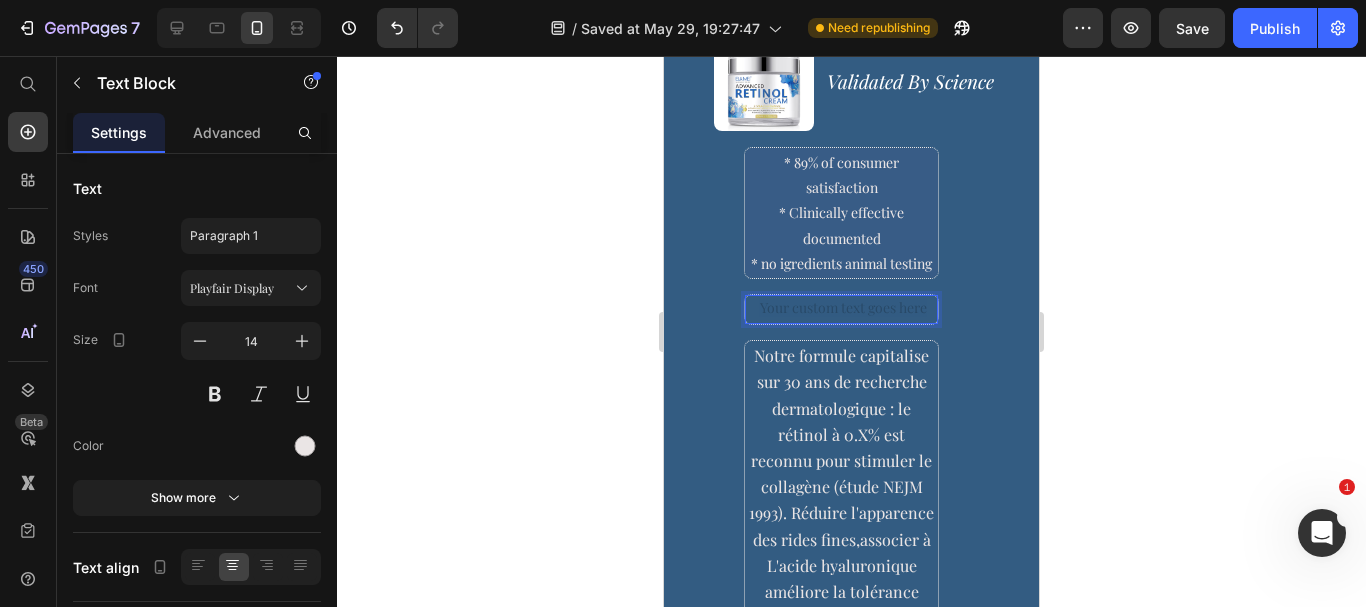 click at bounding box center (841, 309) 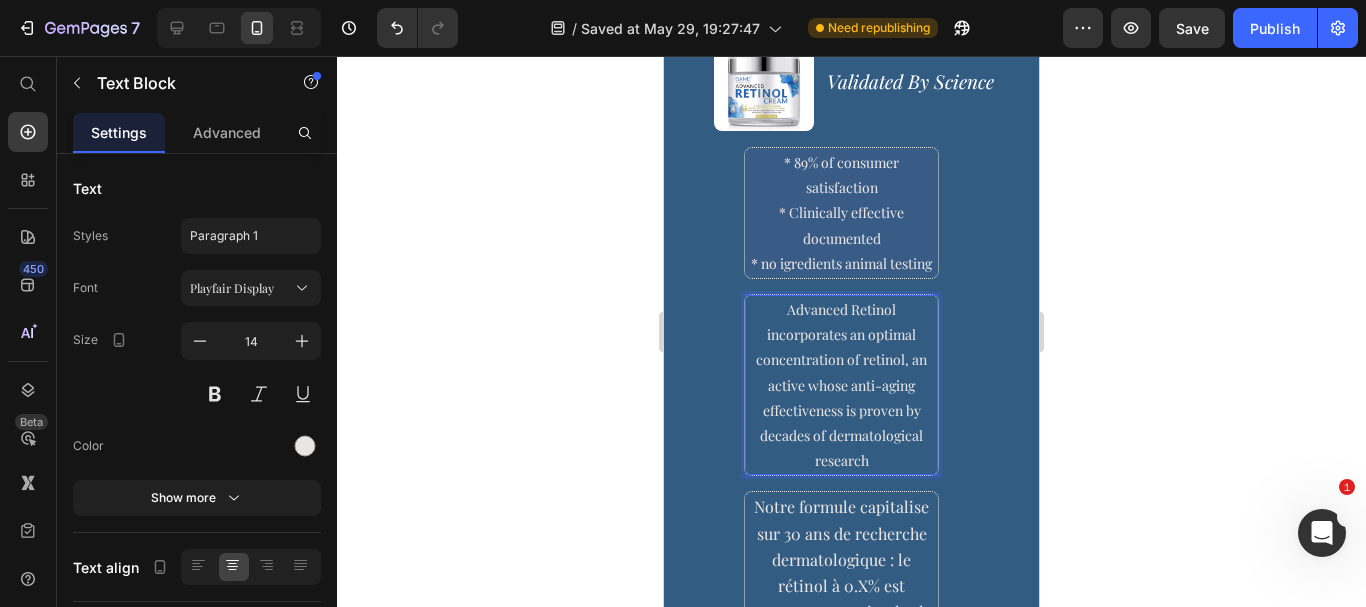 click on "Advanced Retinol incorporates an optimal concentration of retinol, an active whose anti-aging effectiveness is proven by decades of dermatological research" at bounding box center (841, 385) 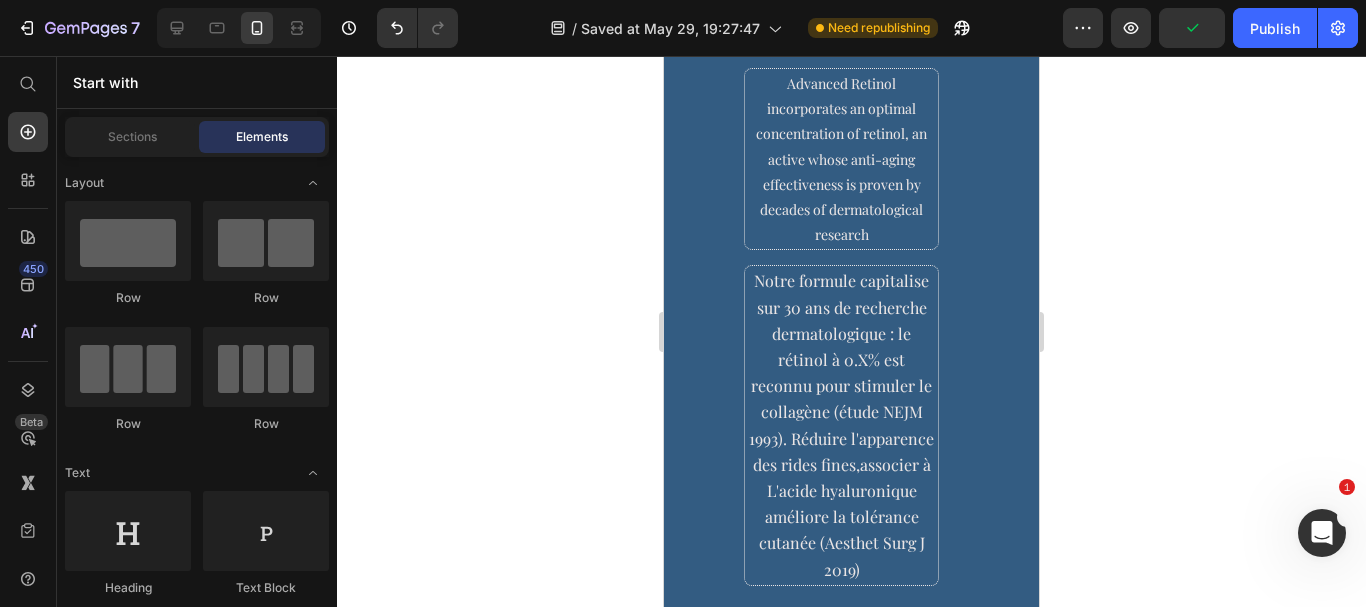 scroll, scrollTop: 918, scrollLeft: 0, axis: vertical 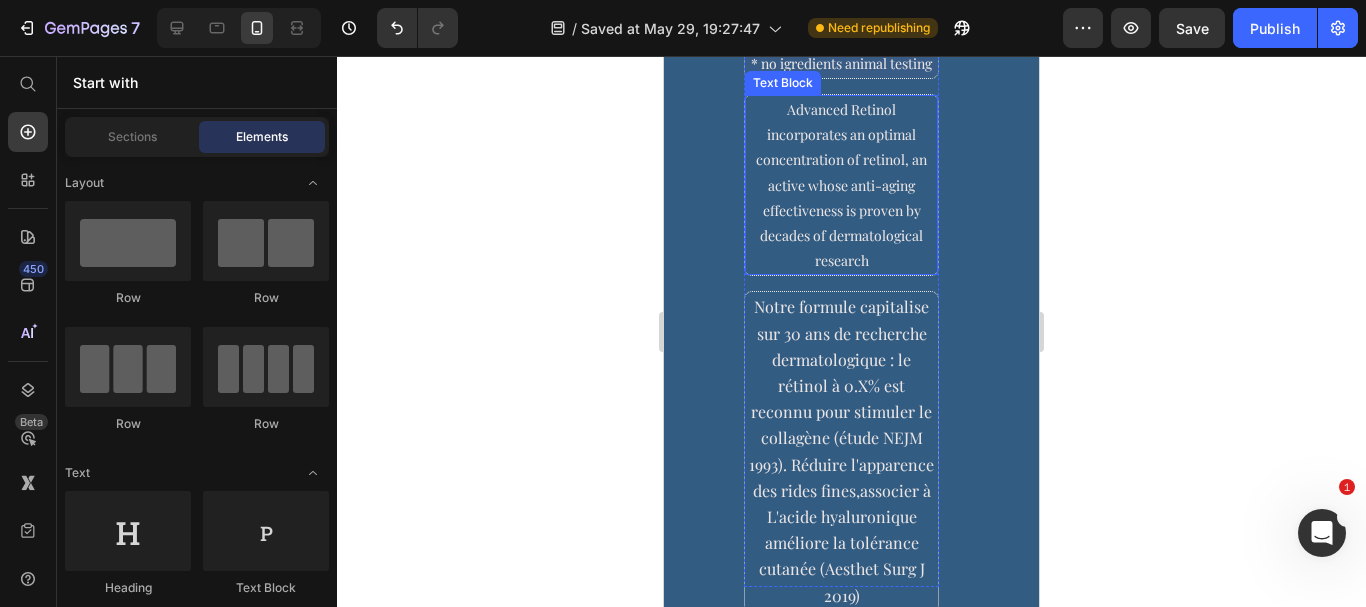 click on "Advanced Retinol incorporates an optimal concentration of retinol, an active whose anti-aging effectiveness is proven by decades of dermatological research" at bounding box center [841, 185] 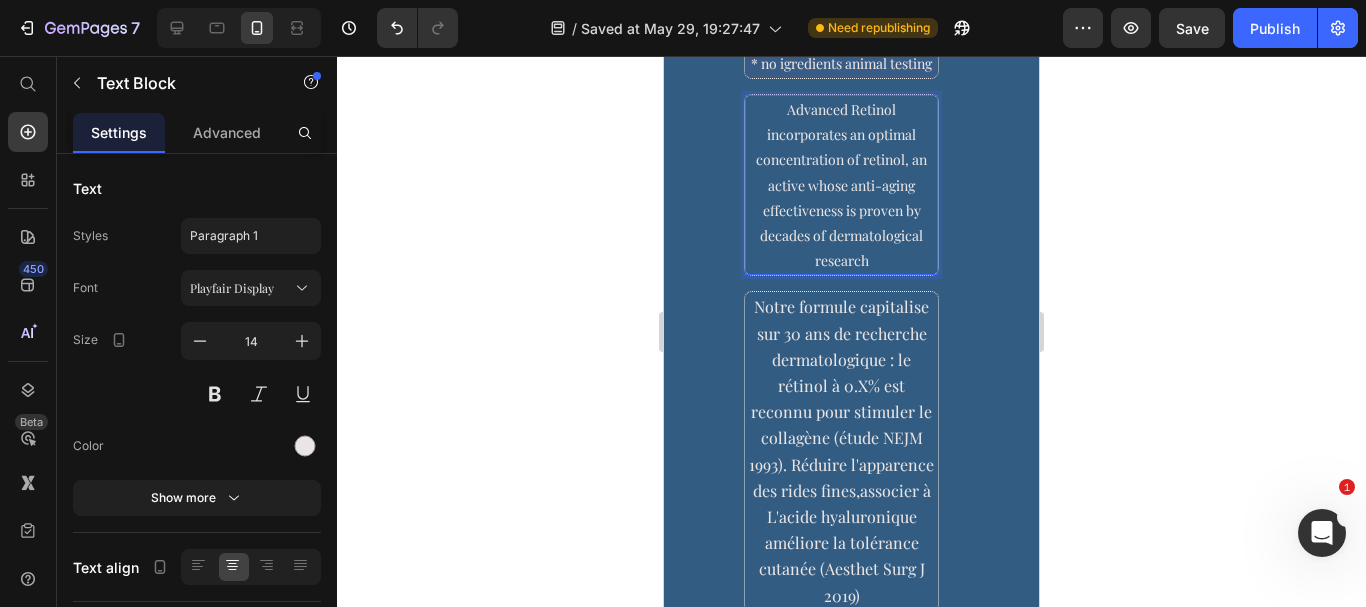 click on "Advanced Retinol incorporates an optimal concentration of retinol, an active whose anti-aging effectiveness is proven by decades of dermatological research" at bounding box center (841, 185) 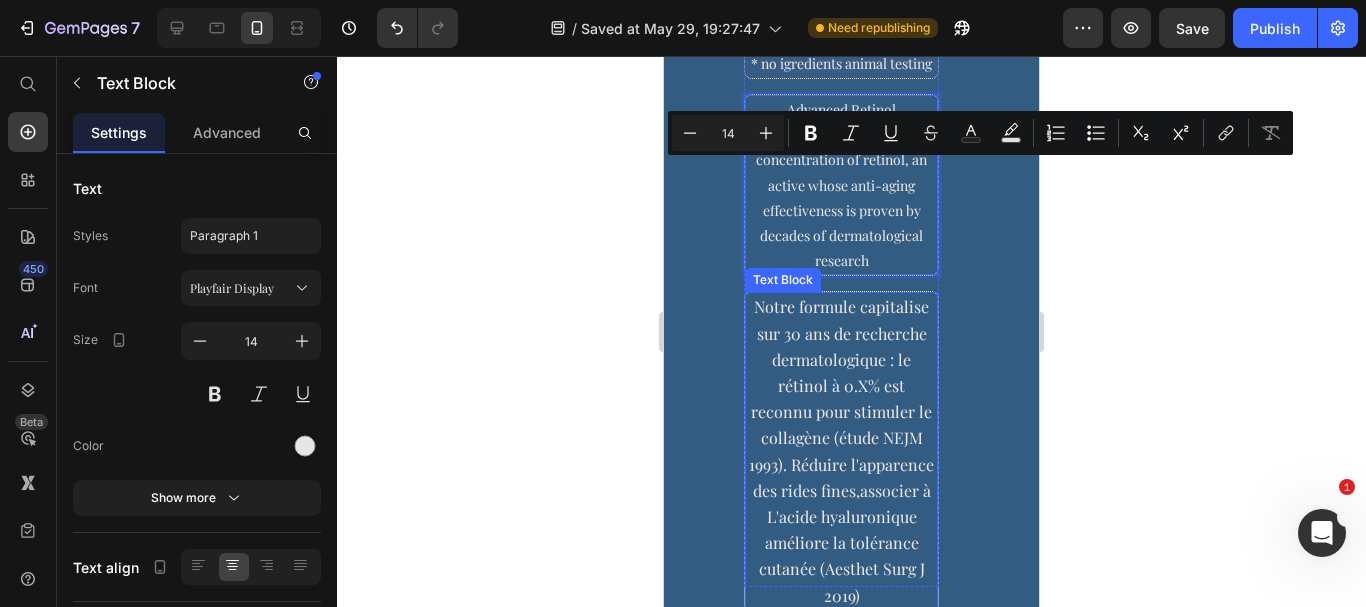 click on "Notre formule capitalise sur 30 ans de recherche dermatologique : le rétinol à 0.X% est reconnu pour stimuler le collagène (étude NEJM 1993). Réduire l'apparence des rides fines,associer à L'acide hyaluronique améliore la tolérance cutanée (Aesthet Surg J 2019)" at bounding box center [841, 450] 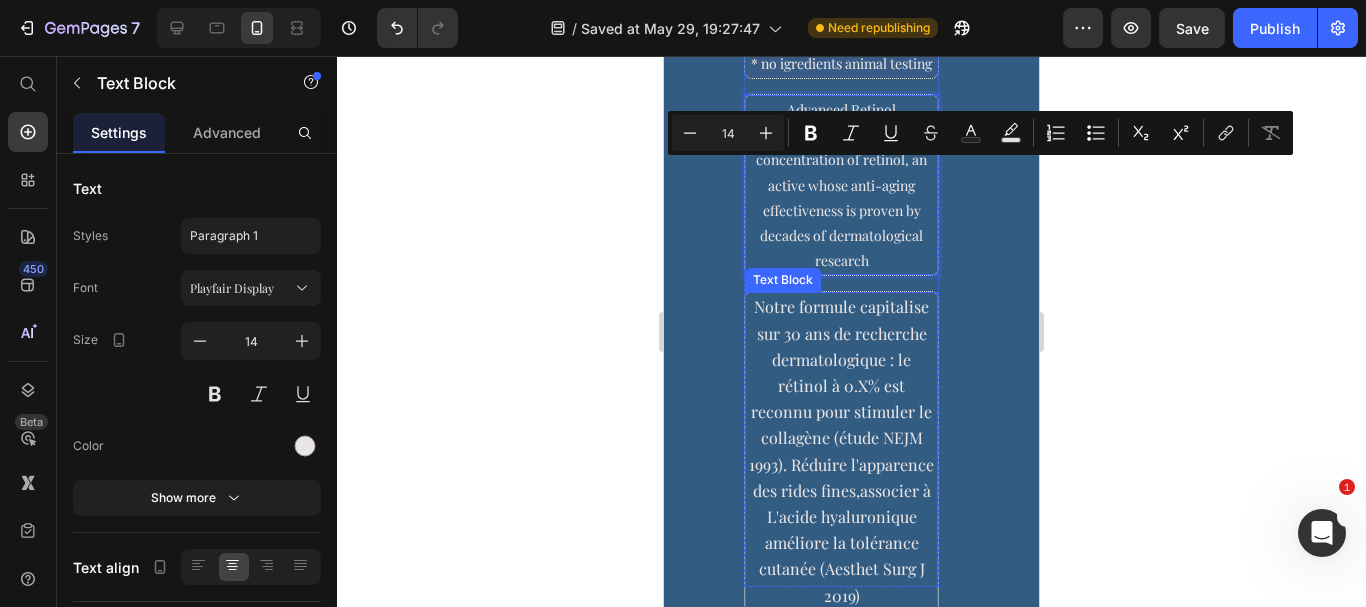click on "Notre formule capitalise sur 30 ans de recherche dermatologique : le rétinol à 0.X% est reconnu pour stimuler le collagène (étude NEJM 1993). Réduire l'apparence des rides fines,associer à L'acide hyaluronique améliore la tolérance cutanée (Aesthet Surg J 2019)" at bounding box center (841, 450) 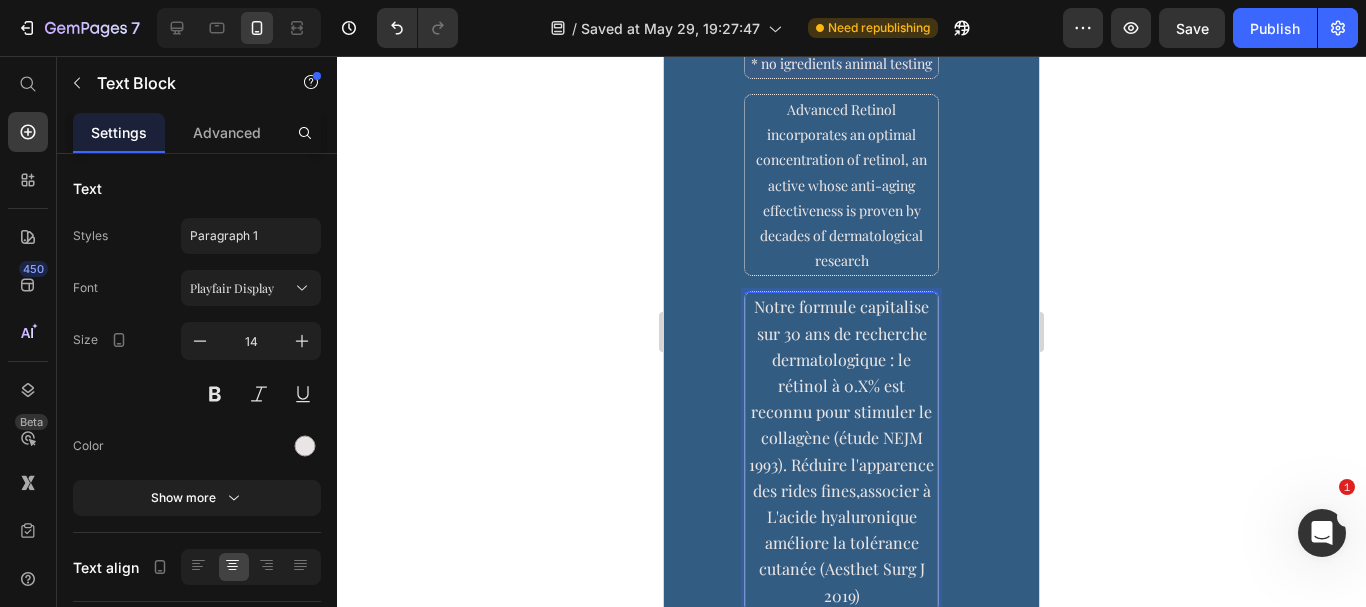 click on "Notre formule capitalise sur 30 ans de recherche dermatologique : le rétinol à 0.X% est reconnu pour stimuler le collagène (étude NEJM 1993). Réduire l'apparence des rides fines,associer à L'acide hyaluronique améliore la tolérance cutanée (Aesthet Surg J 2019)" at bounding box center (841, 450) 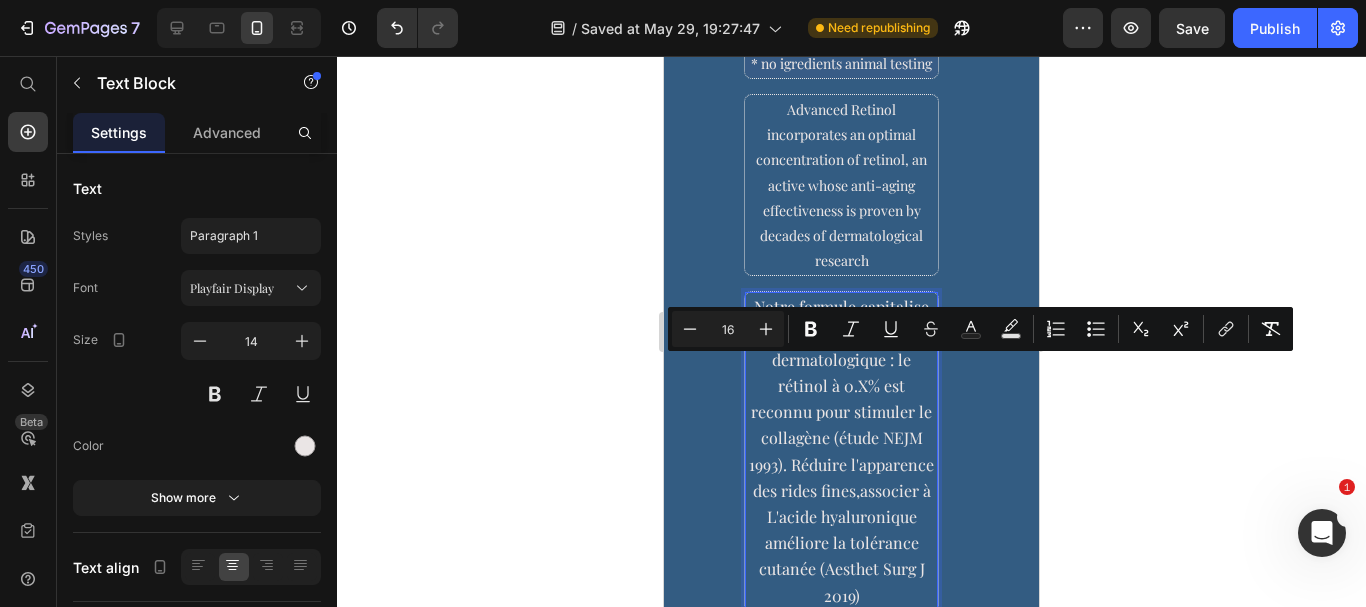 click 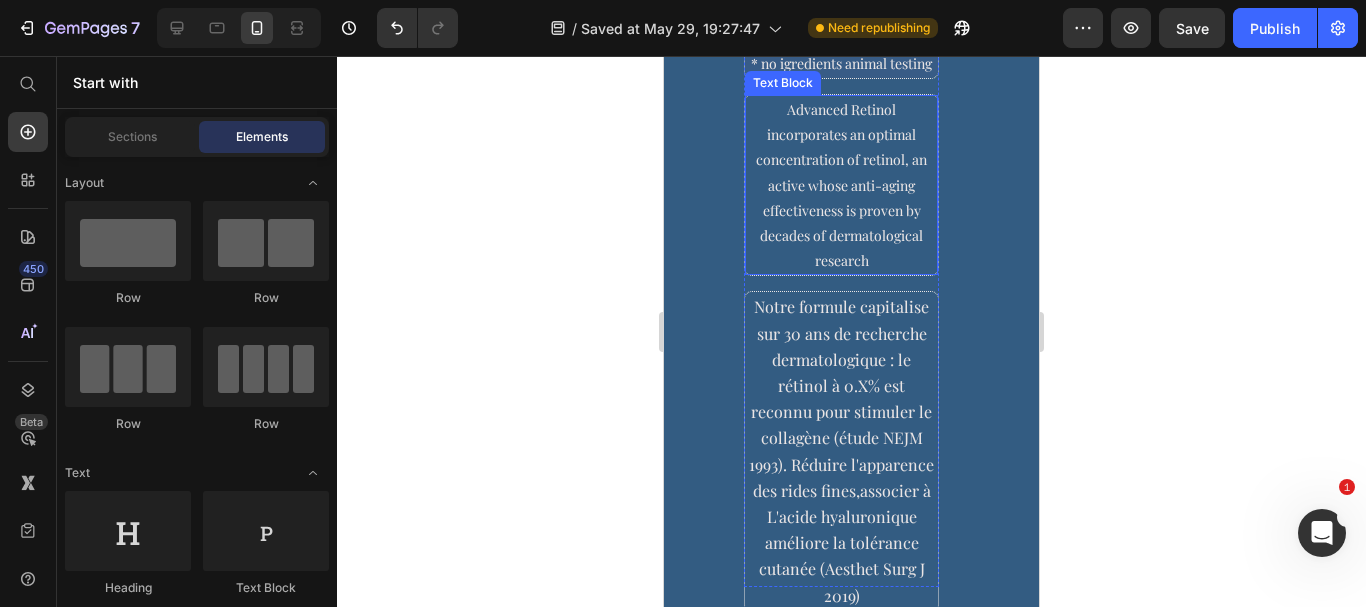 click on "Advanced Retinol incorporates an optimal concentration of retinol, an active whose anti-aging effectiveness is proven by decades of dermatological research" at bounding box center (841, 185) 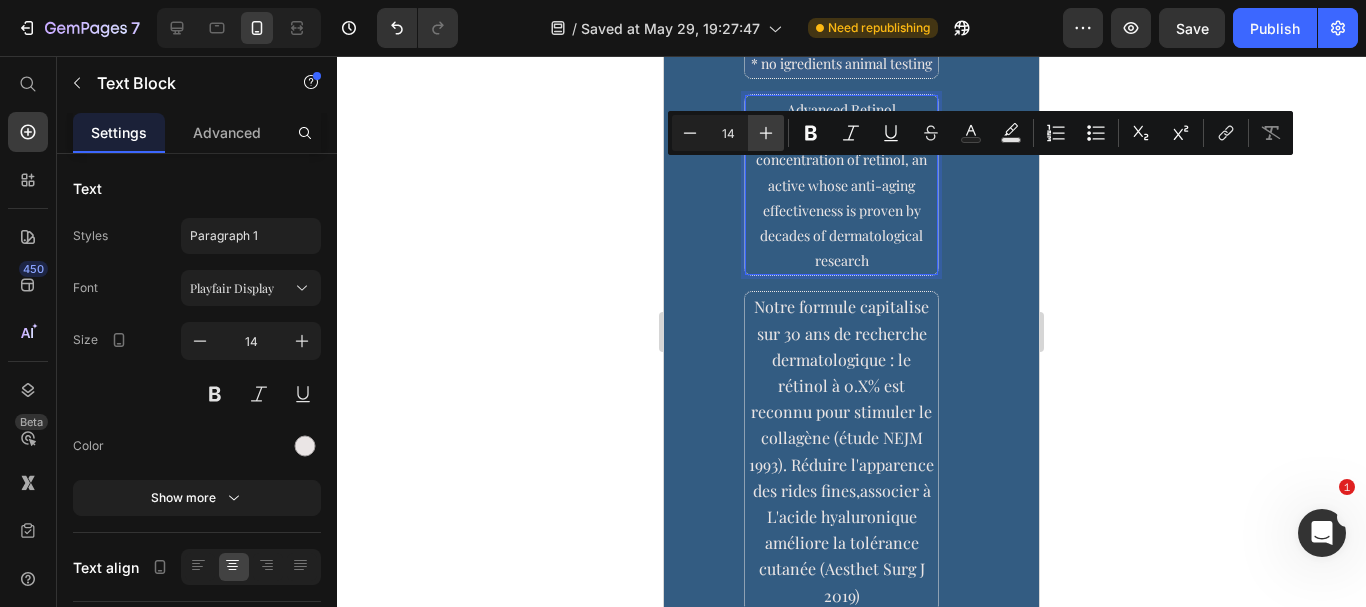 click 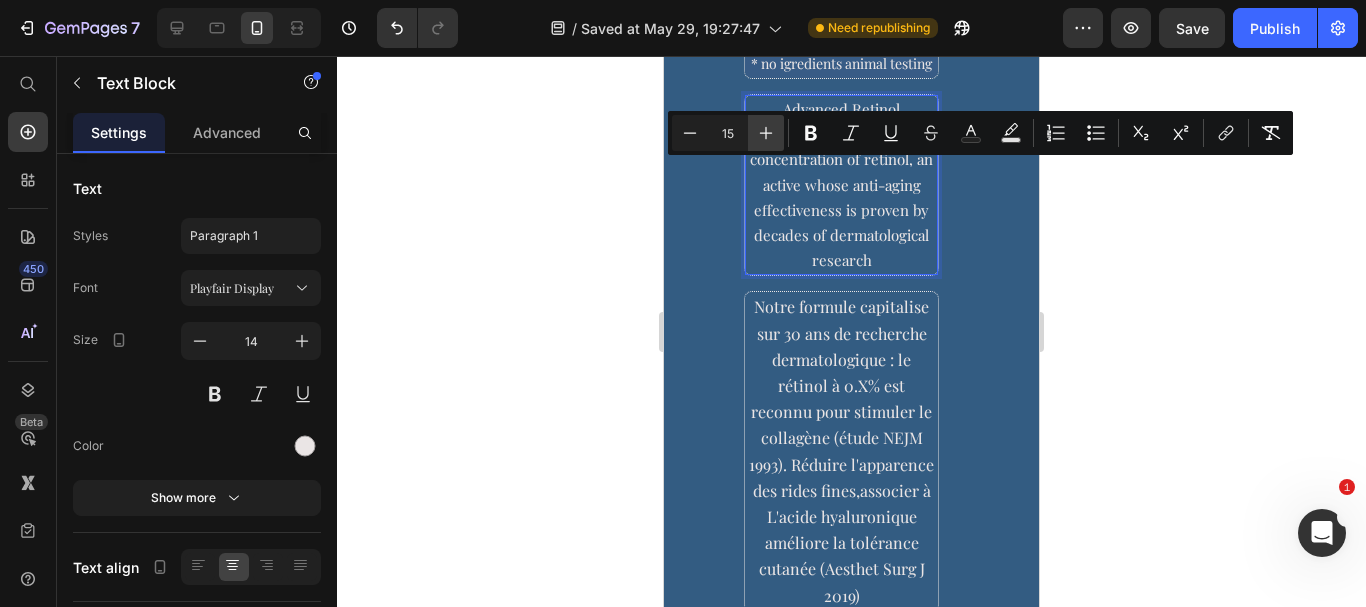 click 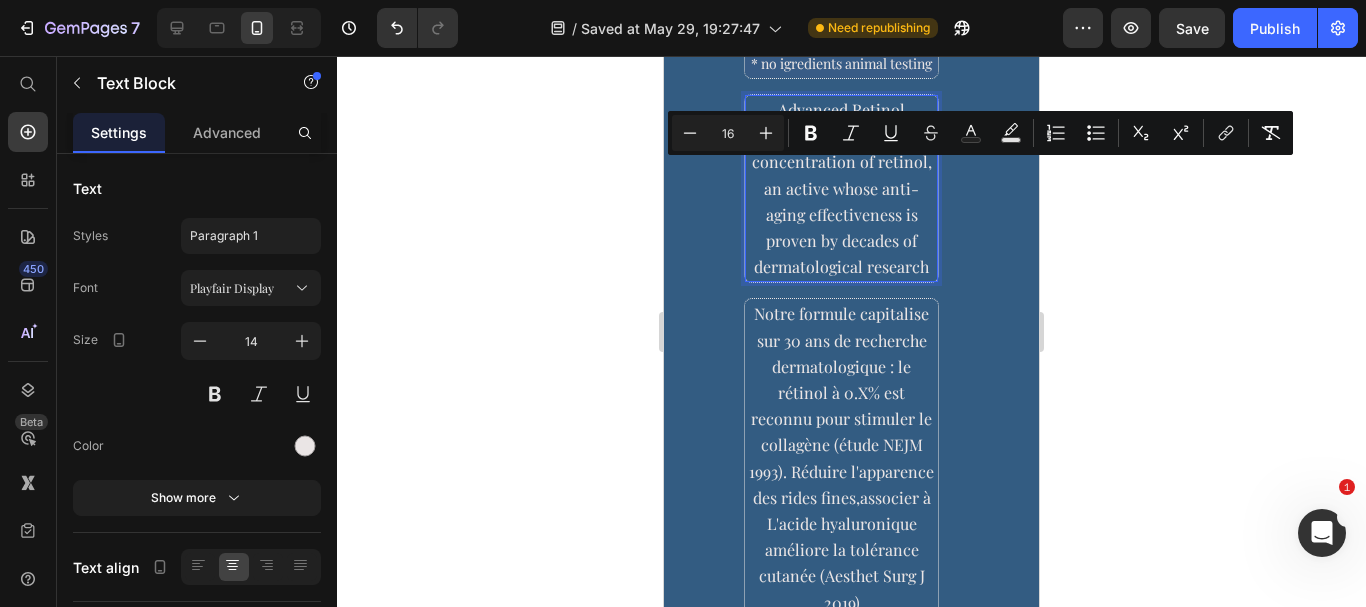 click 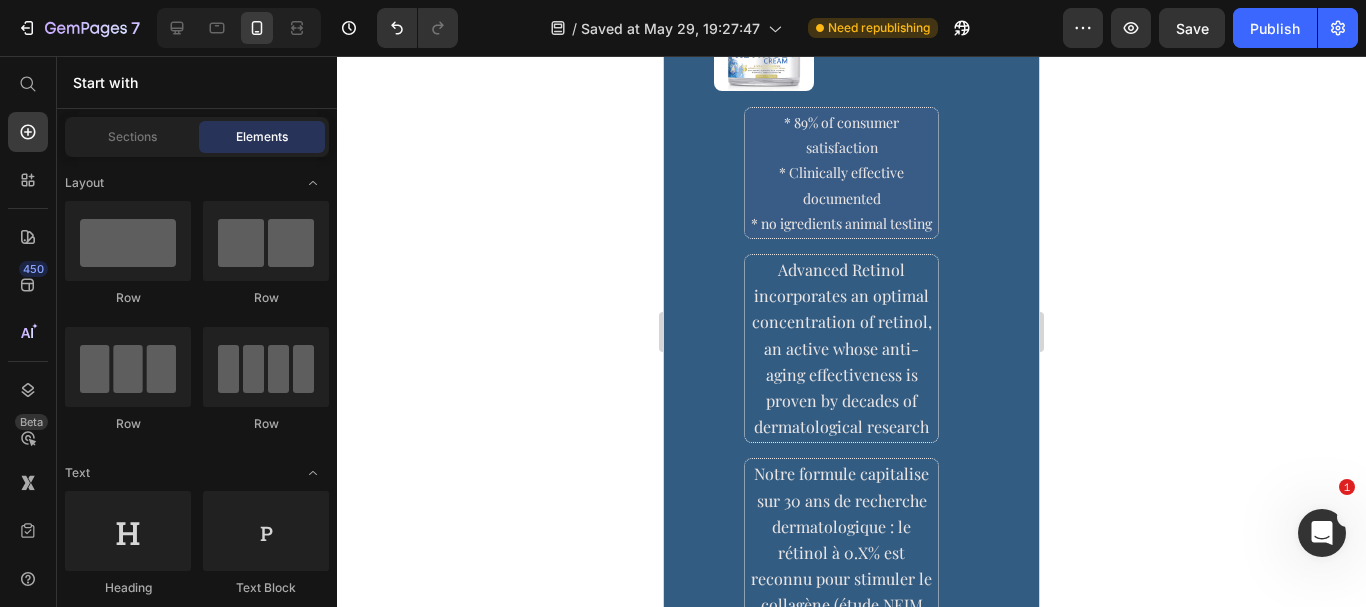 scroll, scrollTop: 785, scrollLeft: 0, axis: vertical 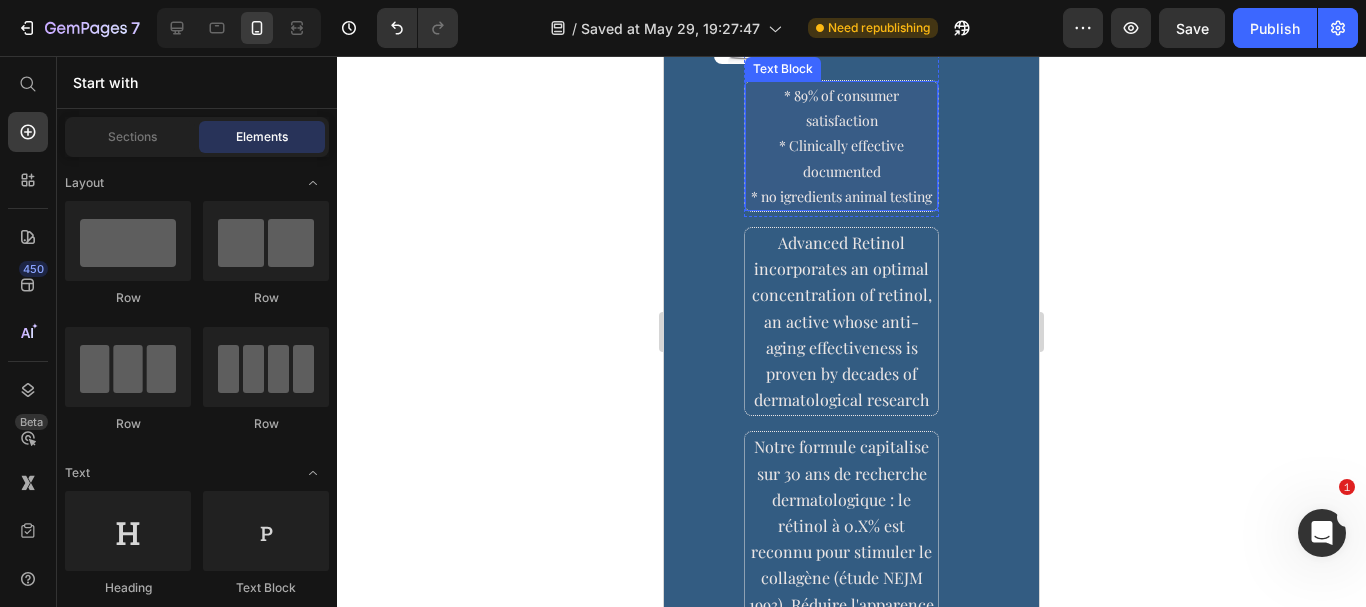 click on "* Clinically effective" at bounding box center (841, 145) 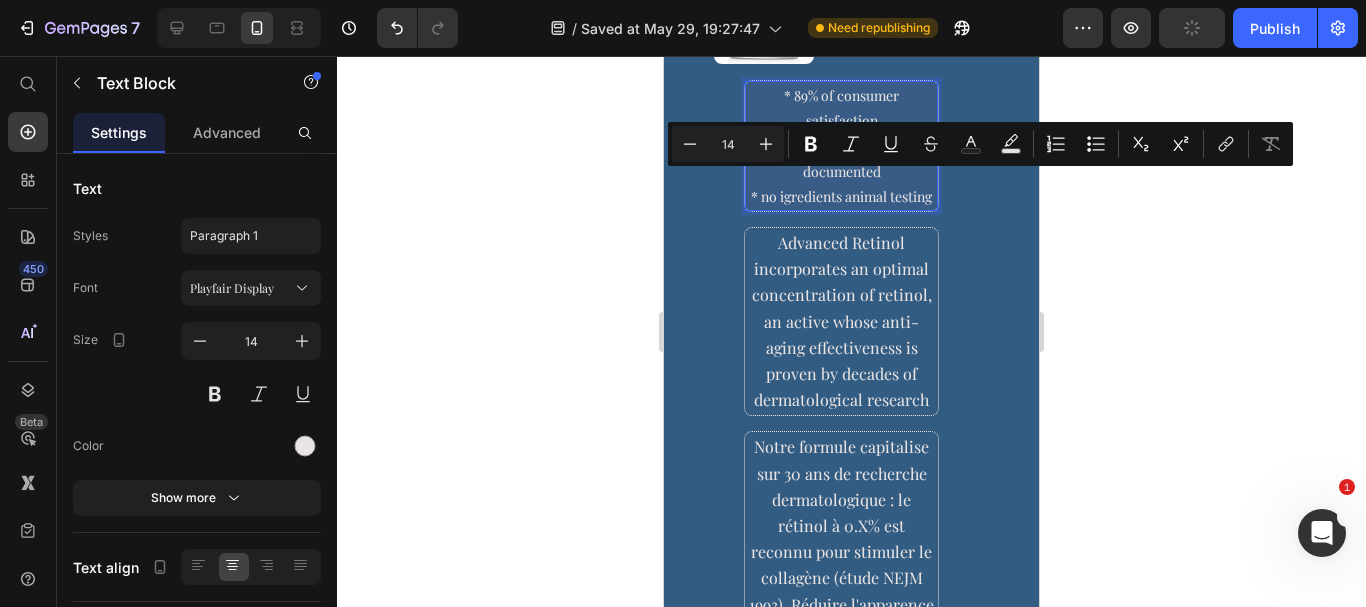 drag, startPoint x: 215, startPoint y: 160, endPoint x: 1214, endPoint y: 244, distance: 1002.5253 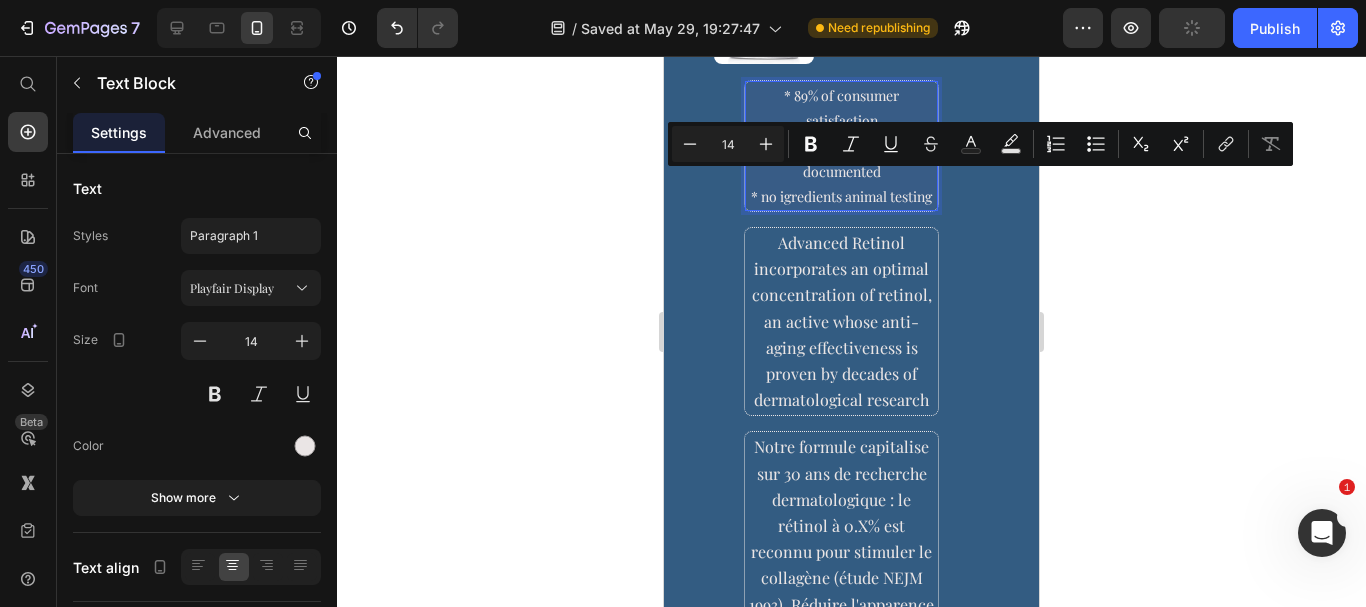 click 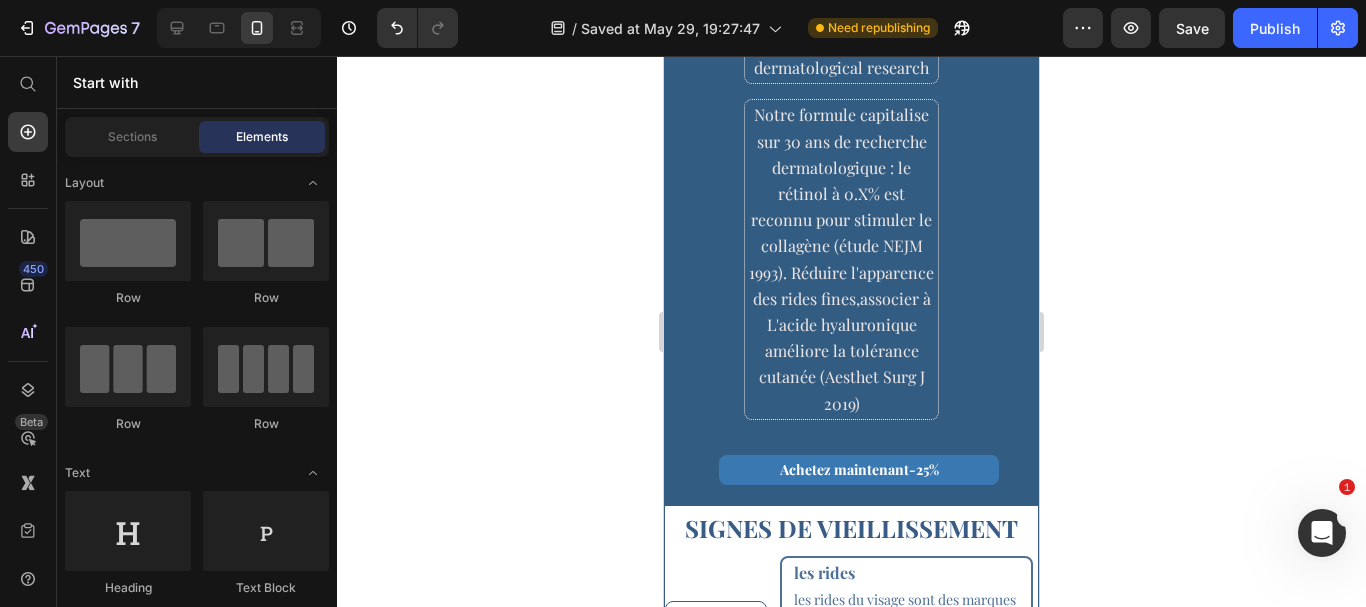 scroll, scrollTop: 1144, scrollLeft: 0, axis: vertical 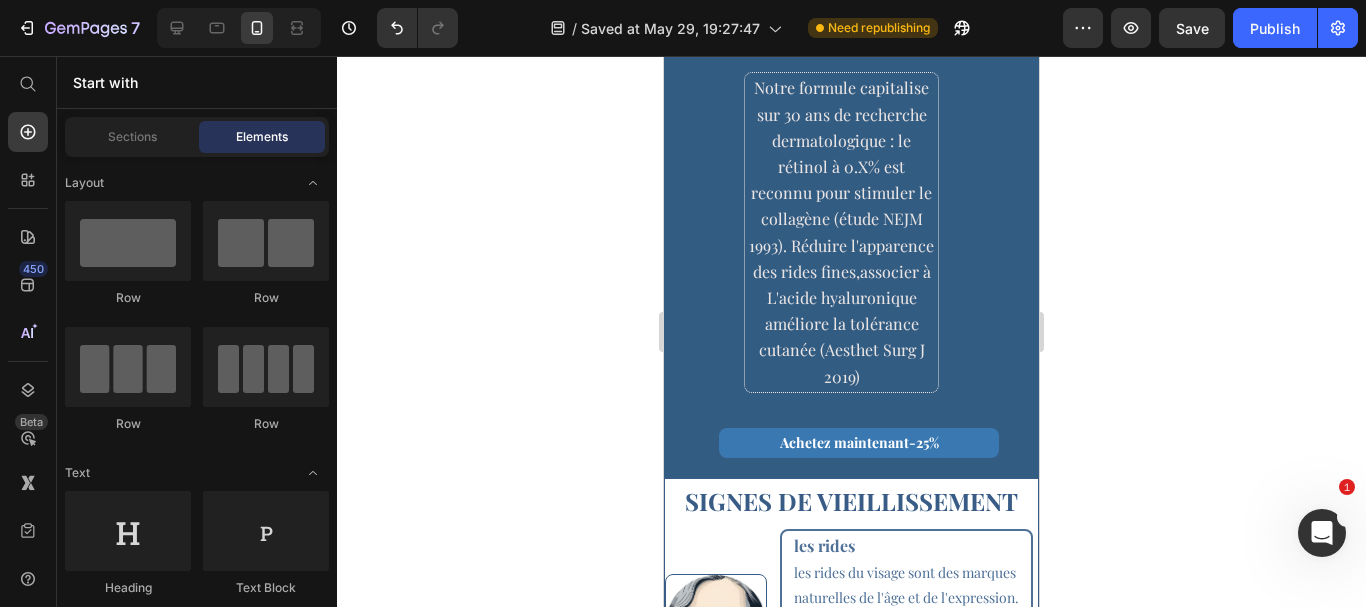 drag, startPoint x: 1032, startPoint y: 154, endPoint x: 1703, endPoint y: 237, distance: 676.1139 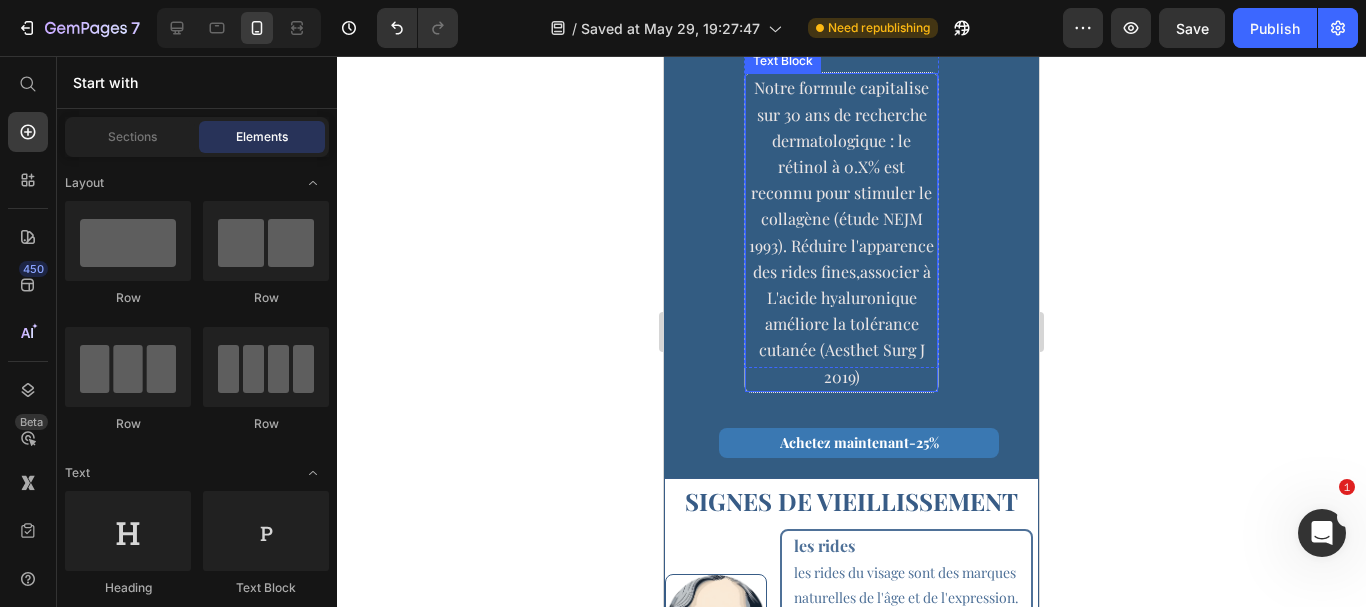 click on "Notre formule capitalise sur 30 ans de recherche dermatologique : le rétinol à 0.X% est reconnu pour stimuler le collagène (étude NEJM 1993). Réduire l'apparence des rides fines,associer à L'acide hyaluronique améliore la tolérance cutanée (Aesthet Surg J 2019)" at bounding box center [841, 232] 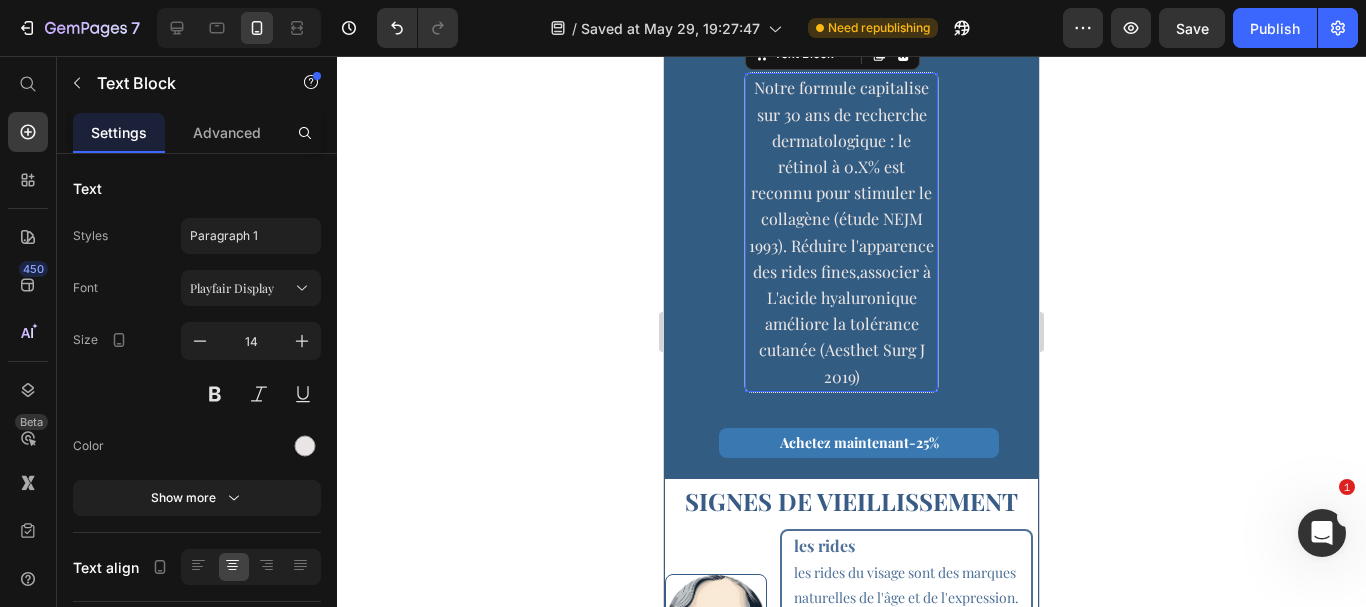 click on "Notre formule capitalise sur 30 ans de recherche dermatologique : le rétinol à 0.X% est reconnu pour stimuler le collagène (étude NEJM 1993). Réduire l'apparence des rides fines,associer à L'acide hyaluronique améliore la tolérance cutanée (Aesthet Surg J 2019)" at bounding box center (841, 232) 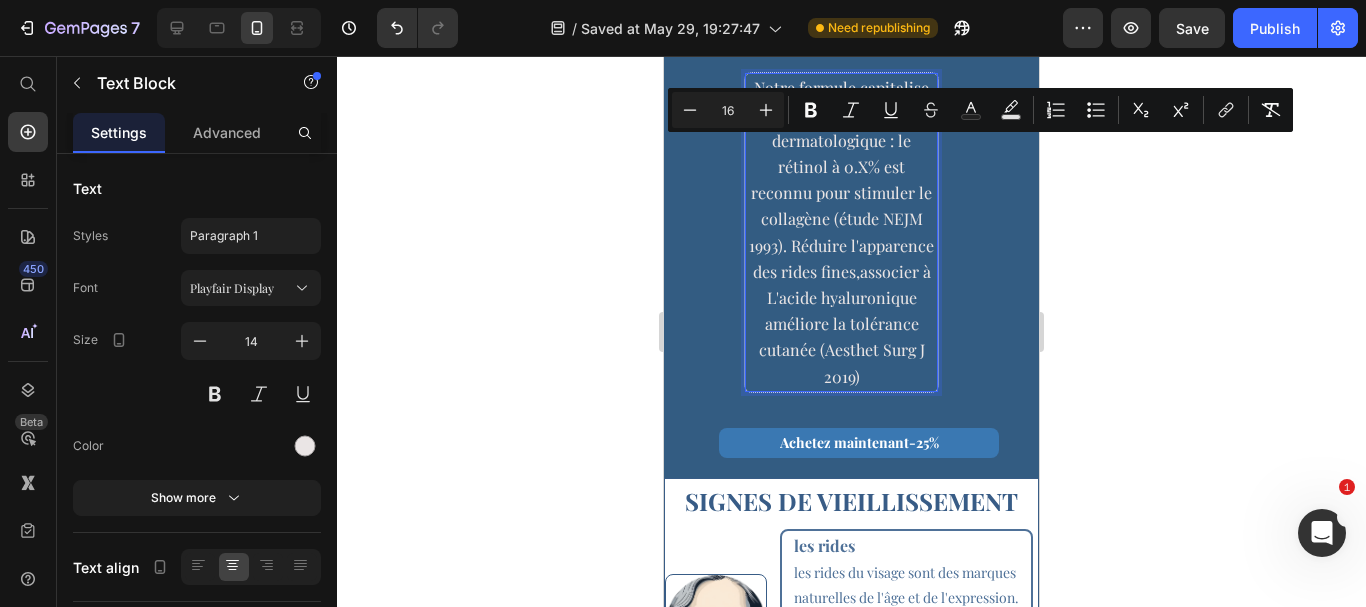 click 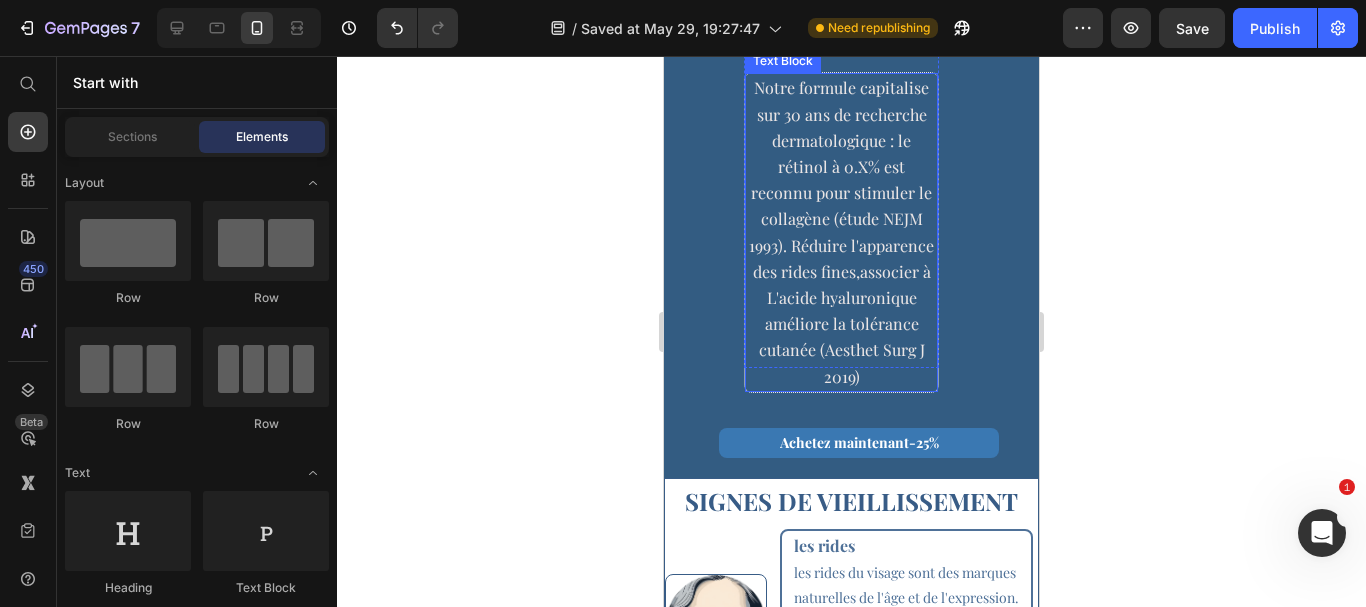click on "Notre formule capitalise sur 30 ans de recherche dermatologique : le rétinol à 0.X% est reconnu pour stimuler le collagène (étude NEJM 1993). Réduire l'apparence des rides fines,associer à L'acide hyaluronique améliore la tolérance cutanée (Aesthet Surg J 2019)" at bounding box center (841, 231) 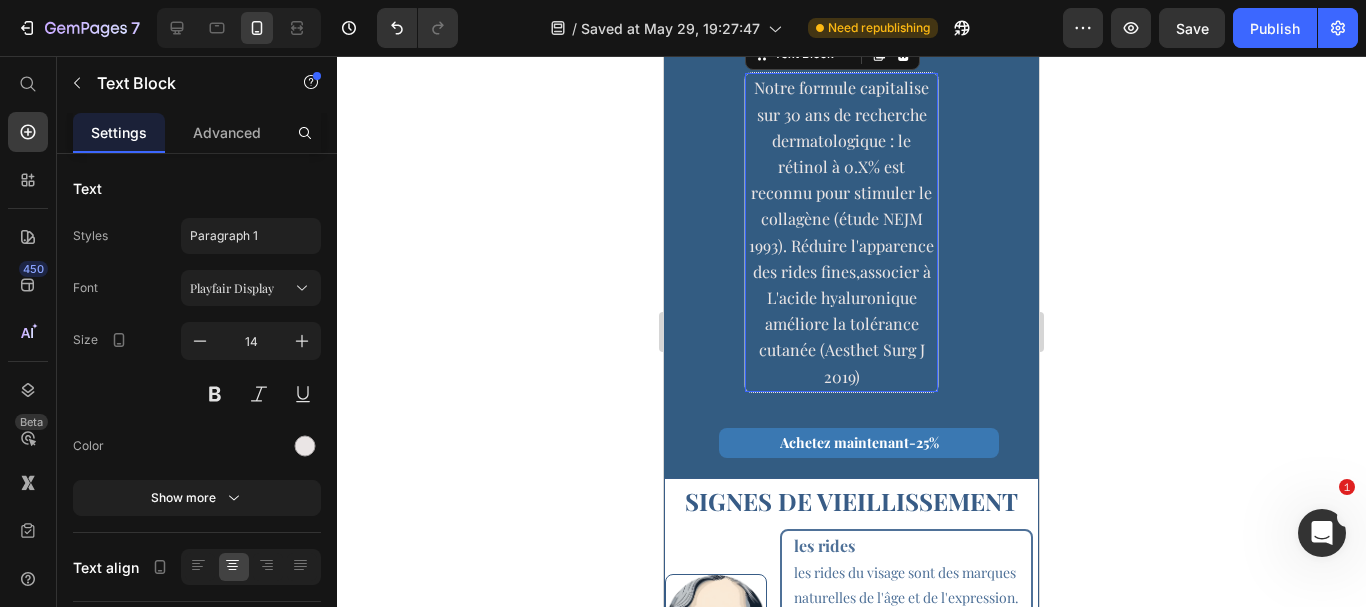 click on "Notre formule capitalise sur 30 ans de recherche dermatologique : le rétinol à 0.X% est reconnu pour stimuler le collagène (étude NEJM 1993). Réduire l'apparence des rides fines,associer à L'acide hyaluronique améliore la tolérance cutanée (Aesthet Surg J 2019)" at bounding box center [841, 231] 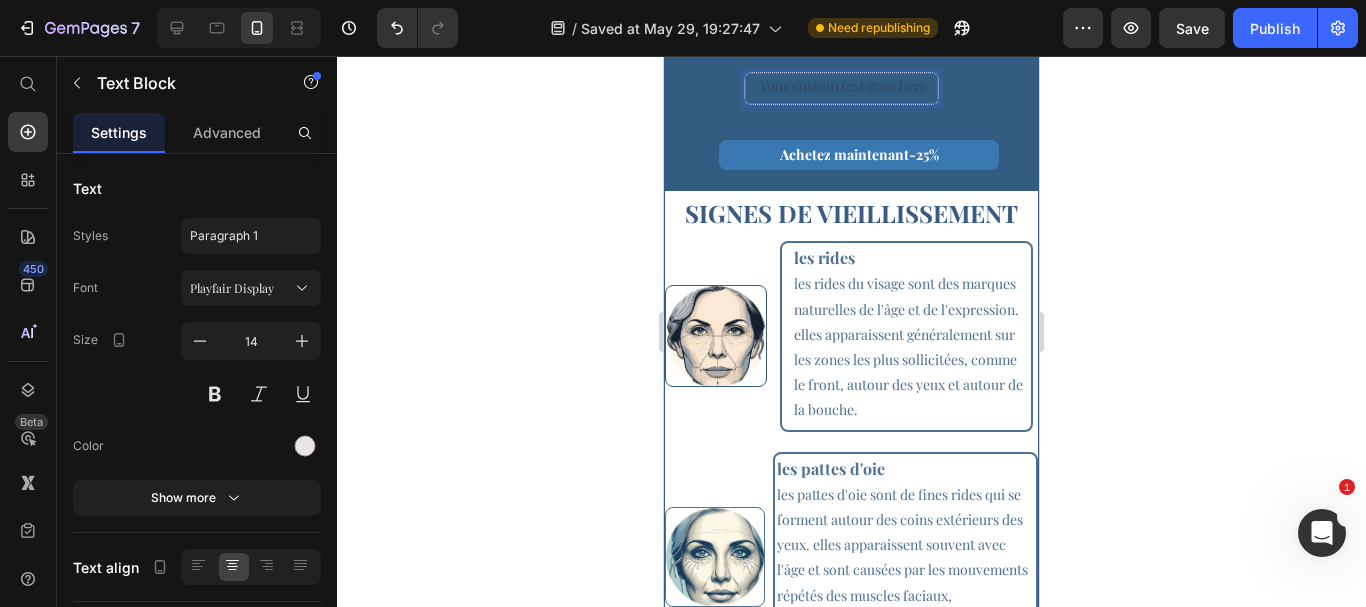 click at bounding box center (841, 88) 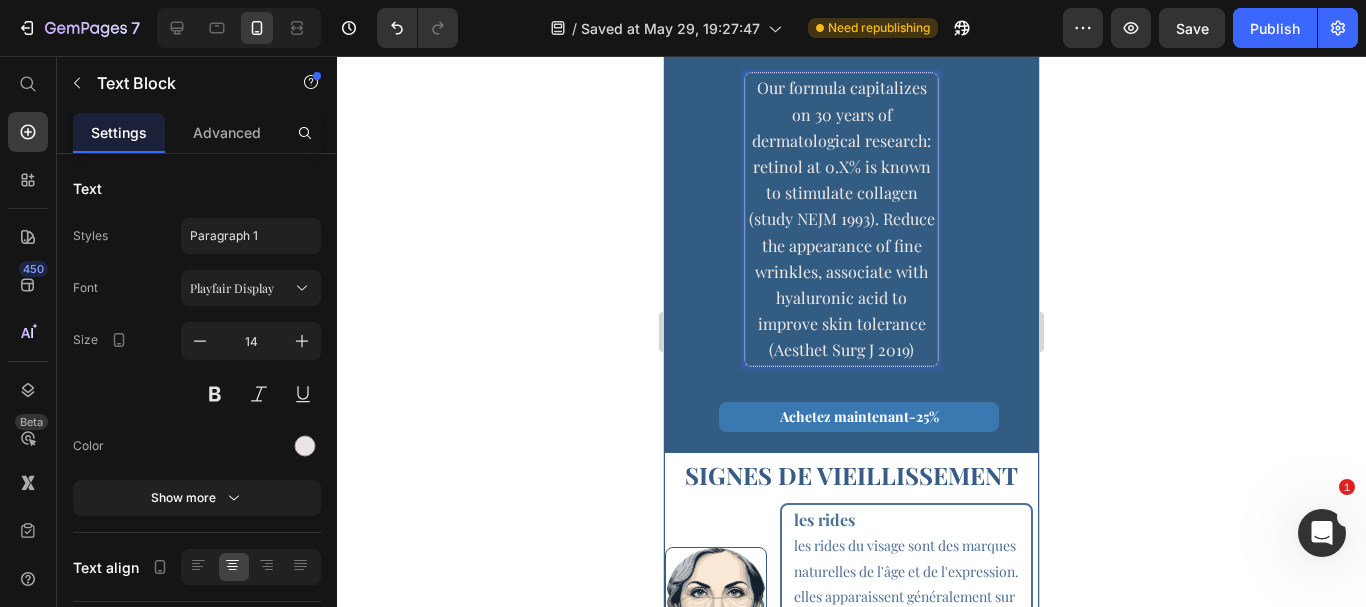 click 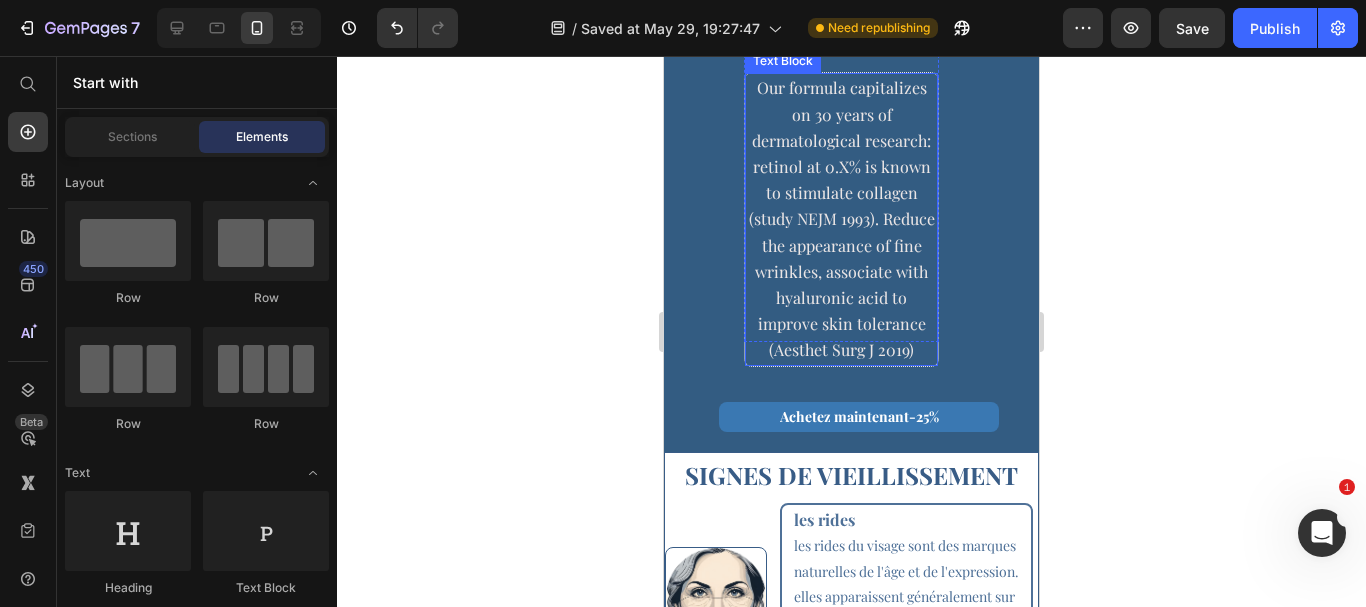 click on "Our formula capitalizes on 30 years of dermatological research: retinol at 0.X% is known to stimulate collagen (study NEJM 1993). Reduce the appearance of fine wrinkles, associate with hyaluronic acid to improve skin tolerance (Aesthet Surg J 2019)" at bounding box center (842, 218) 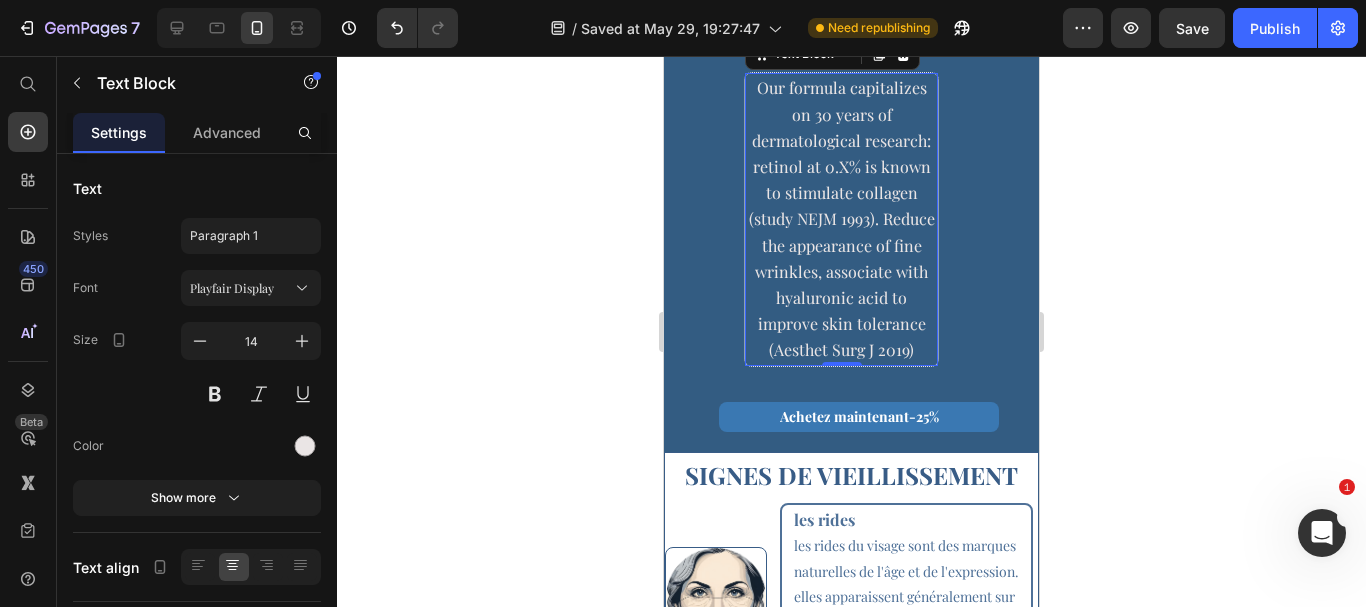 click on "Our formula capitalizes on 30 years of dermatological research: retinol at 0.X% is known to stimulate collagen (study NEJM 1993). Reduce the appearance of fine wrinkles, associate with hyaluronic acid to improve skin tolerance (Aesthet Surg J 2019)" at bounding box center [842, 218] 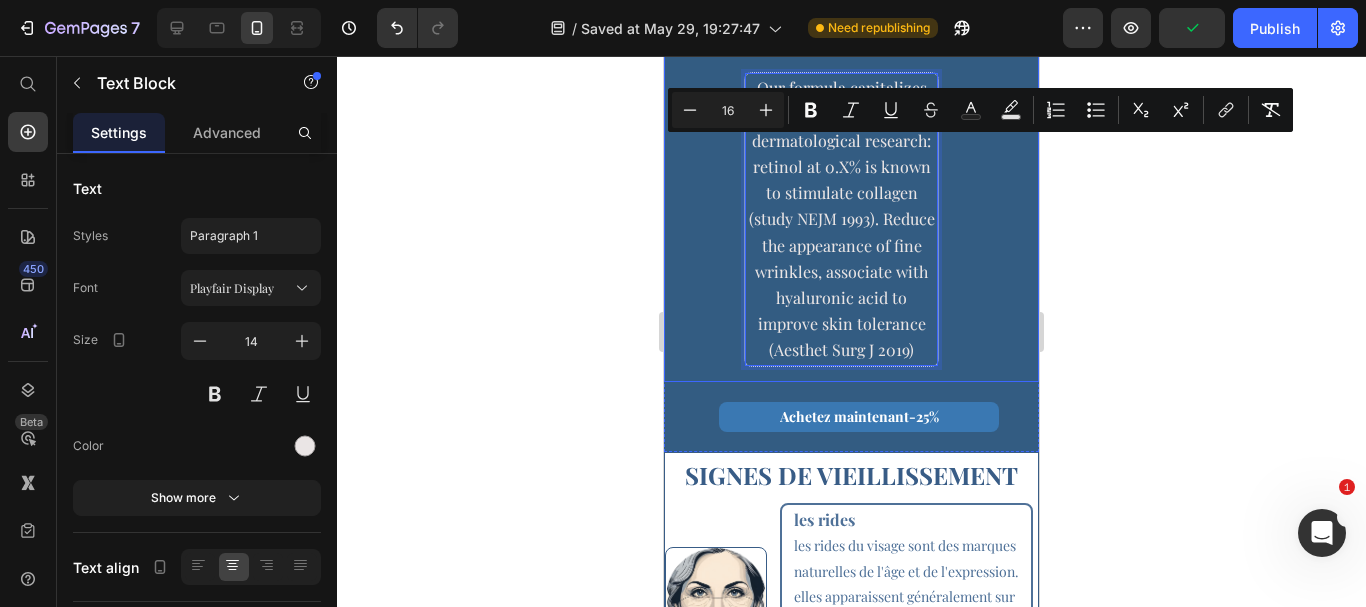 click 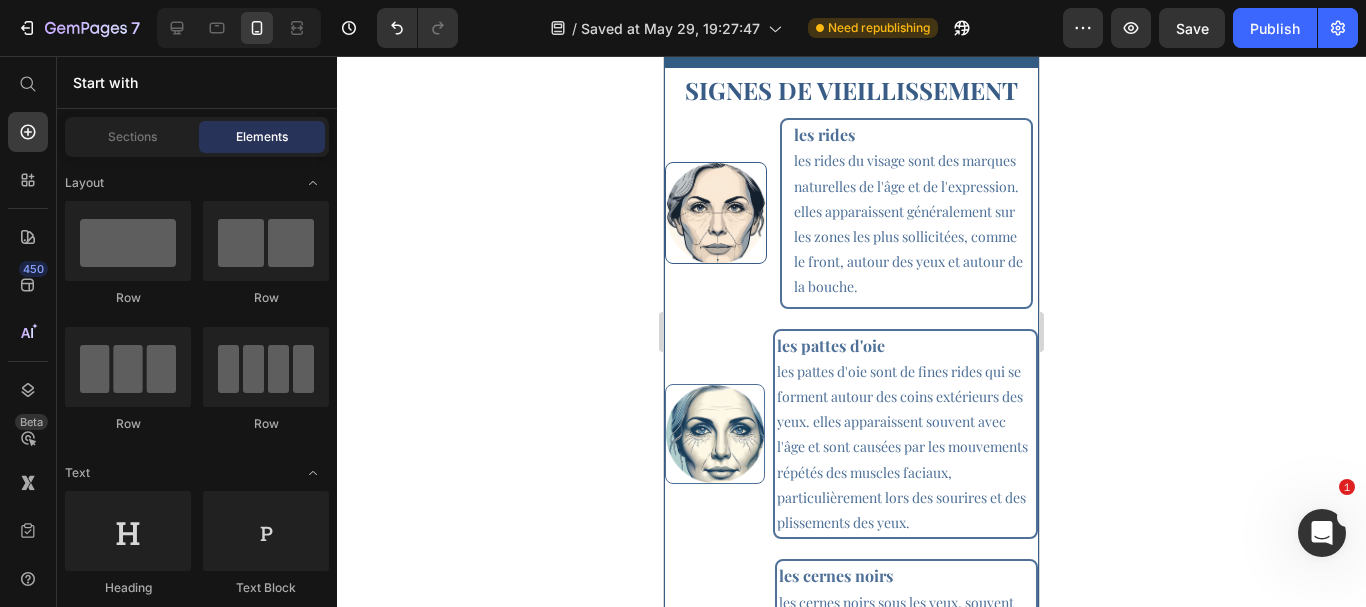 scroll, scrollTop: 1516, scrollLeft: 0, axis: vertical 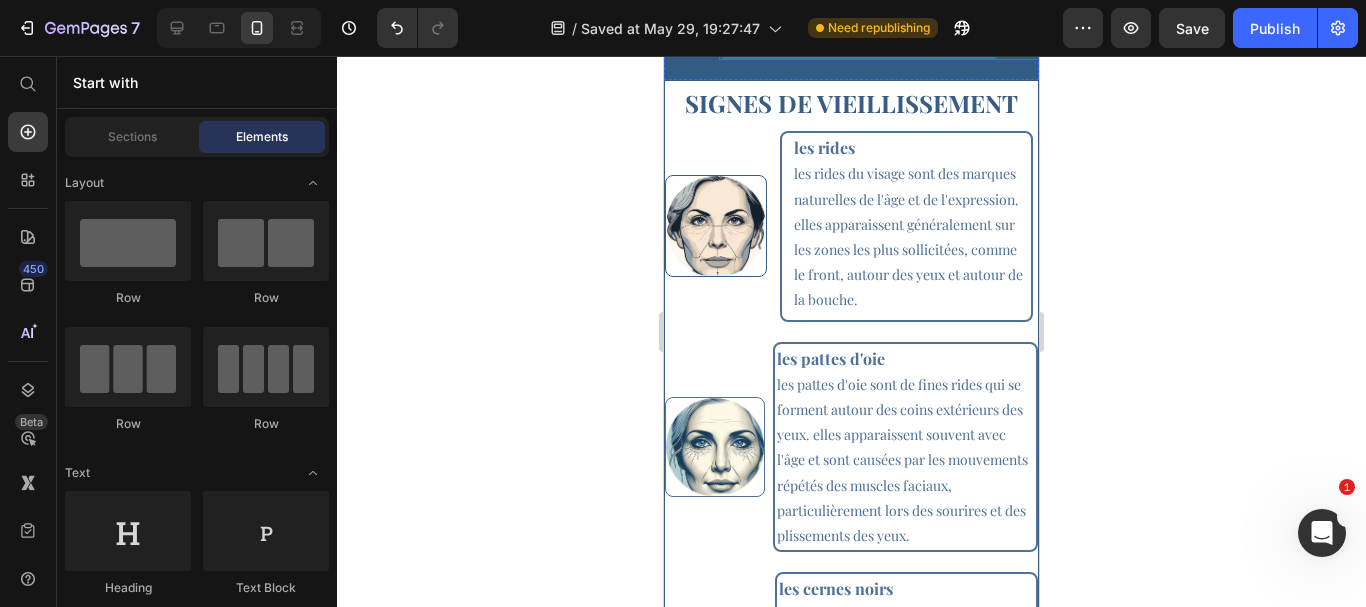 click on "Achetez maintenant-25%" at bounding box center [859, 44] 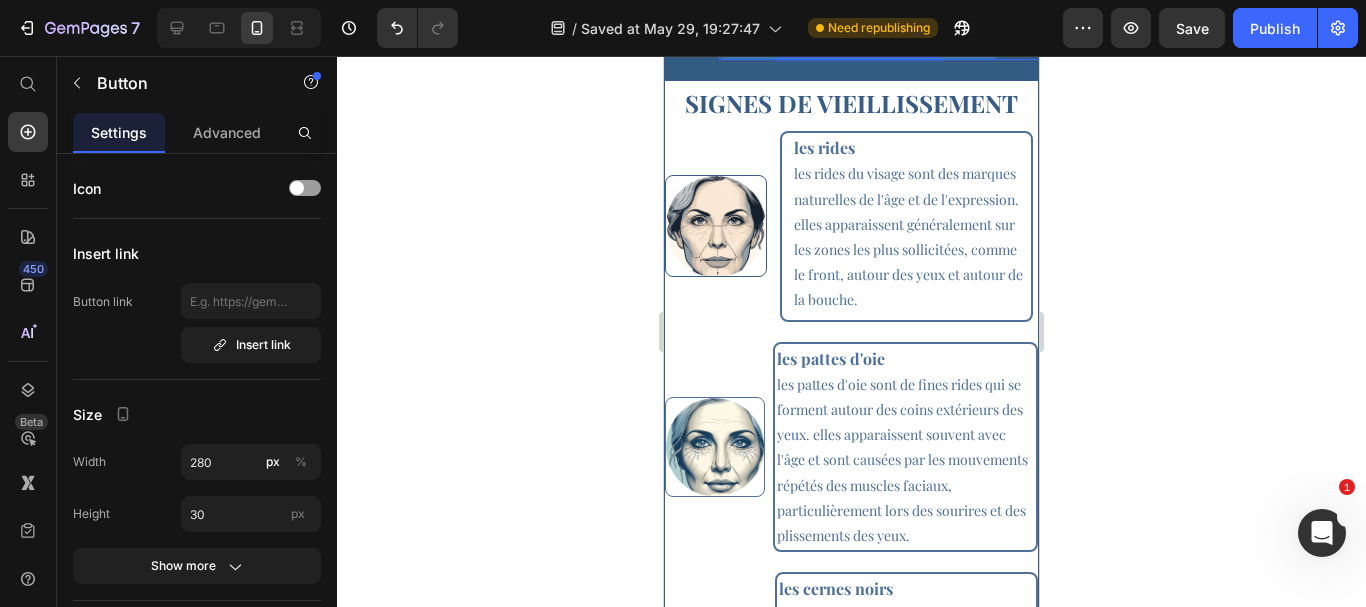 click on "Achetez maintenant-25%" at bounding box center (859, 44) 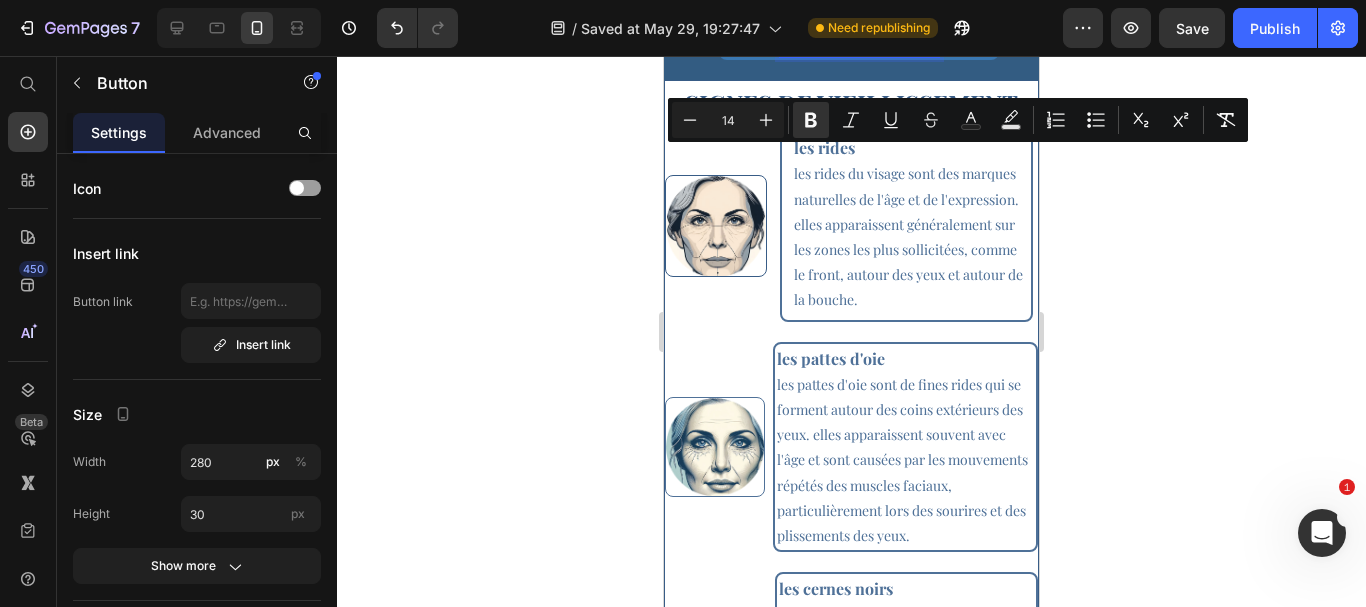 copy on "Achetez maintenant-25%" 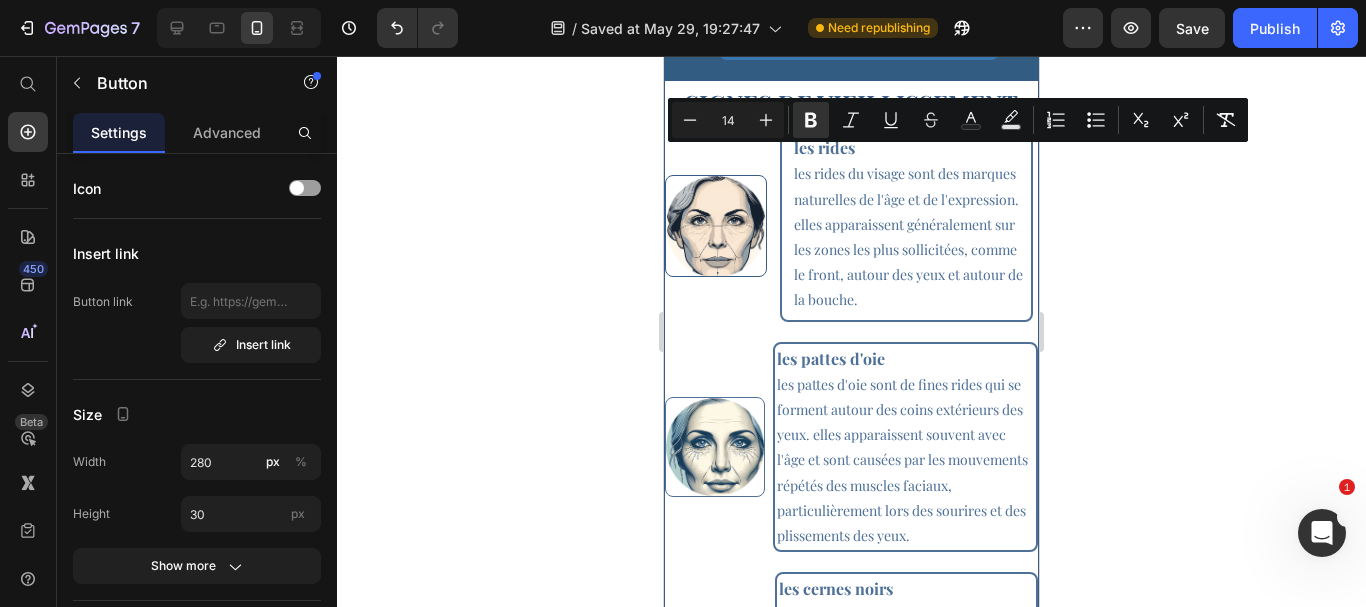 click 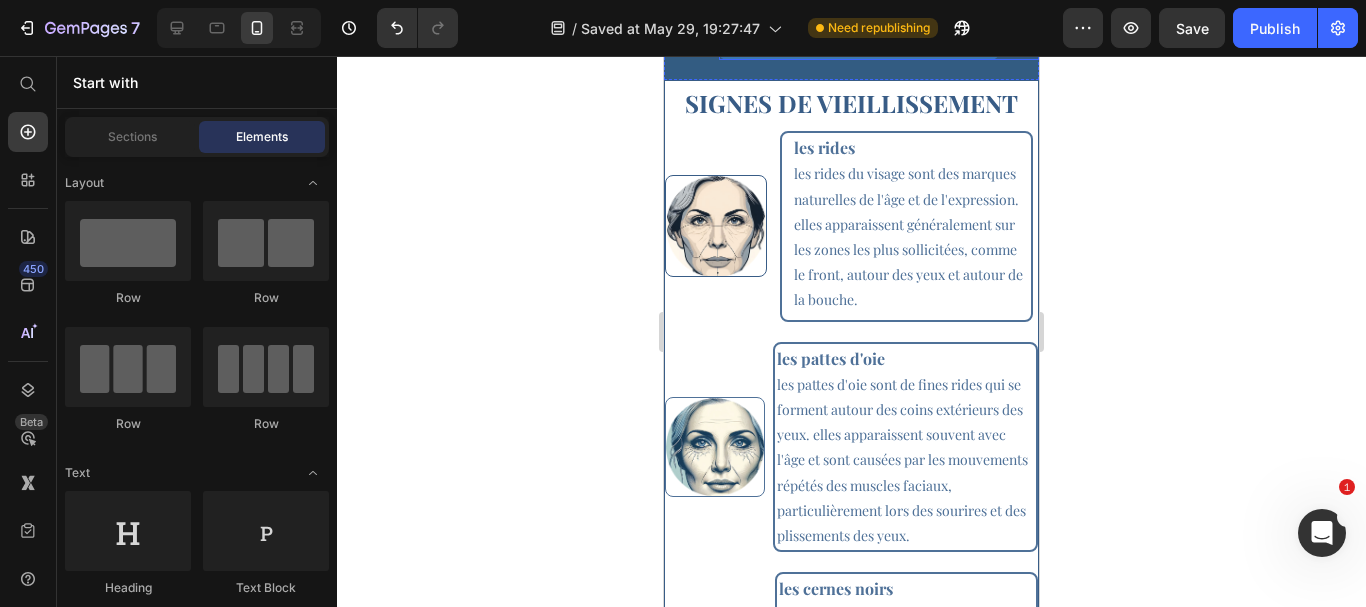 click on "Achetez maintenant-25%" at bounding box center (859, 44) 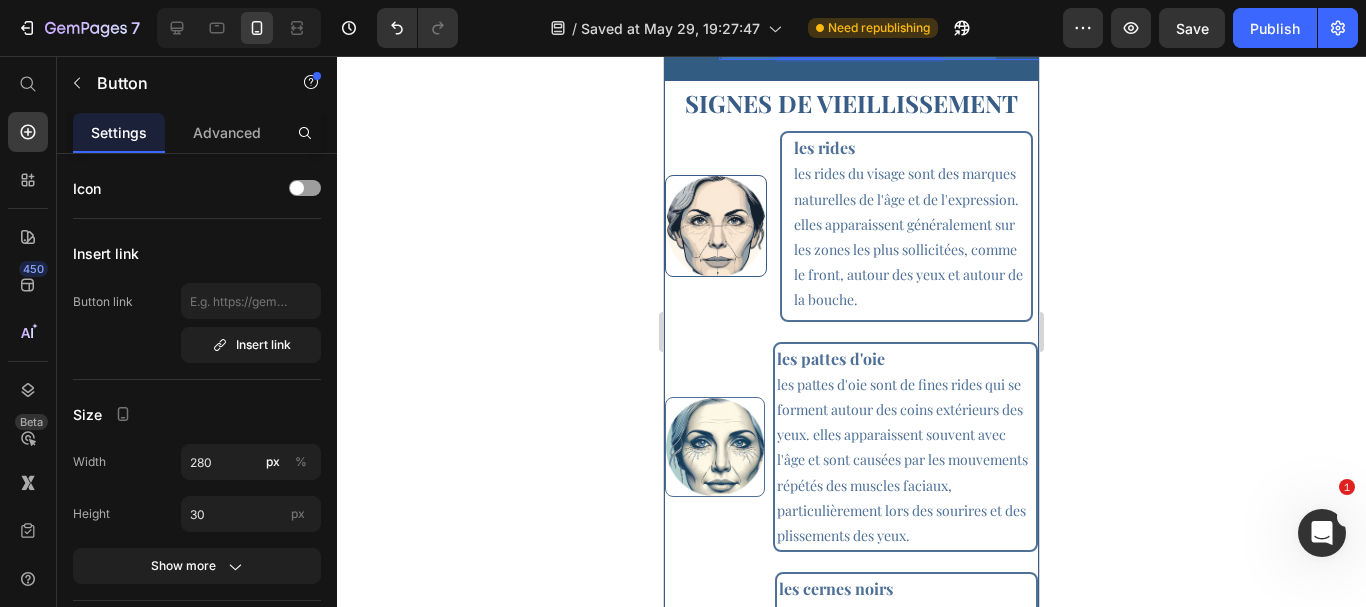click on "Achetez maintenant-25%" at bounding box center [859, 44] 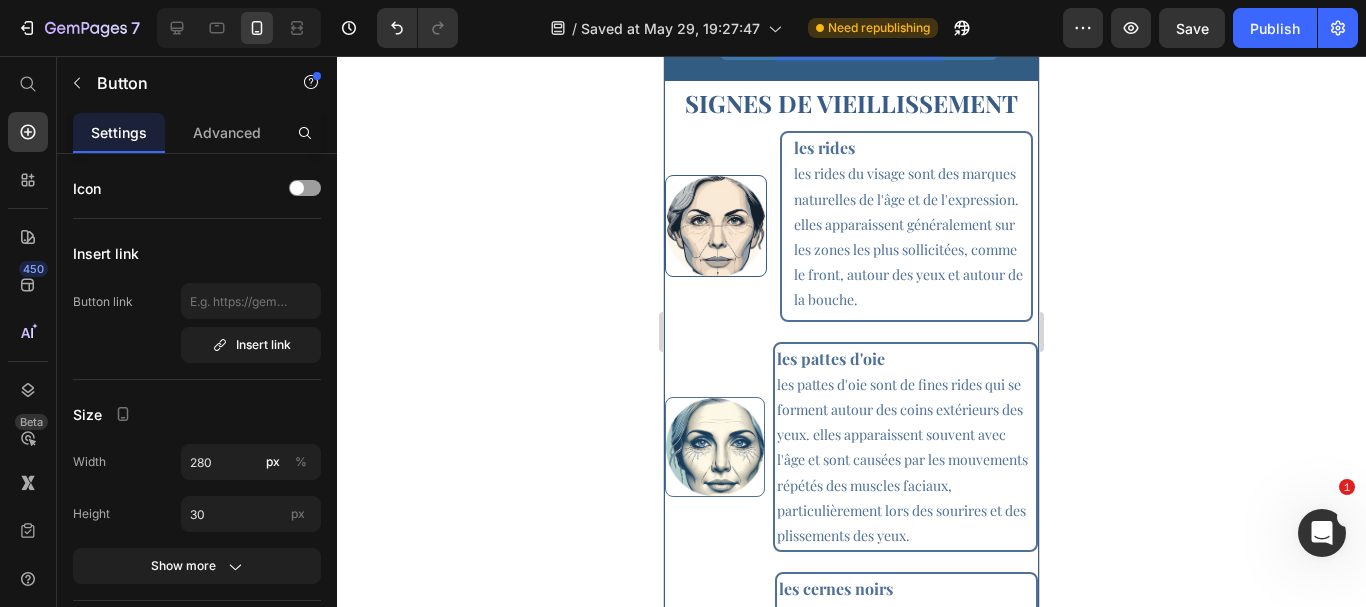 click on "Achetez maintenant-25%" at bounding box center [859, 45] 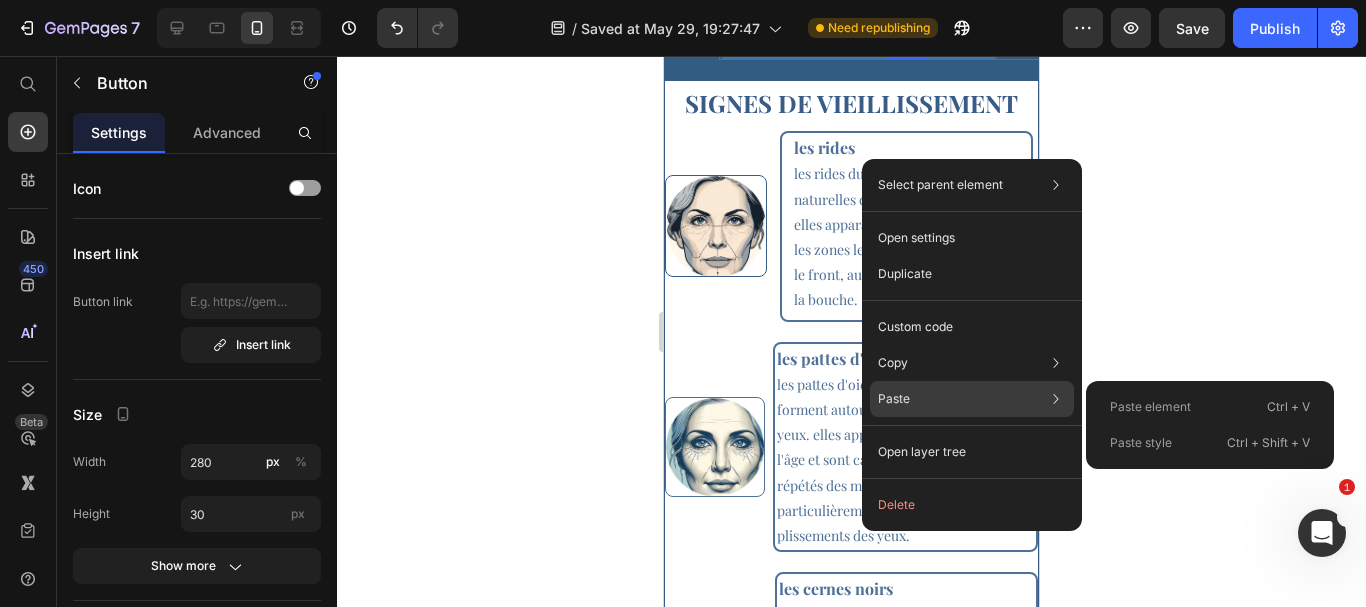 click on "Paste Paste element  Ctrl + V Paste style  Ctrl + Shift + V" 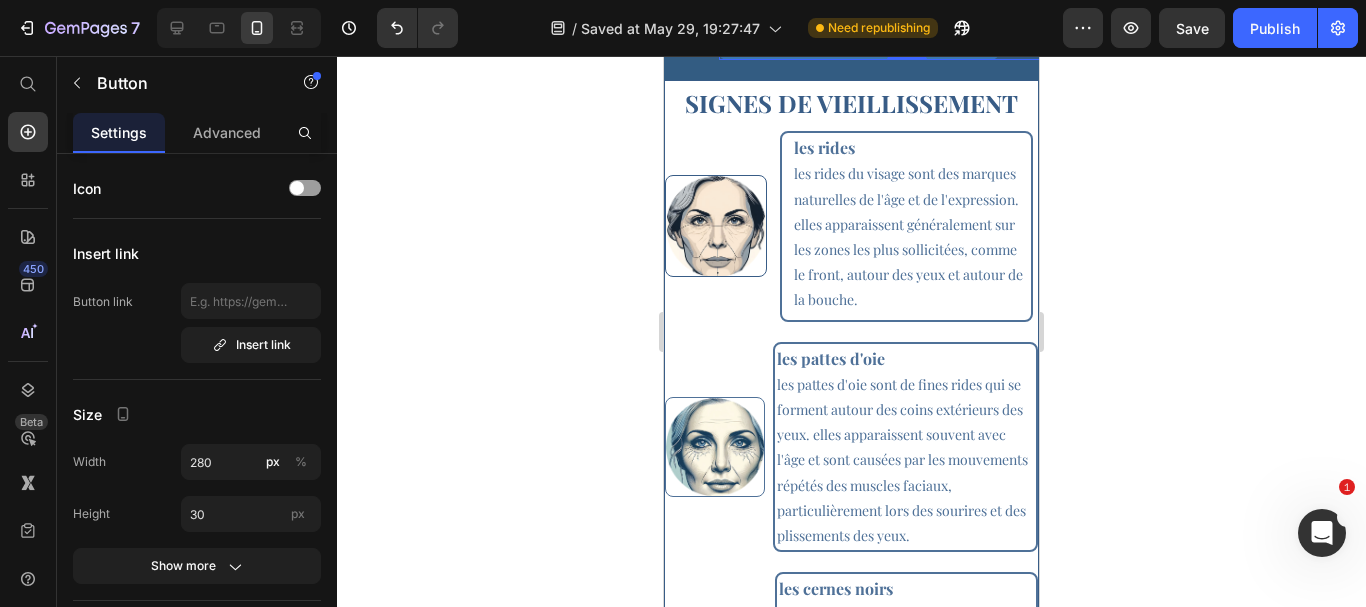 drag, startPoint x: 1163, startPoint y: 204, endPoint x: 233, endPoint y: 69, distance: 939.7473 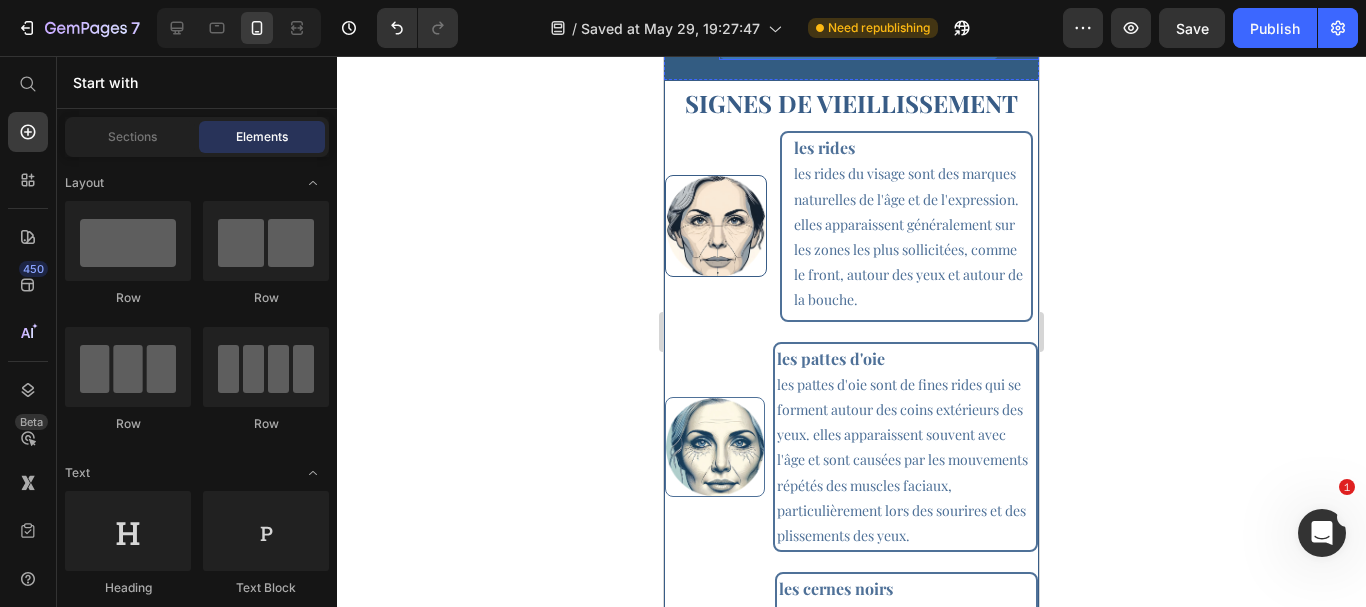 click at bounding box center (859, 45) 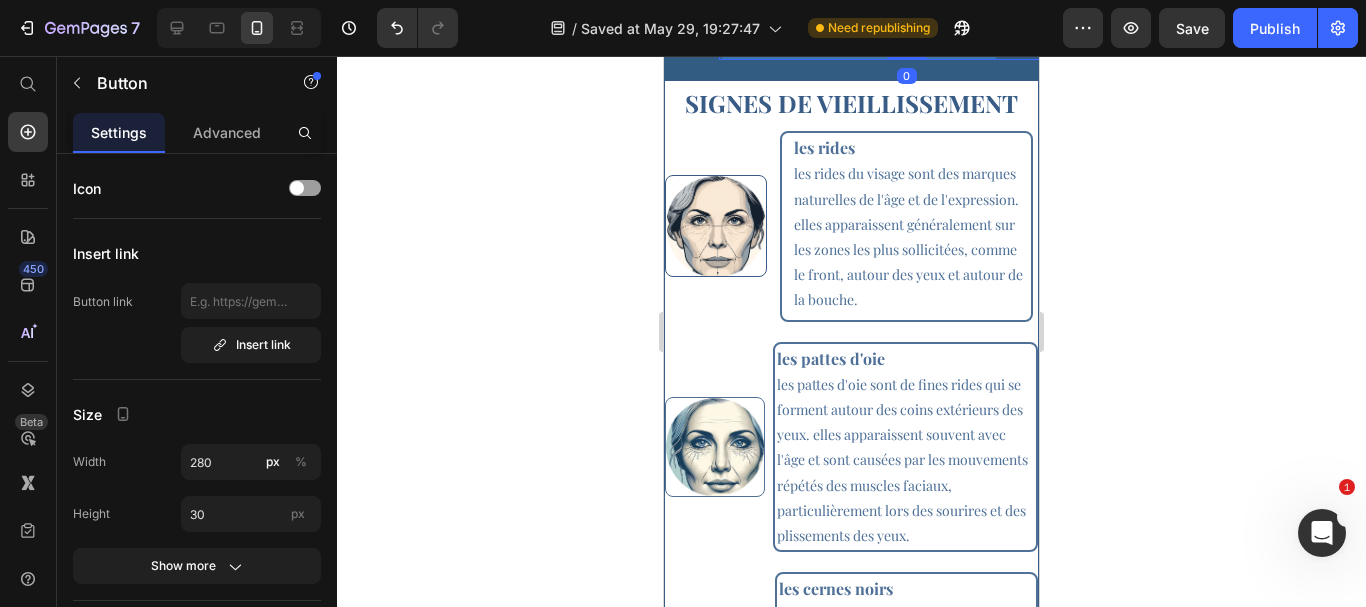 click at bounding box center (859, 45) 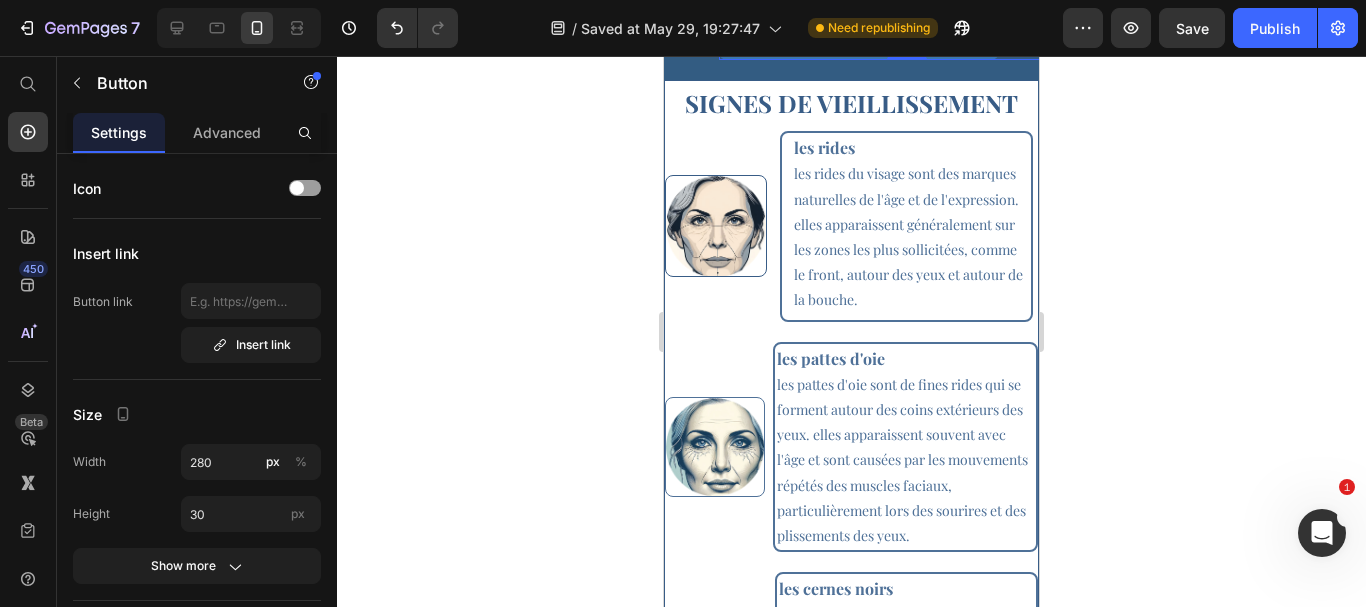 click at bounding box center [859, 45] 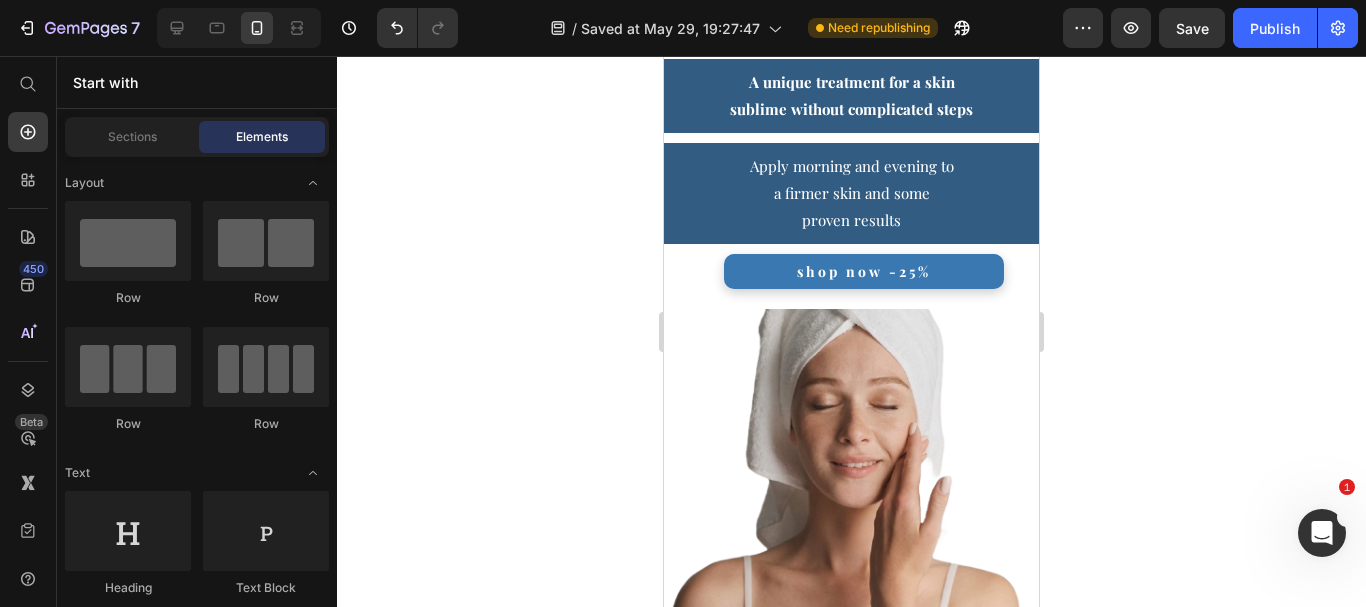 scroll, scrollTop: 67, scrollLeft: 0, axis: vertical 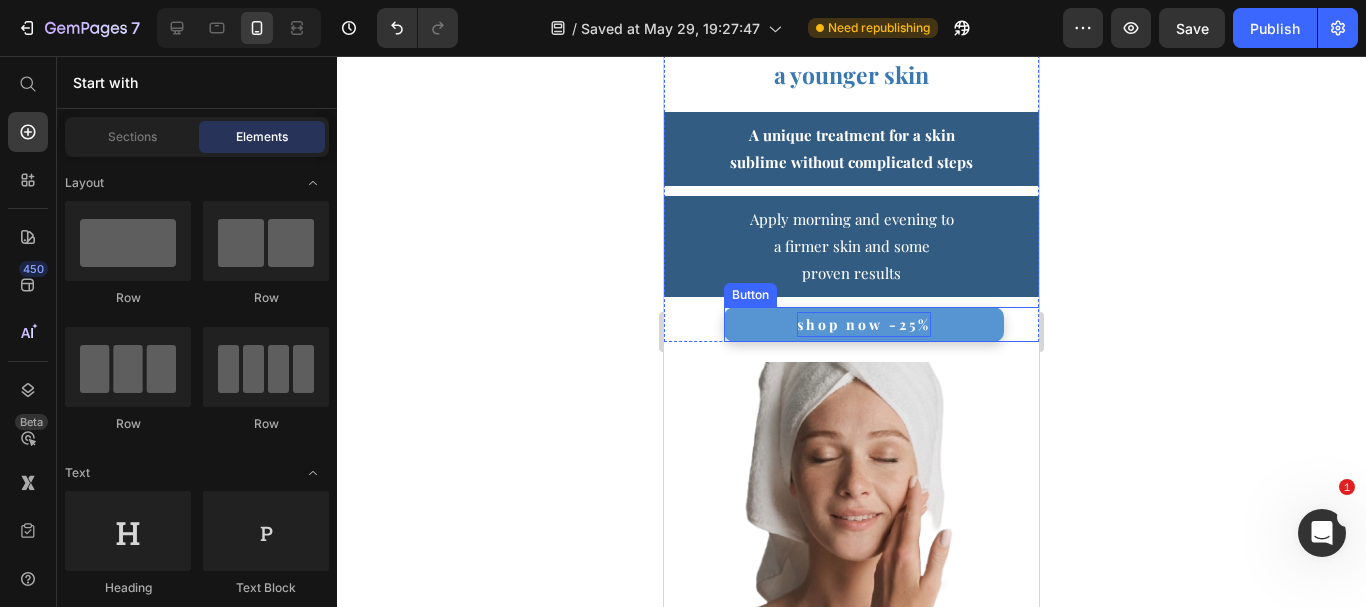 click on "shop now   -25%" at bounding box center (864, 324) 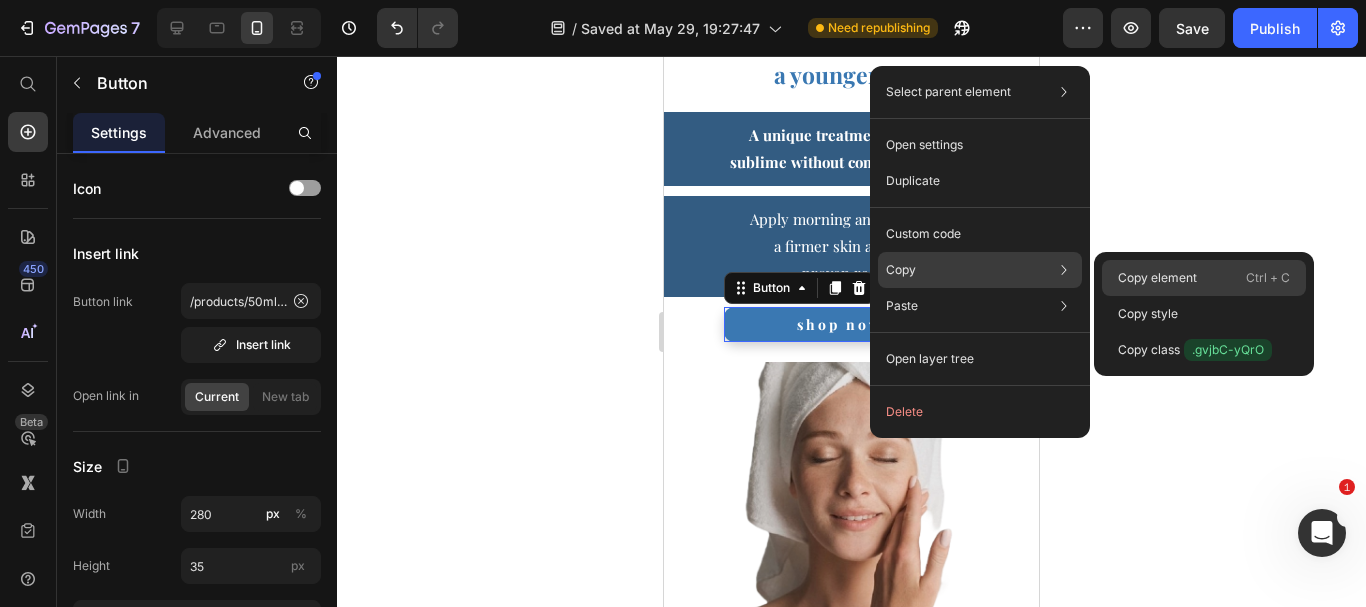 click on "Copy element" at bounding box center [1157, 278] 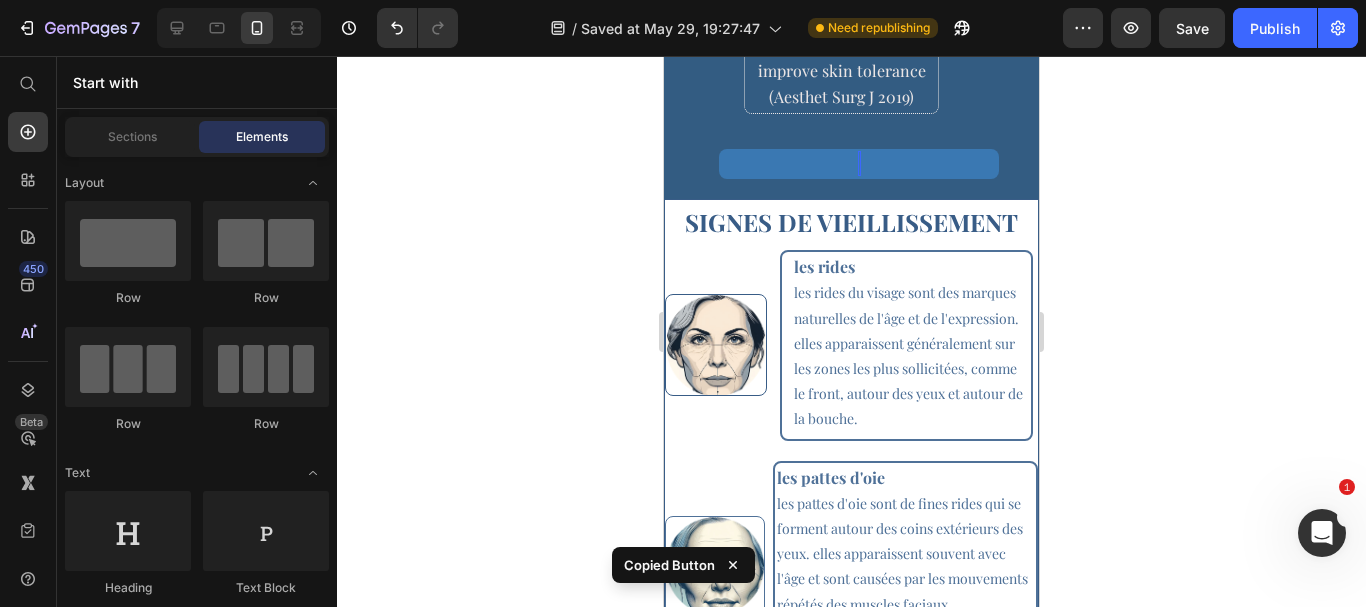 scroll, scrollTop: 1370, scrollLeft: 0, axis: vertical 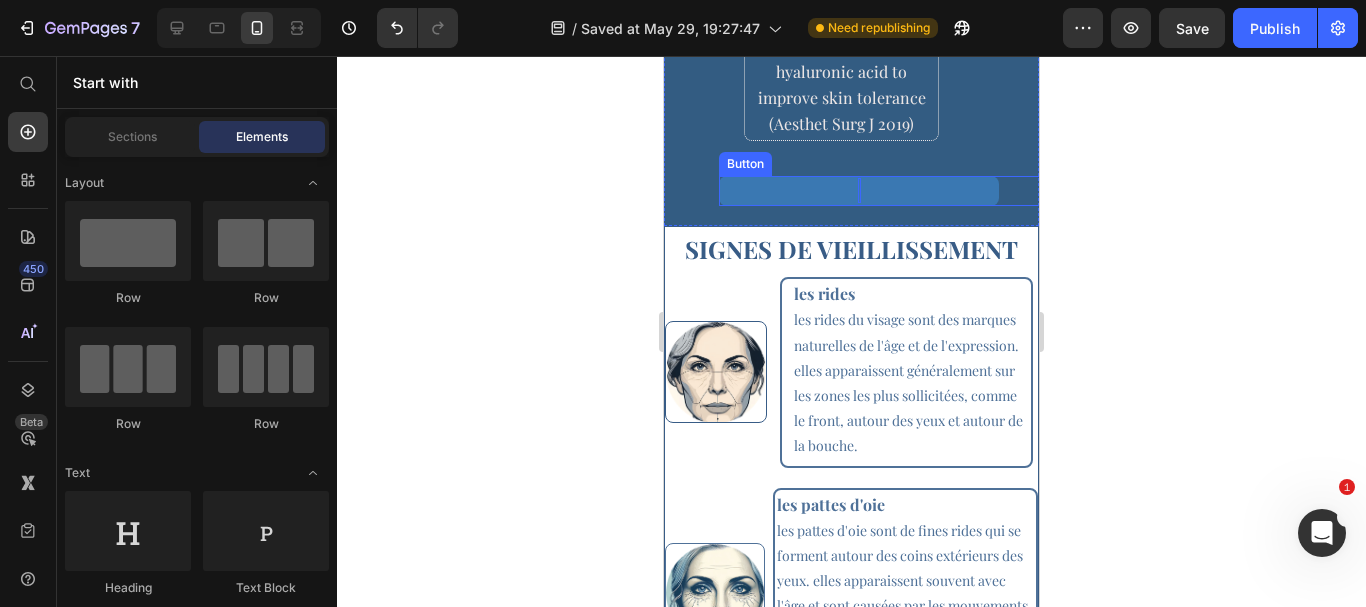 click at bounding box center (859, 191) 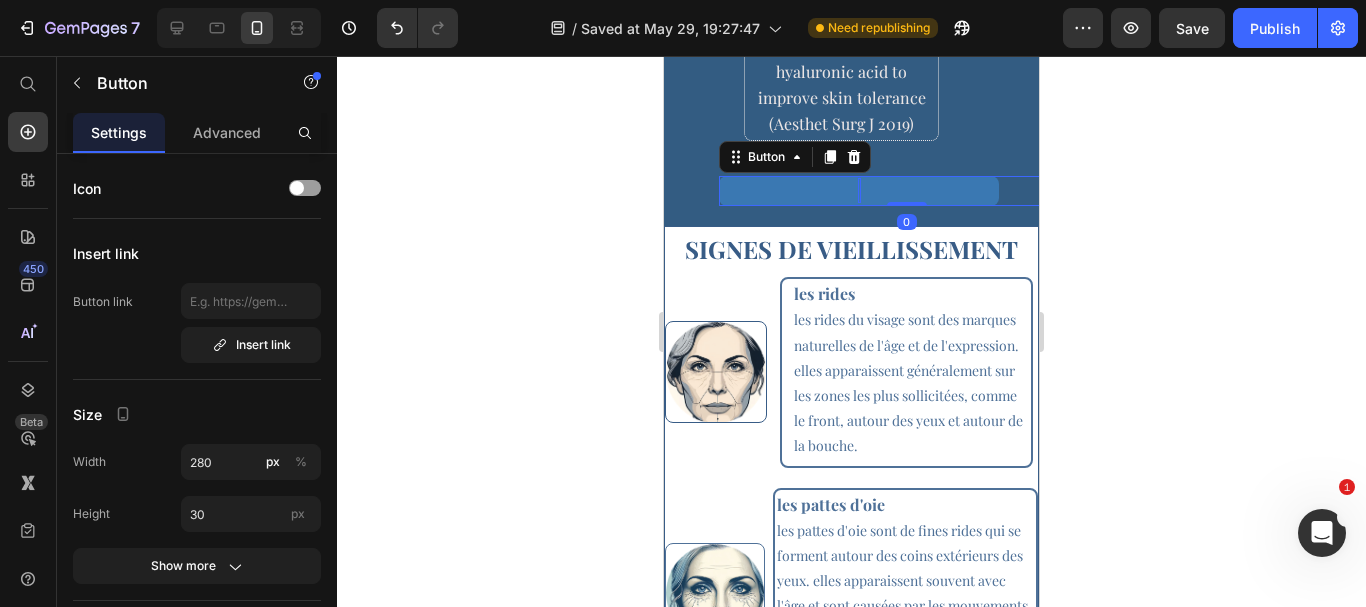 click at bounding box center (859, 191) 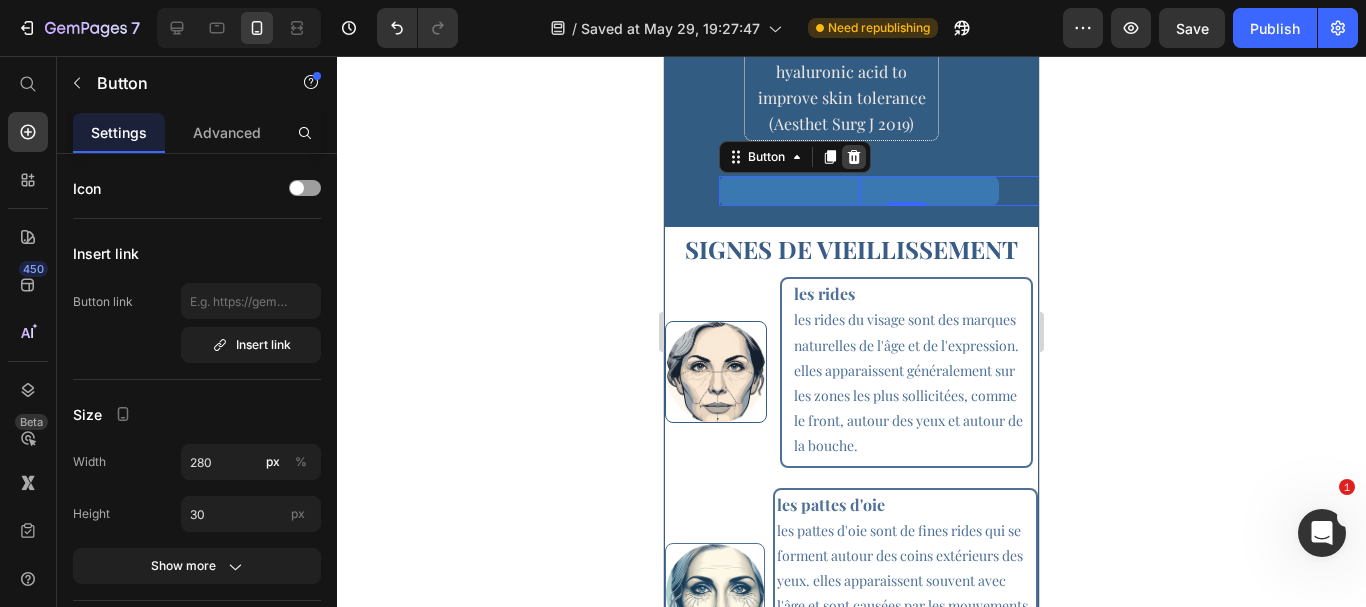 click 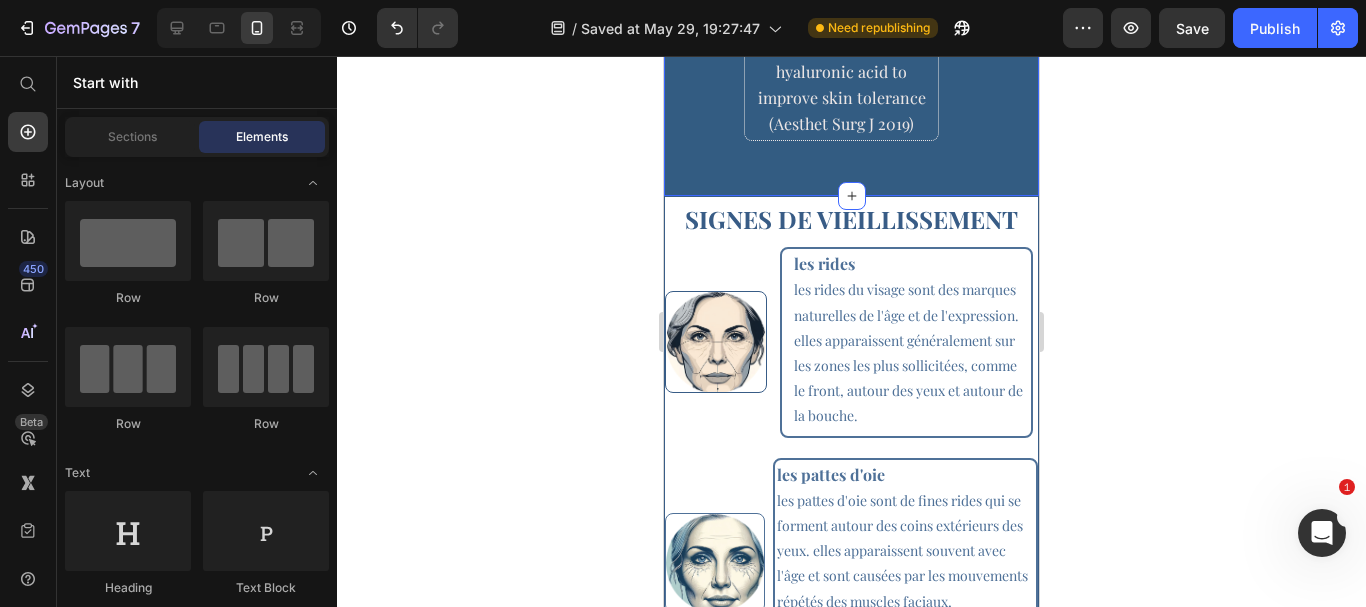 click on "Image ⁠⁠⁠⁠⁠⁠⁠  The power of Retinol Validated by science Heading Row  * 89% of consumer satisfaction  * Clinically effective documented     * no igredients animal testing Text Block Row   Advanced Retinol incorporates an optimal concentration of retinol, an active whose anti-aging effectiveness is proven by decades of dermatological research Text Block  Our formula capitalizes on 30 years of dermatological research: retinol at 0.X% is known to stimulate collagen (study NEJM 1993). Reduce the appearance of fine wrinkles, associate with hyaluronic acid to improve skin tolerance (Aesthet Surg J 2019) Text Block Row Row" at bounding box center (851, -223) 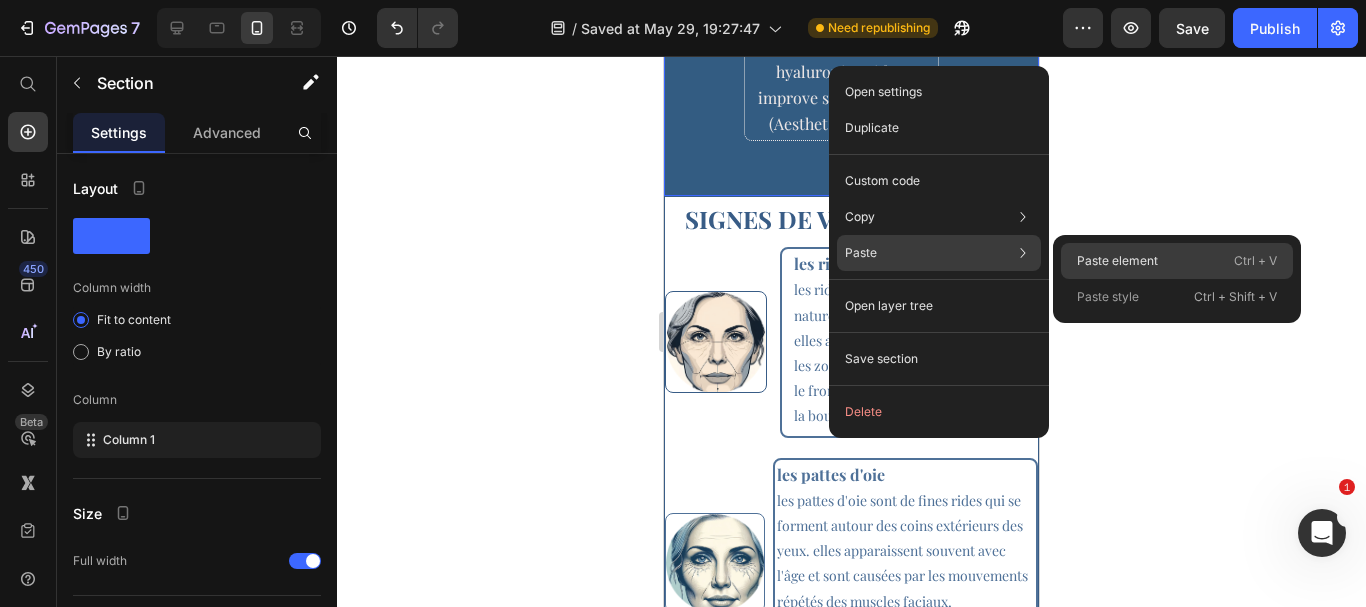 click on "Paste element" at bounding box center (1117, 261) 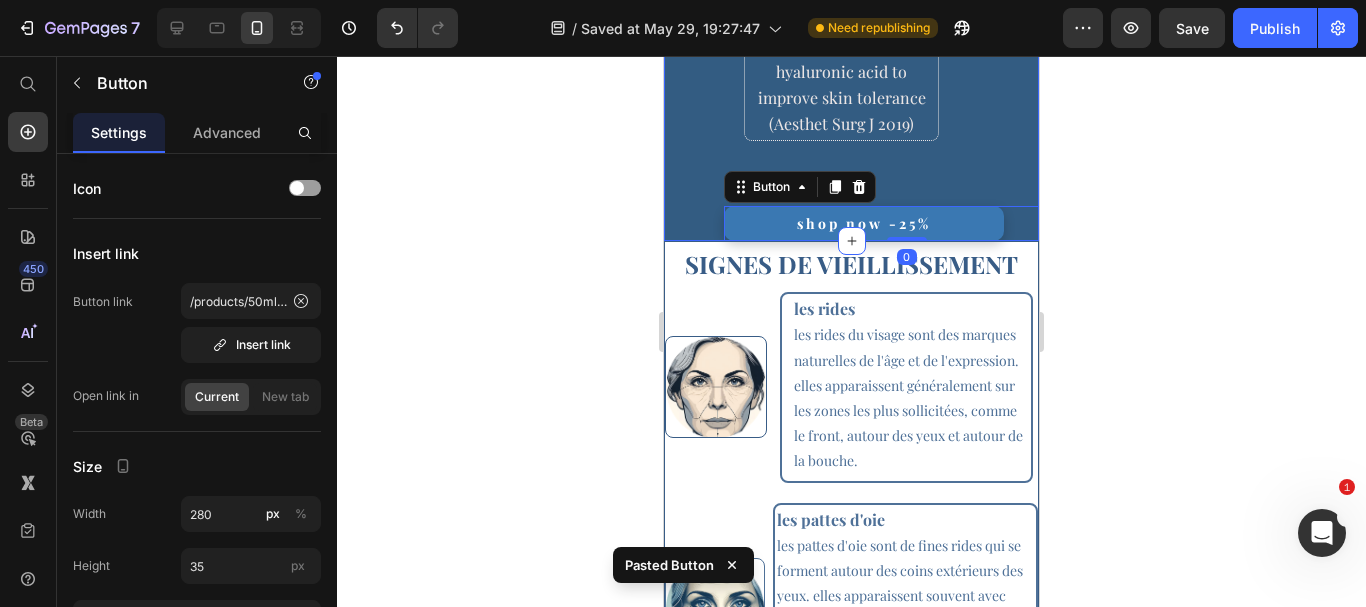click on "Image ⁠⁠⁠⁠⁠⁠⁠  The power of Retinol Validated by science Heading Row  * 89% of consumer satisfaction  * Clinically effective documented     * no igredients animal testing Text Block Row   Advanced Retinol incorporates an optimal concentration of retinol, an active whose anti-aging effectiveness is proven by decades of dermatological research Text Block  Our formula capitalizes on 30 years of dermatological research: retinol at 0.X% is known to stimulate collagen (study NEJM 1993). Reduce the appearance of fine wrinkles, associate with hyaluronic acid to improve skin tolerance (Aesthet Surg J 2019) Text Block Row Row   shop now   -25% Button   0" at bounding box center (851, -200) 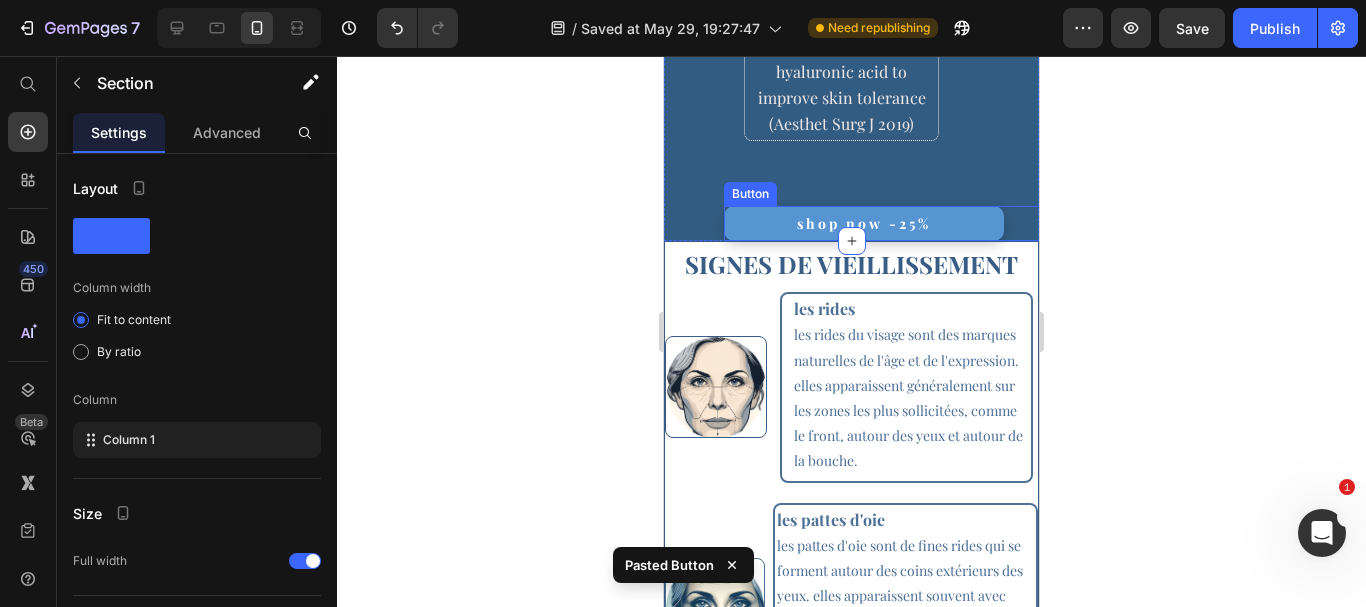 click on "shop now   -25%" at bounding box center [864, 223] 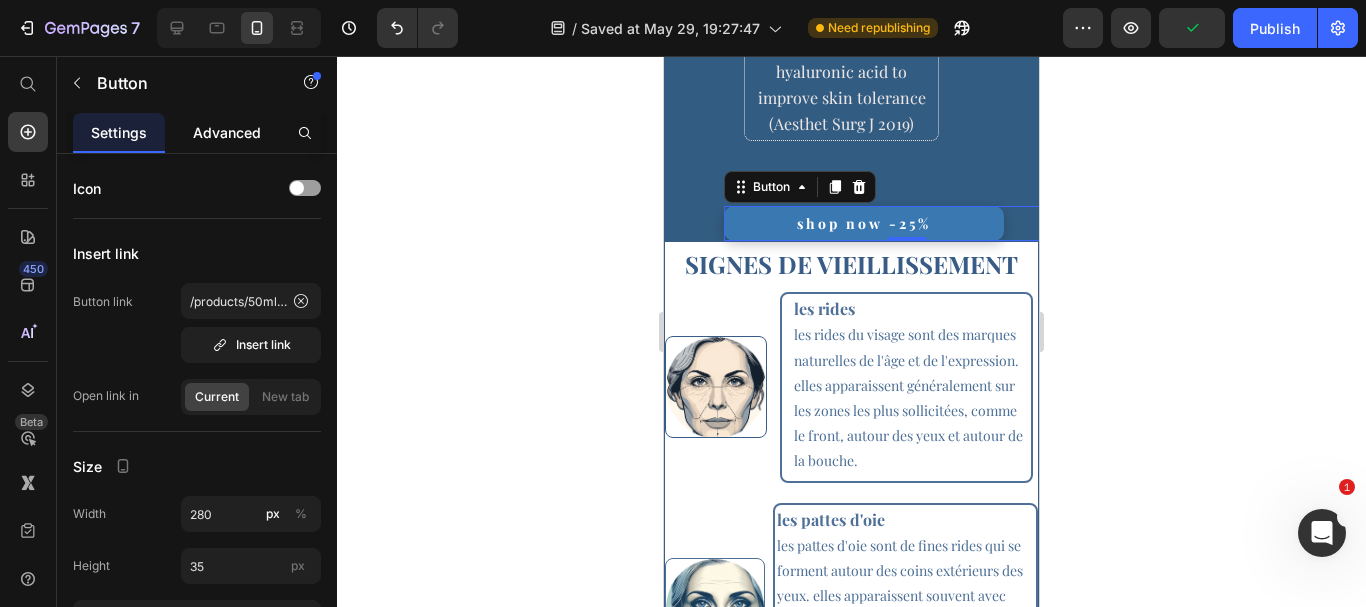 click on "Advanced" at bounding box center (227, 132) 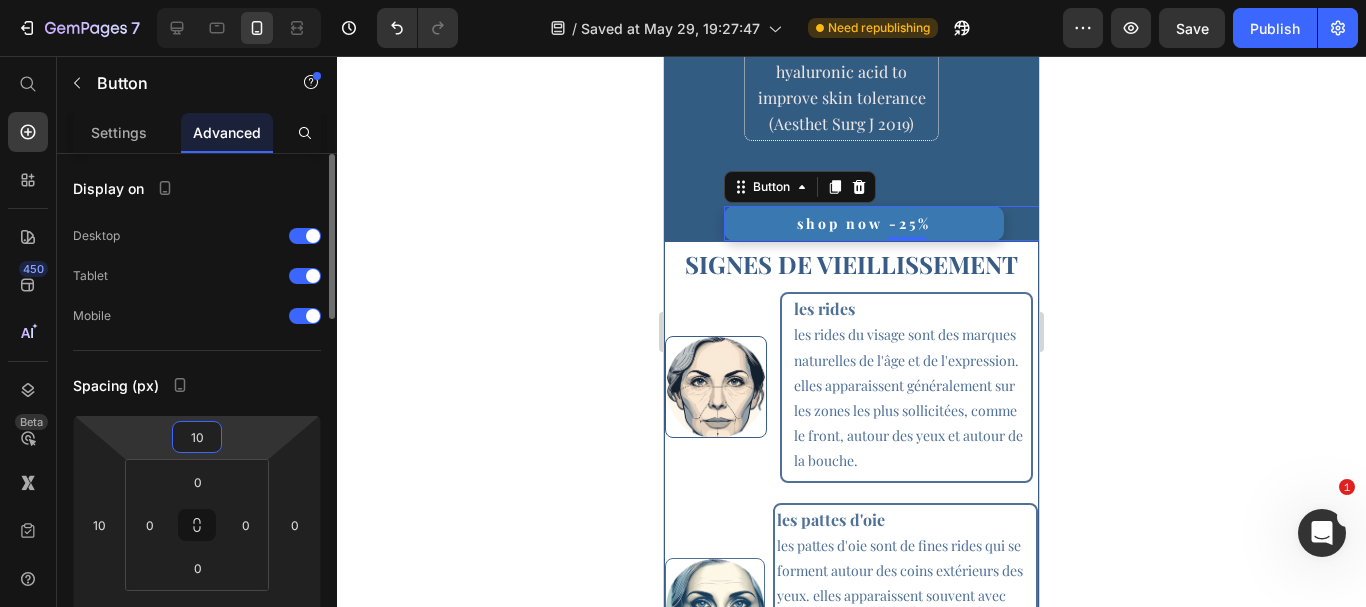 click on "10" at bounding box center (197, 437) 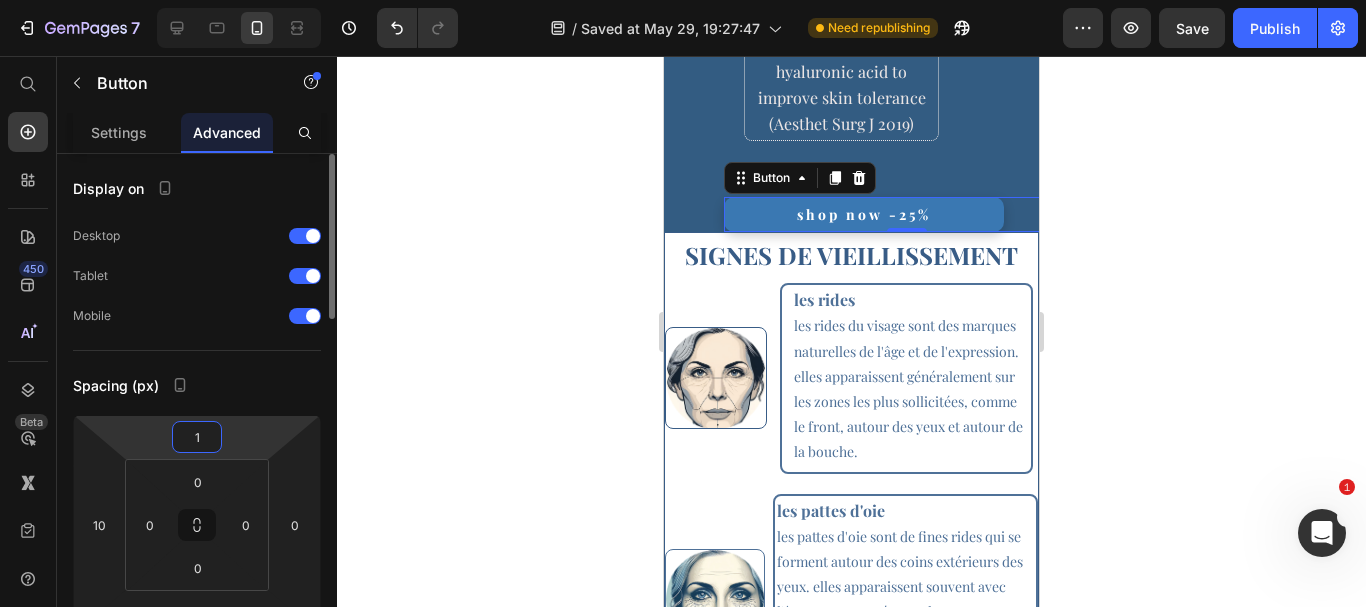 type on "10" 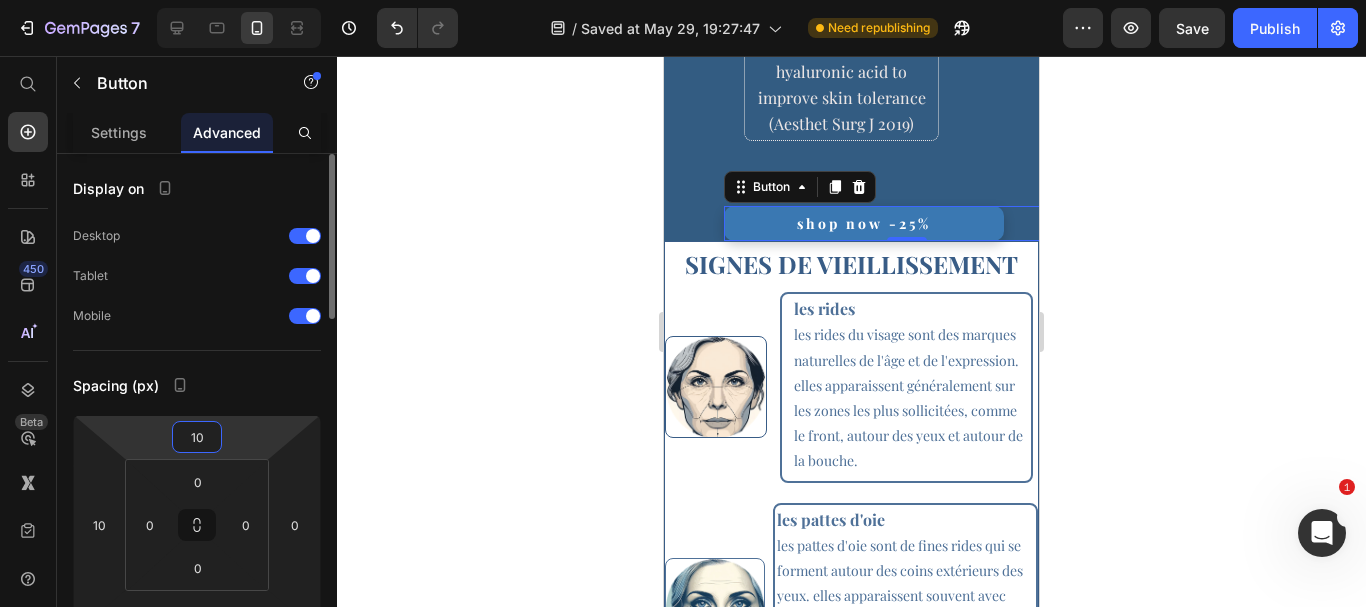 click on "Spacing (px)" at bounding box center [197, 385] 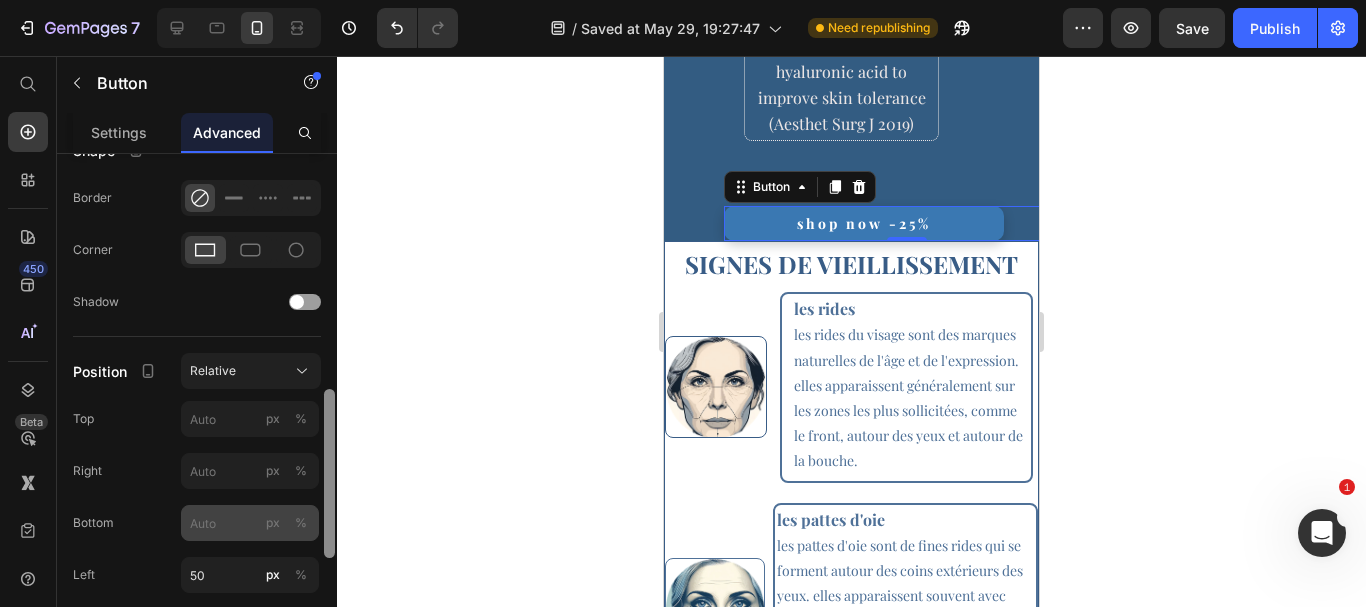 scroll, scrollTop: 578, scrollLeft: 0, axis: vertical 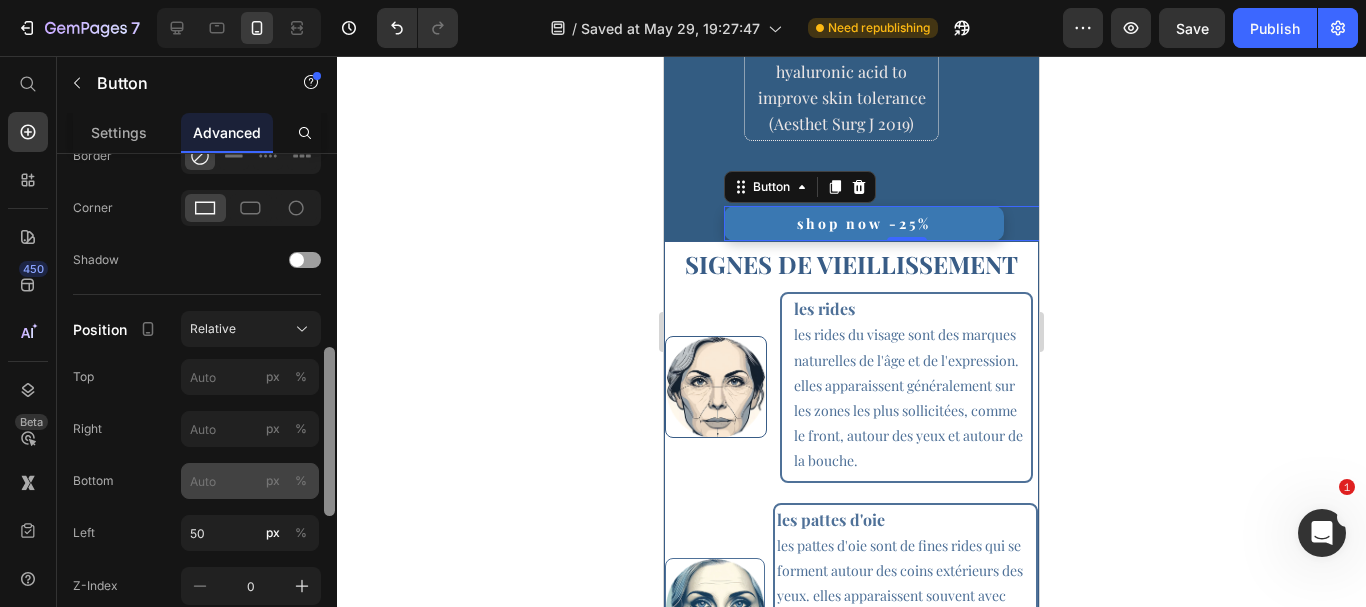 drag, startPoint x: 333, startPoint y: 303, endPoint x: 319, endPoint y: 496, distance: 193.50711 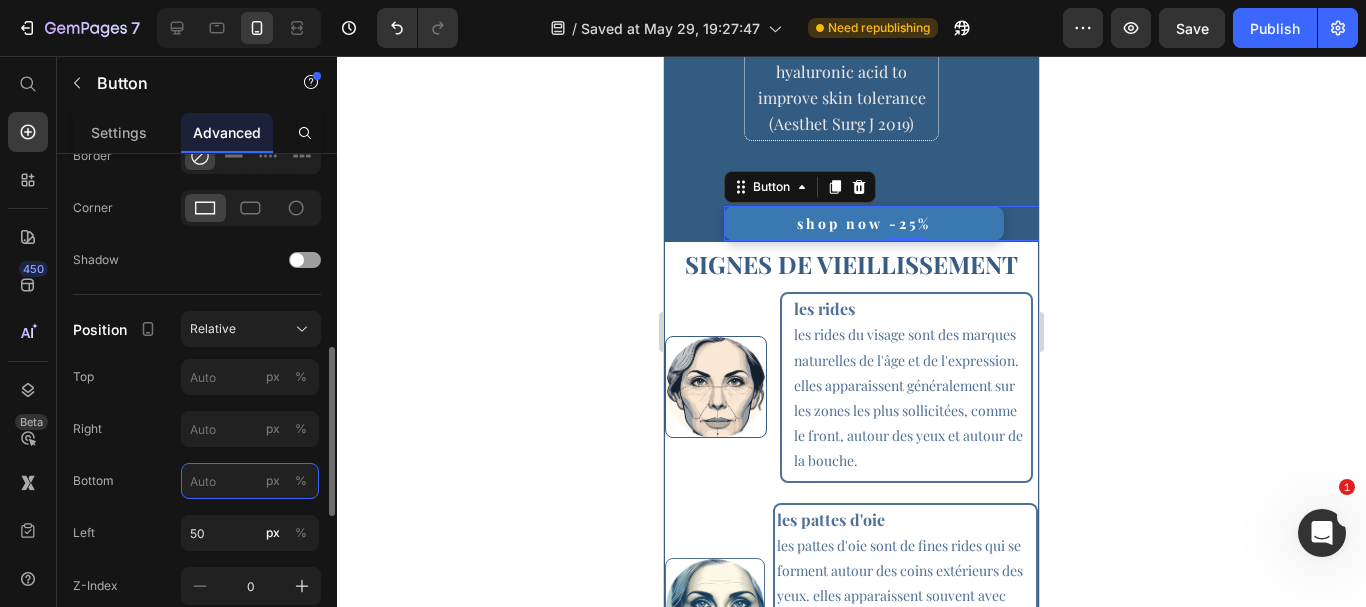 click on "px %" at bounding box center (250, 481) 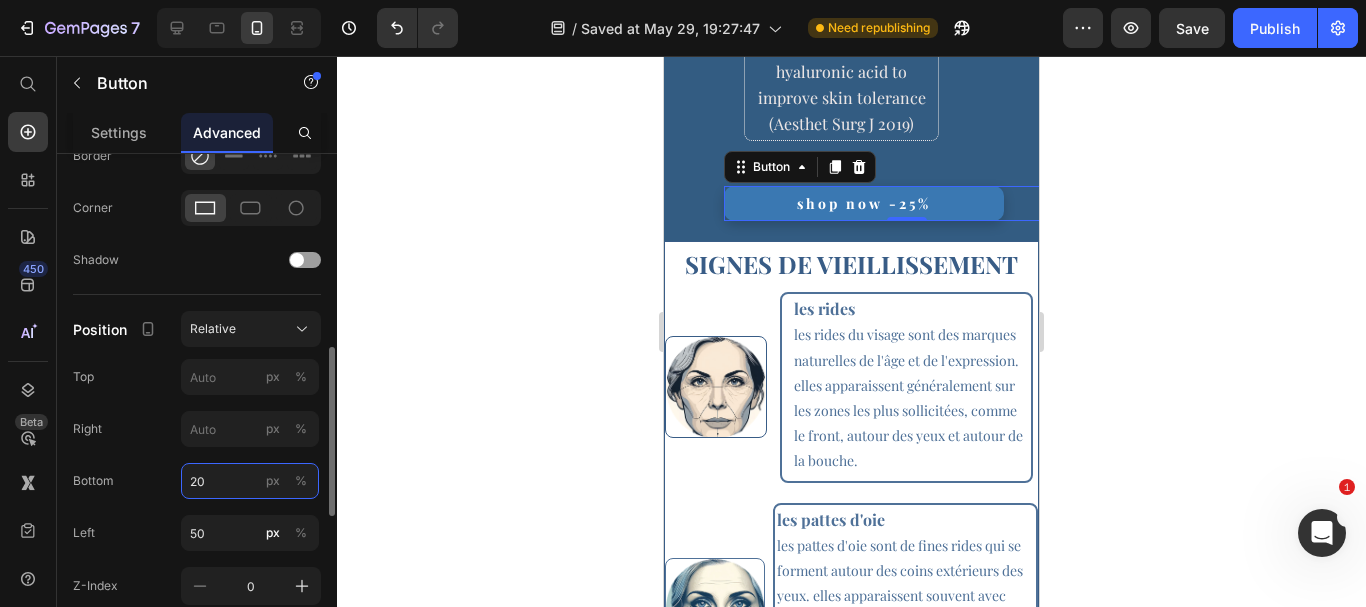type on "2" 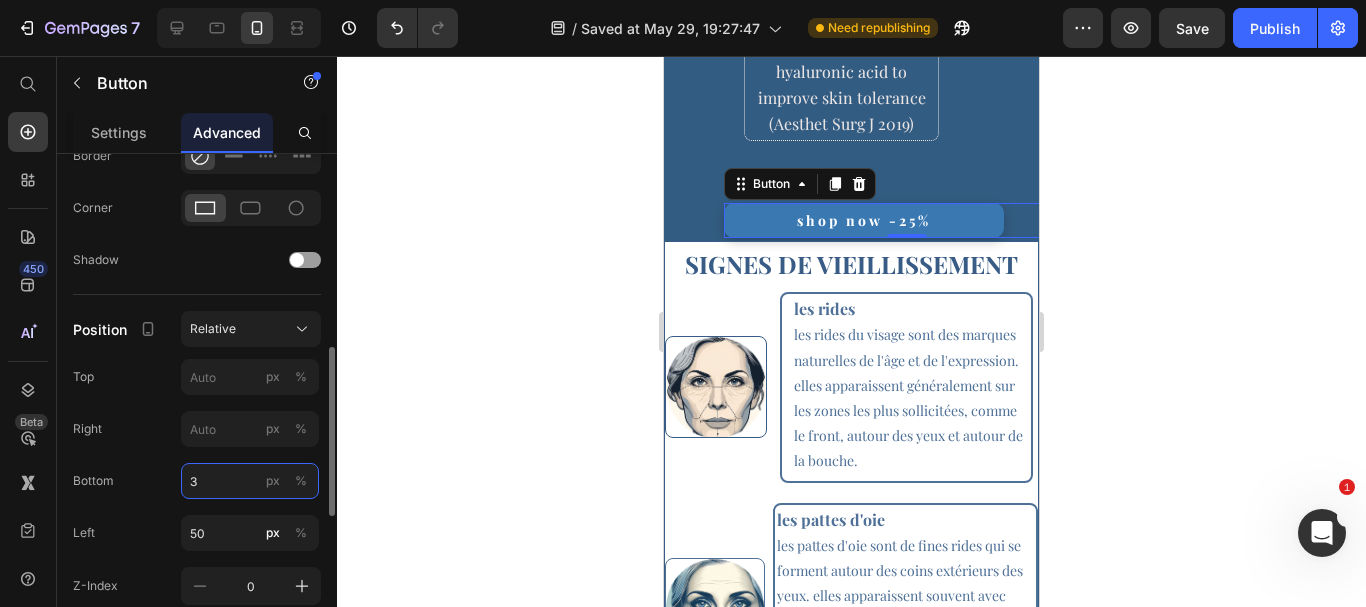 type on "30" 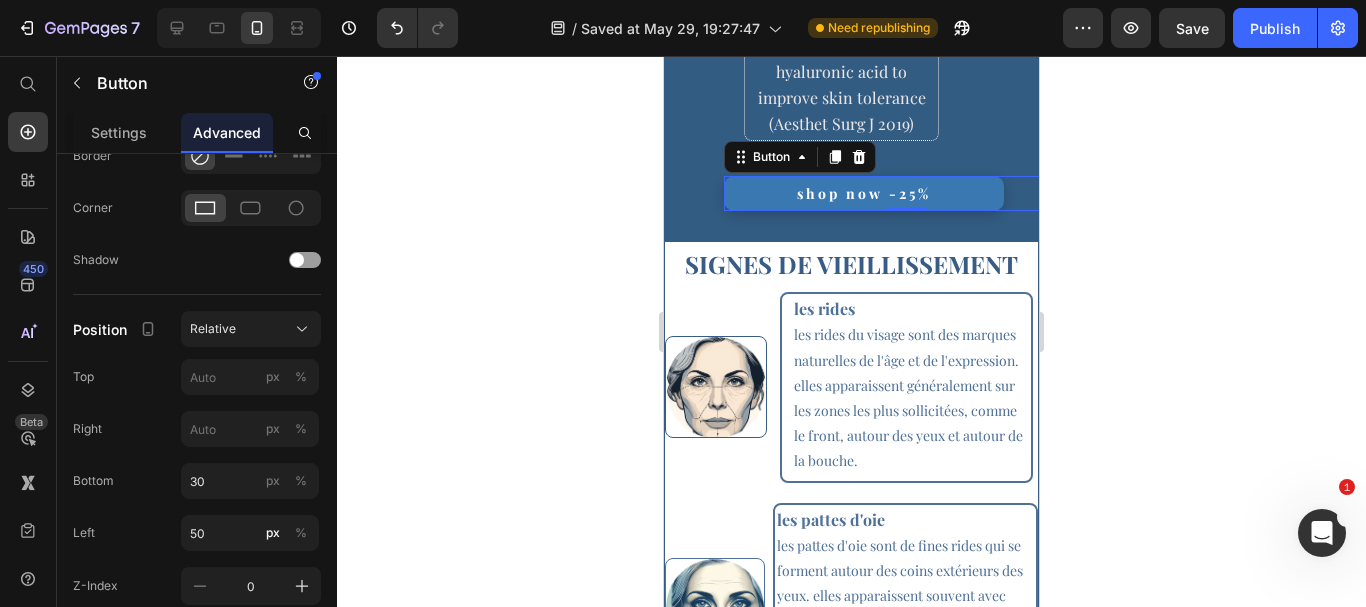 click 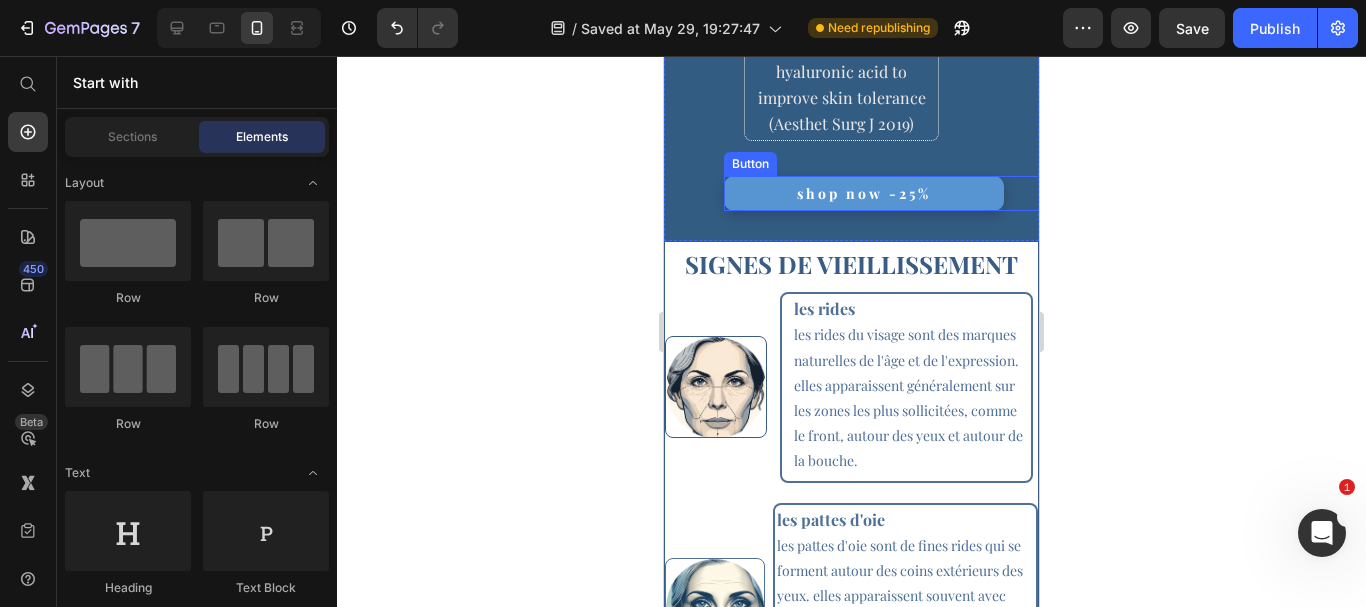 click on "shop now   -25%" at bounding box center (864, 193) 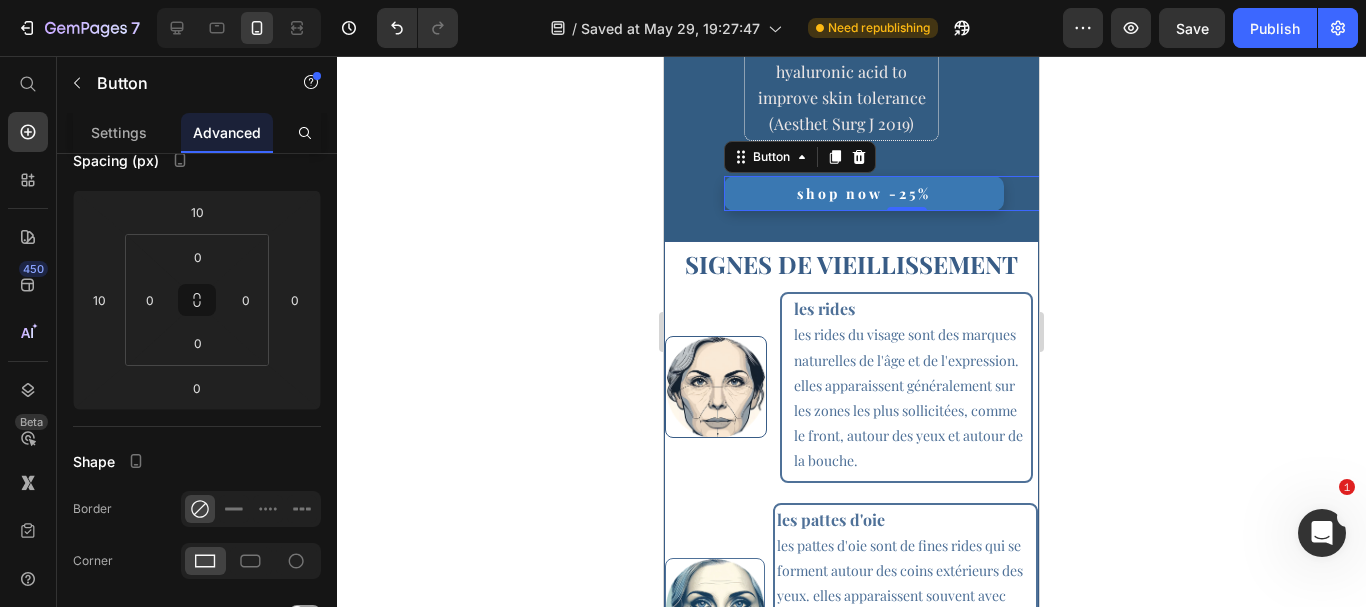 scroll, scrollTop: 0, scrollLeft: 0, axis: both 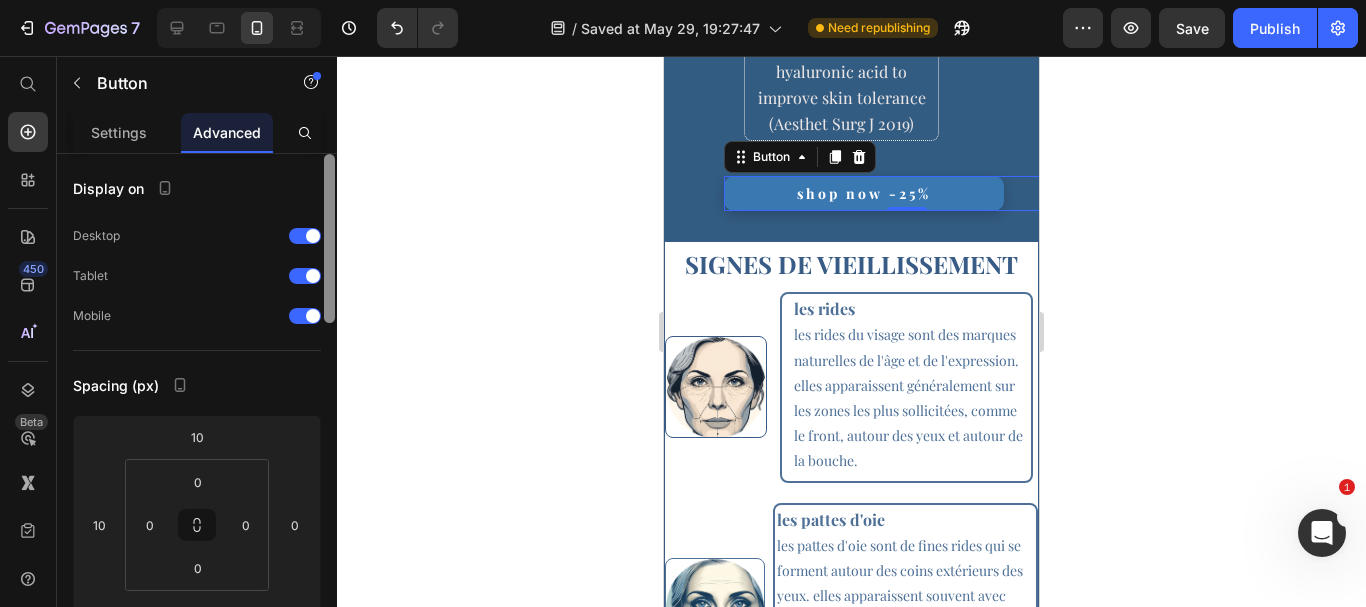 drag, startPoint x: 329, startPoint y: 413, endPoint x: 325, endPoint y: 198, distance: 215.0372 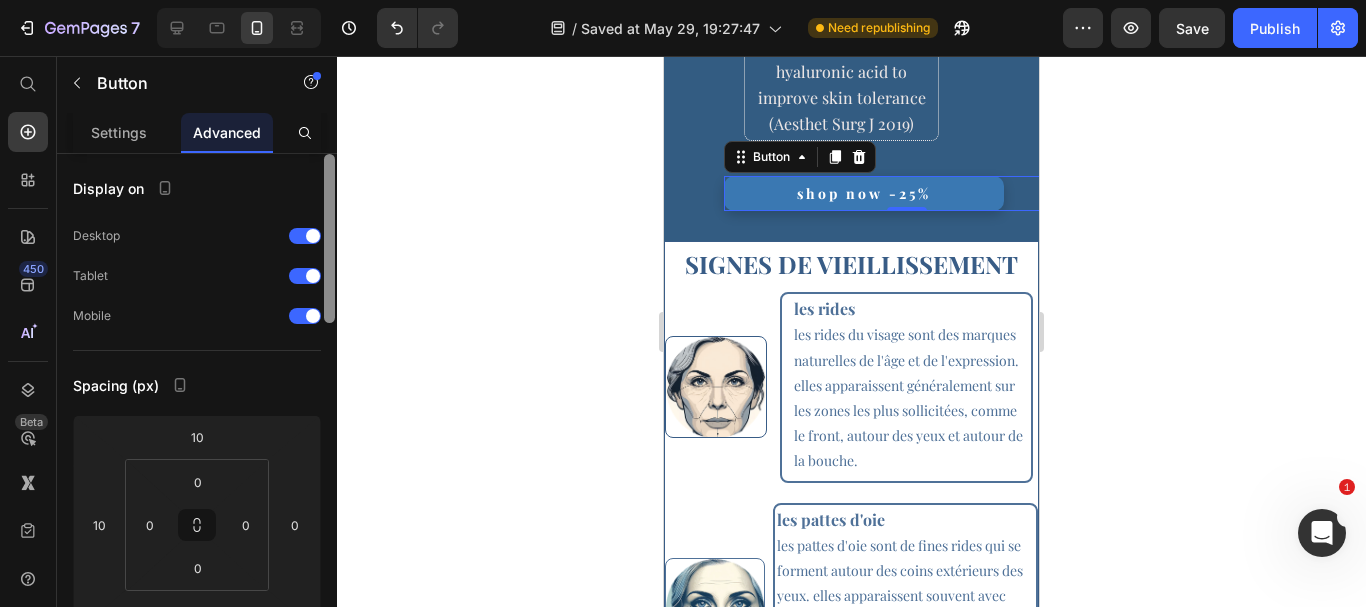click at bounding box center (329, 238) 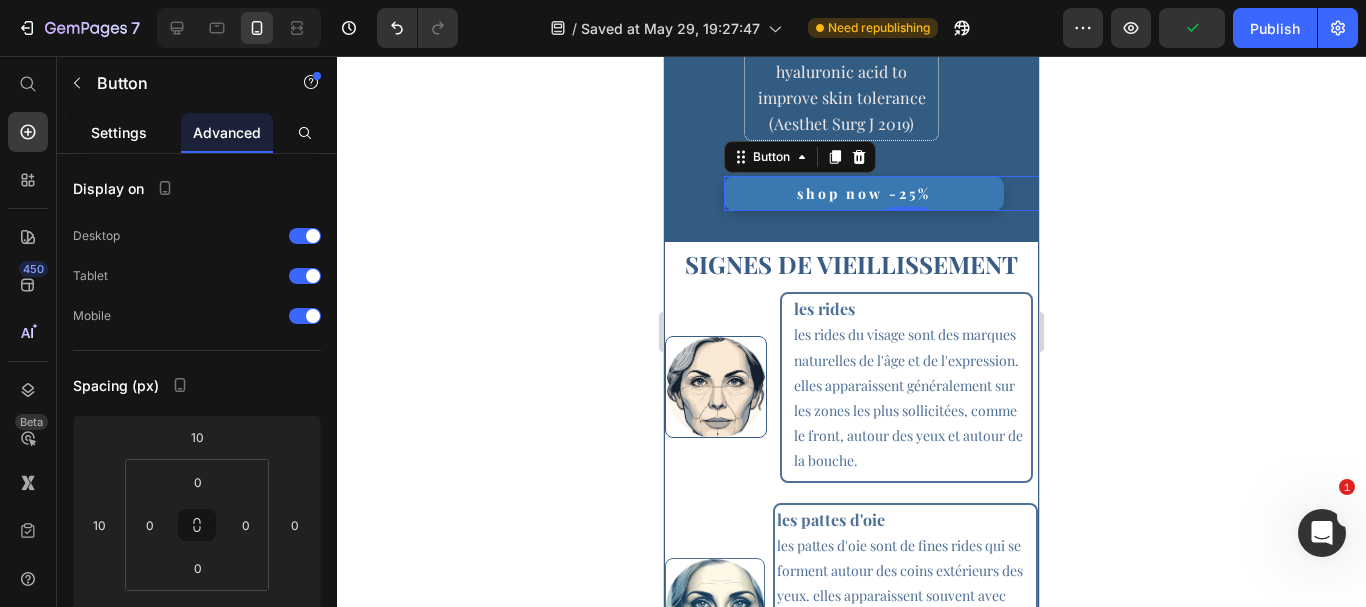 click on "Settings" at bounding box center (119, 132) 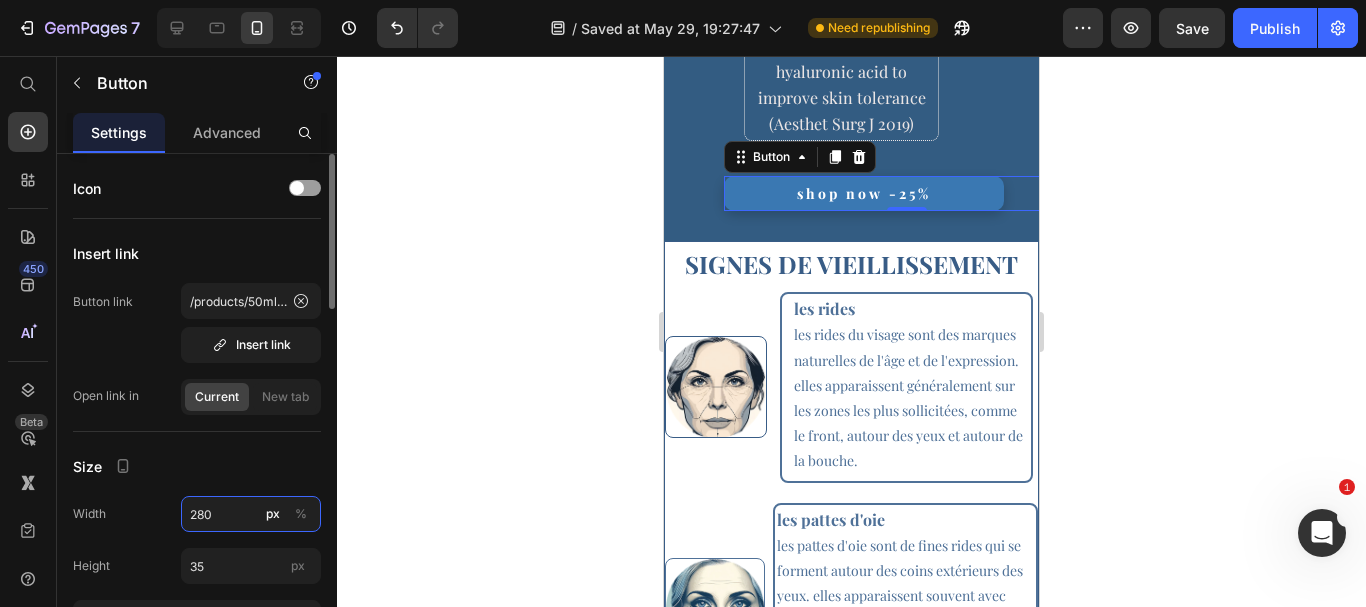 click on "280" at bounding box center (251, 514) 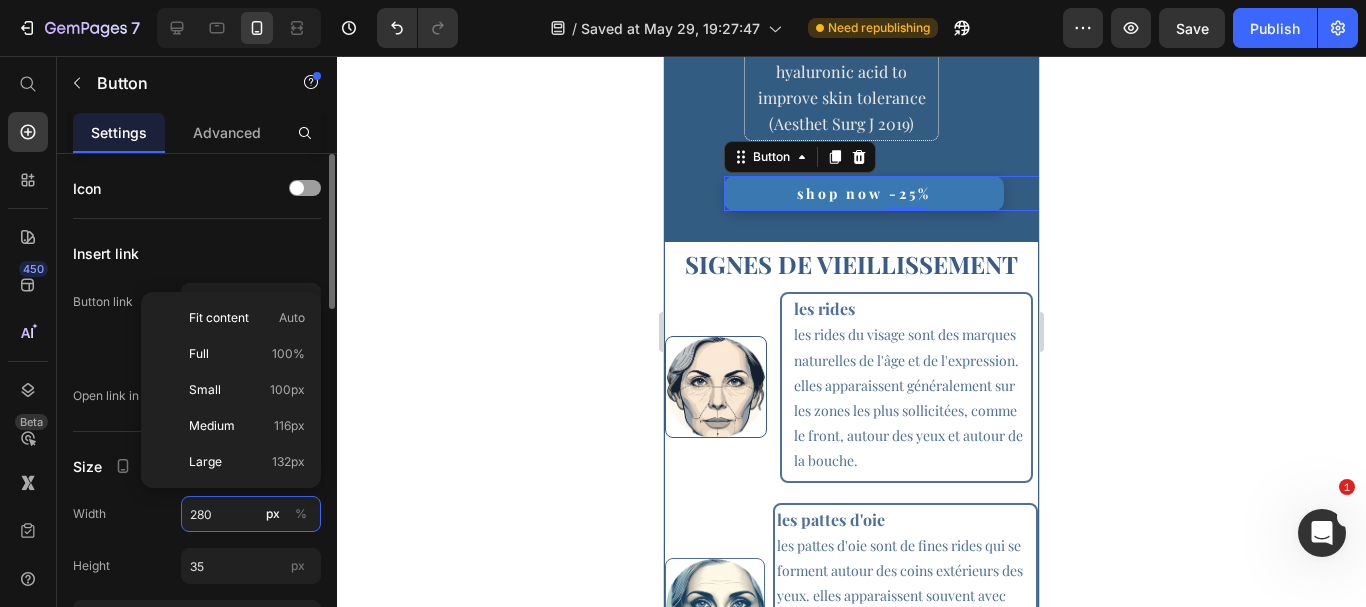 click on "280" at bounding box center [251, 514] 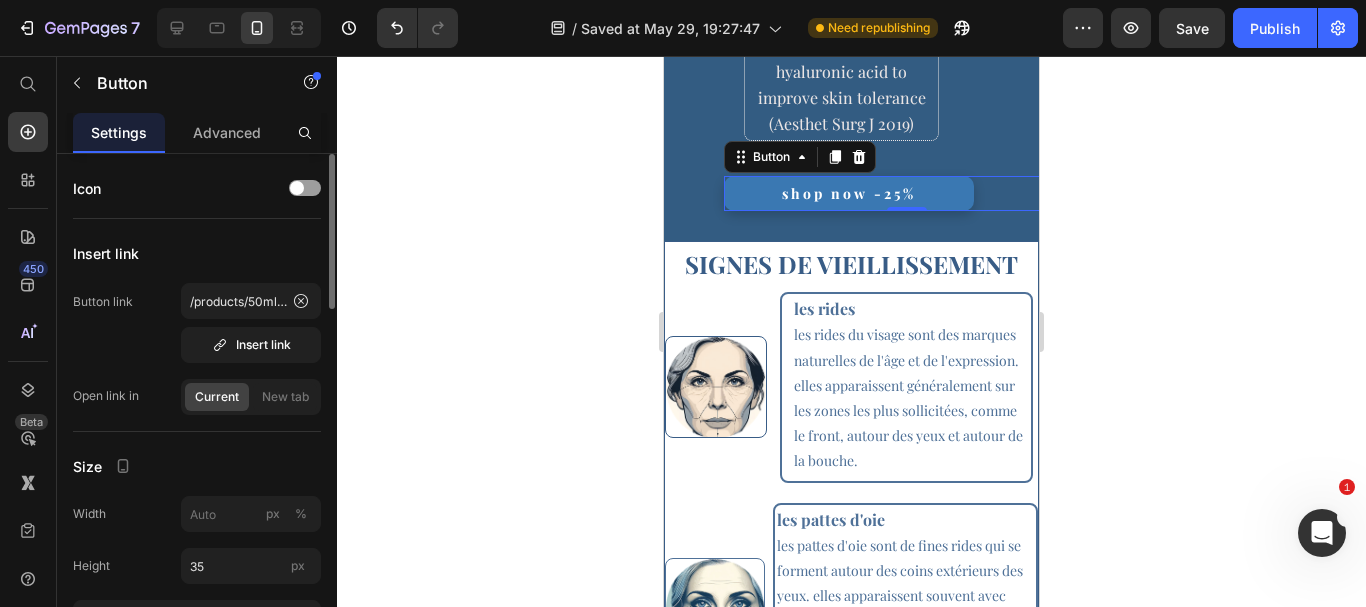 click on "Size" at bounding box center [197, 466] 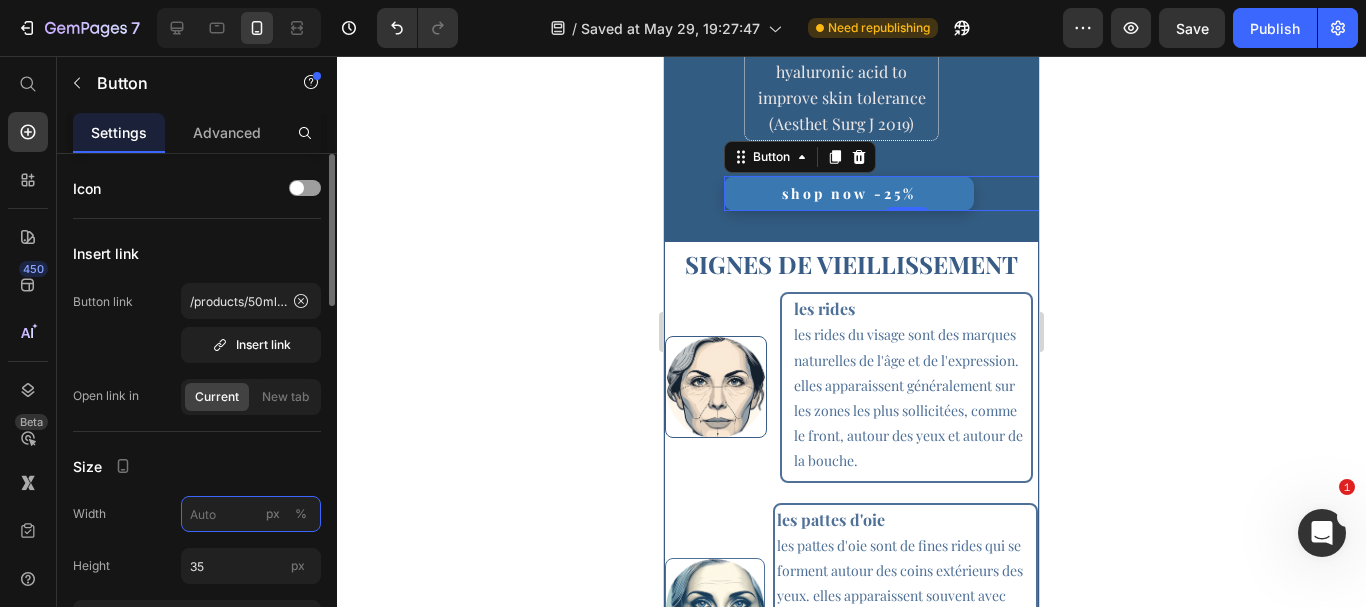 click on "px %" at bounding box center [251, 514] 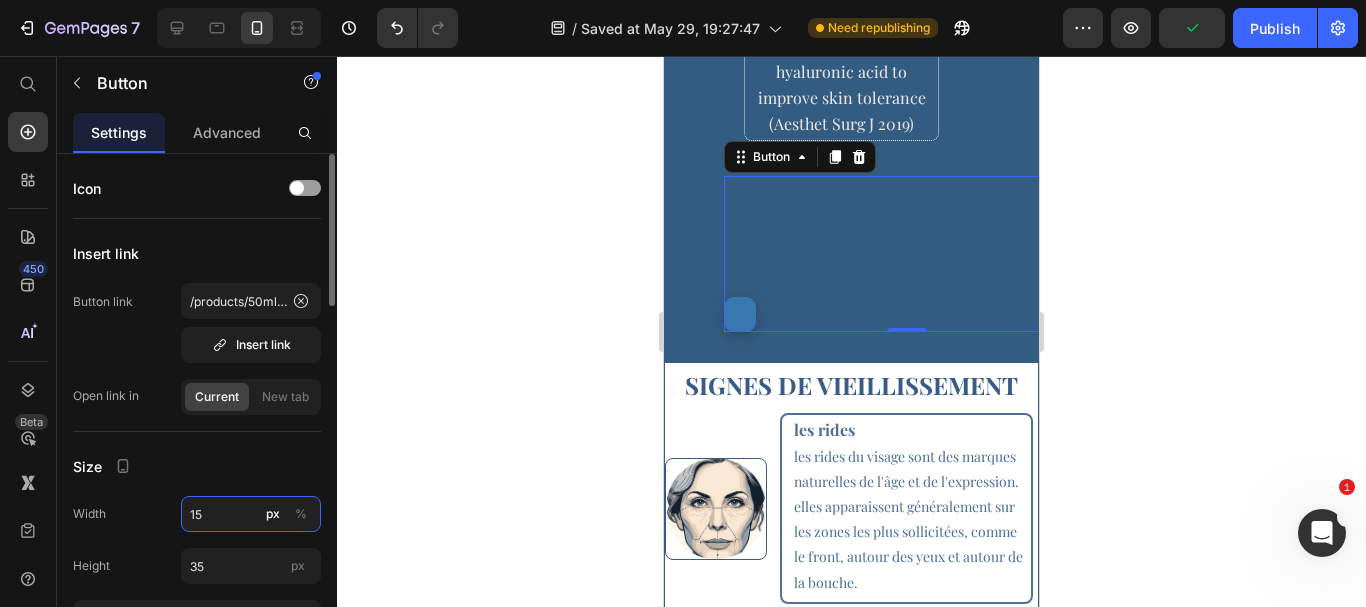 type on "1" 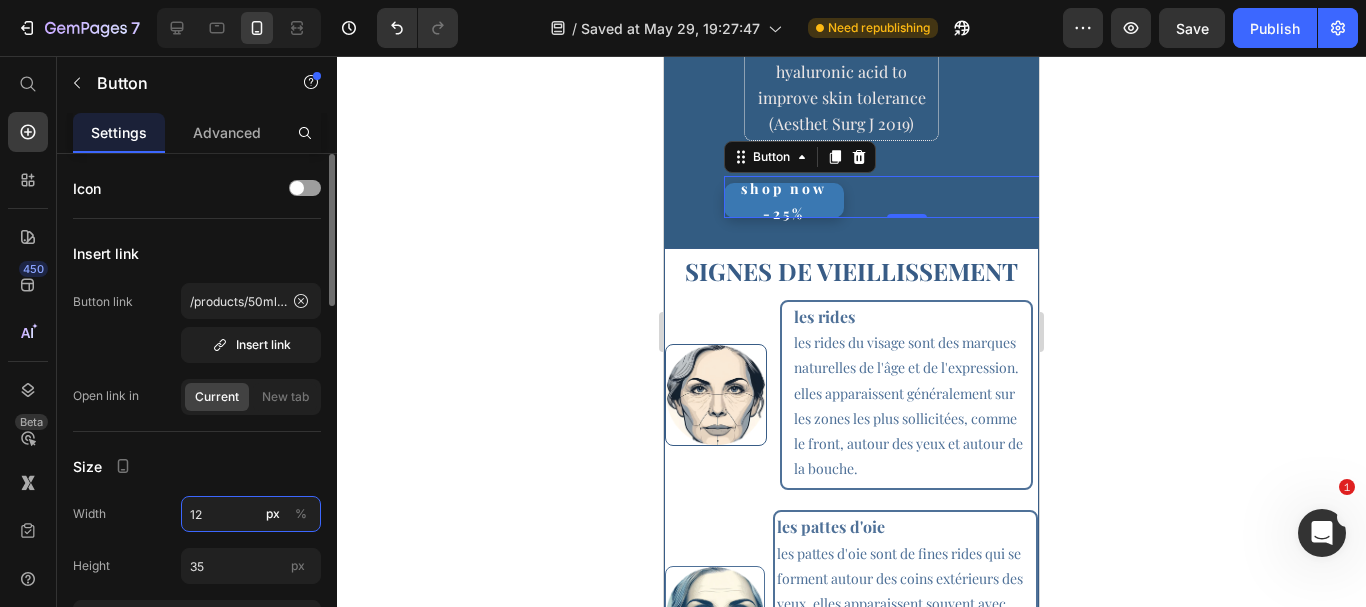 type on "1" 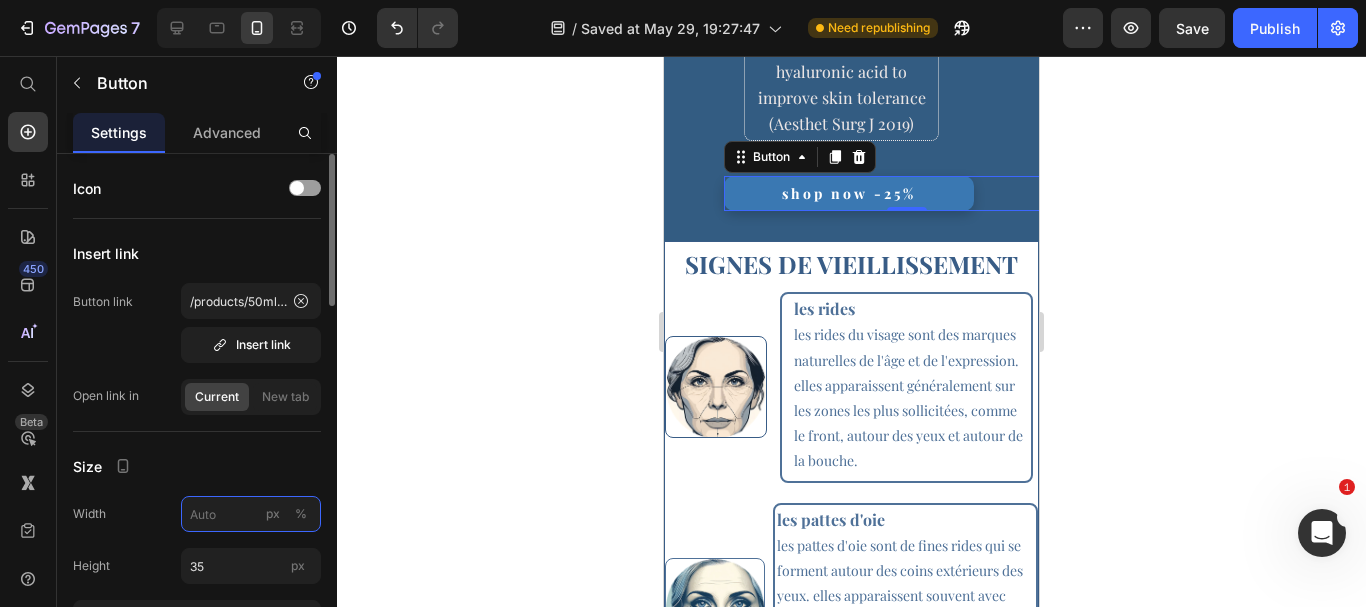 type on "1" 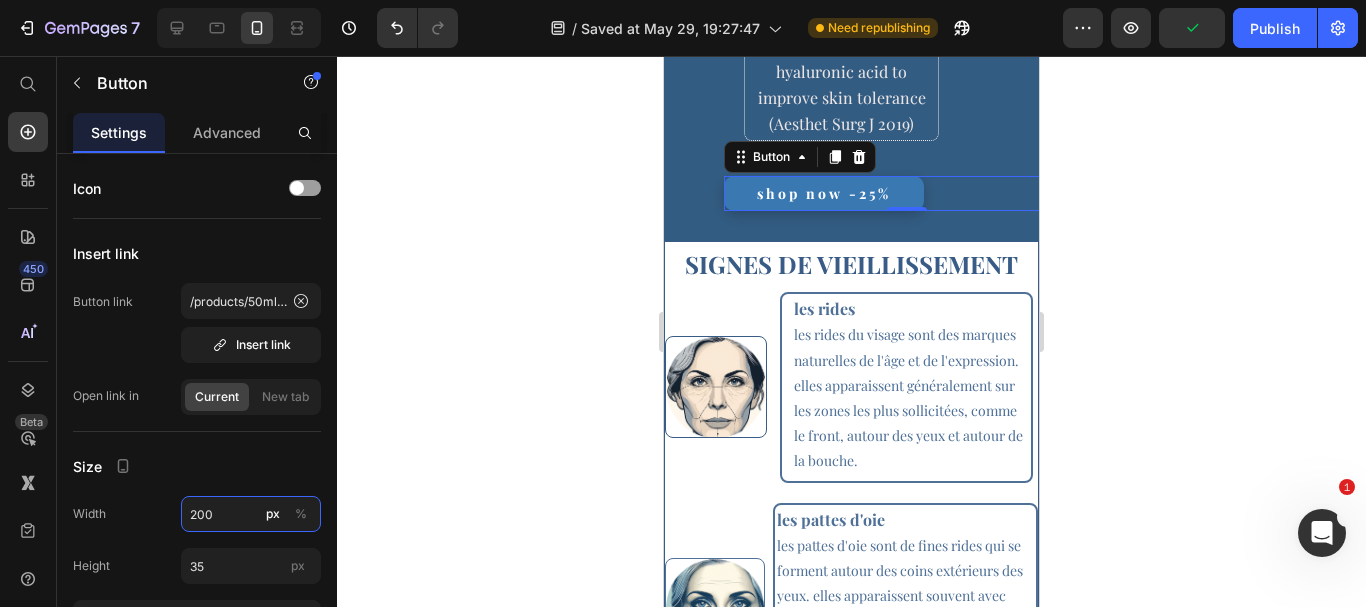 type on "200" 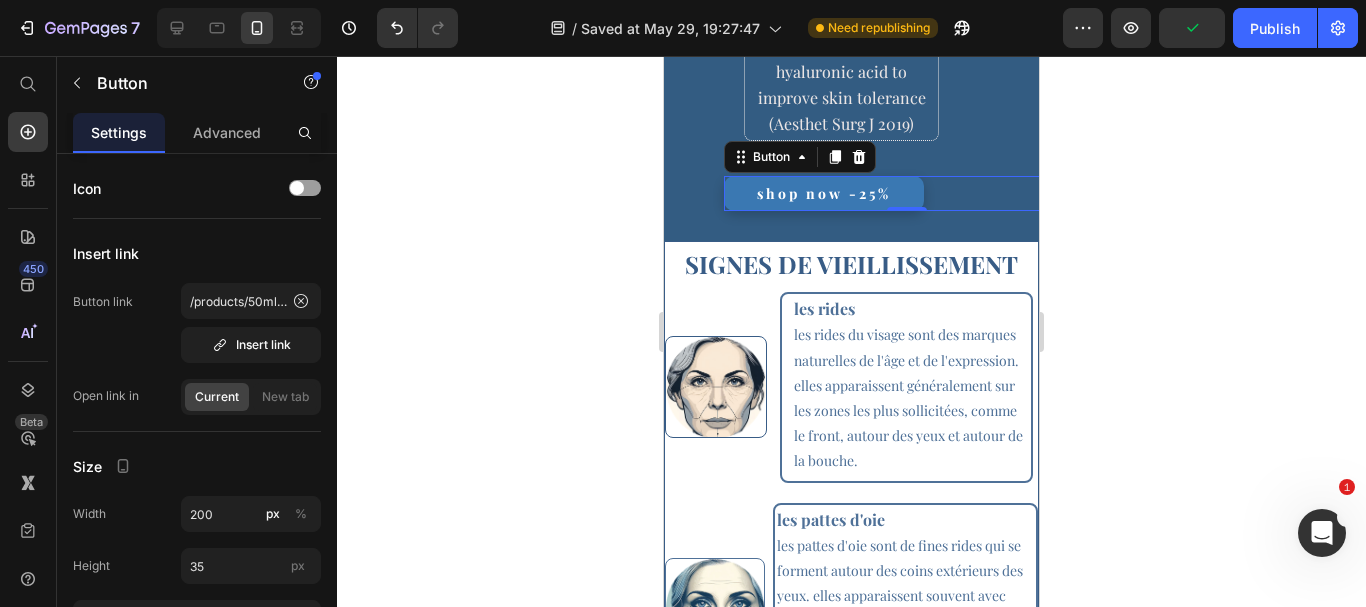 click 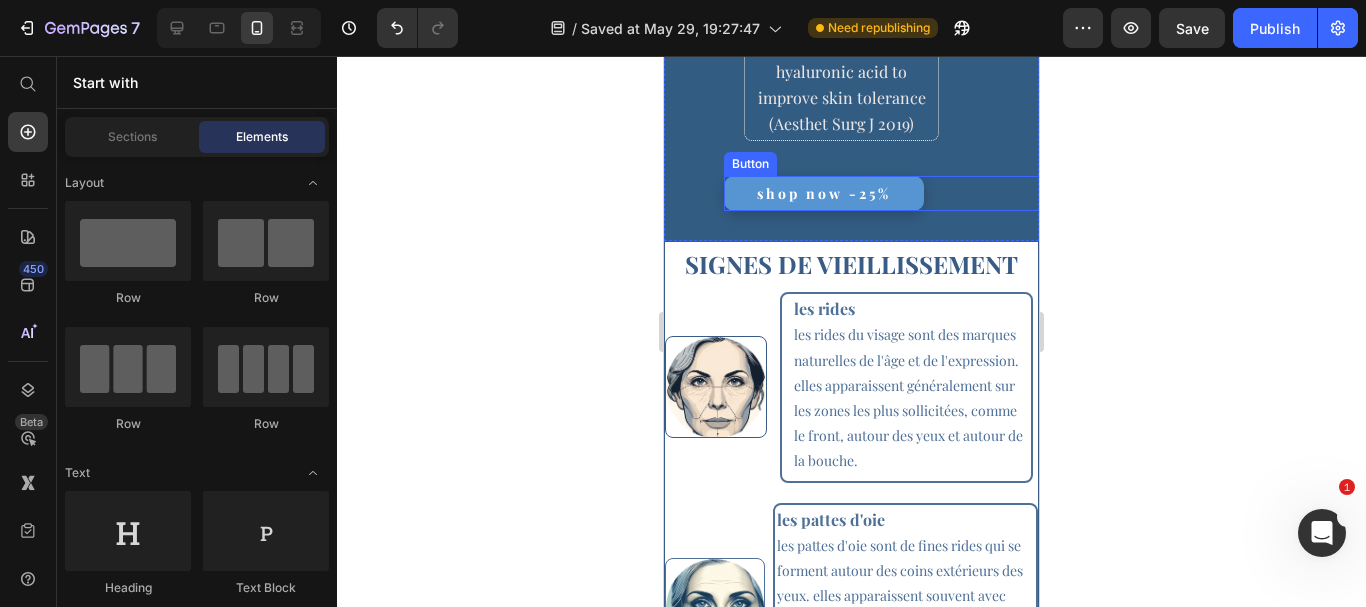 click on "shop now   -25%" at bounding box center [824, 193] 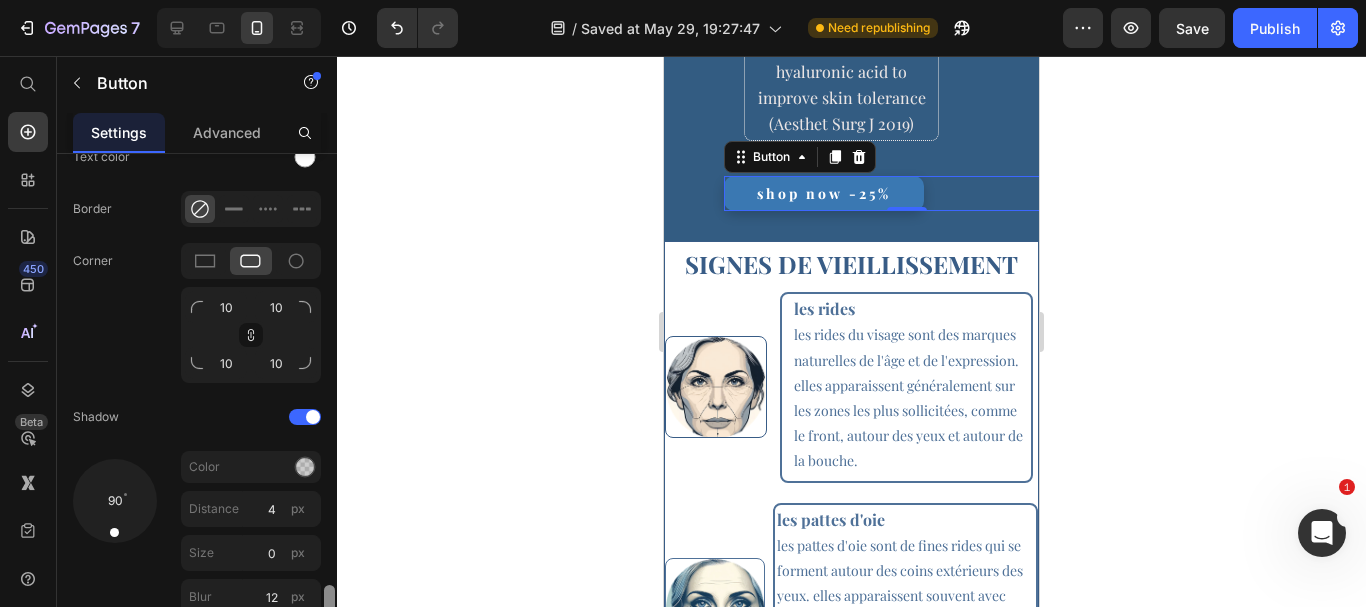 scroll, scrollTop: 852, scrollLeft: 0, axis: vertical 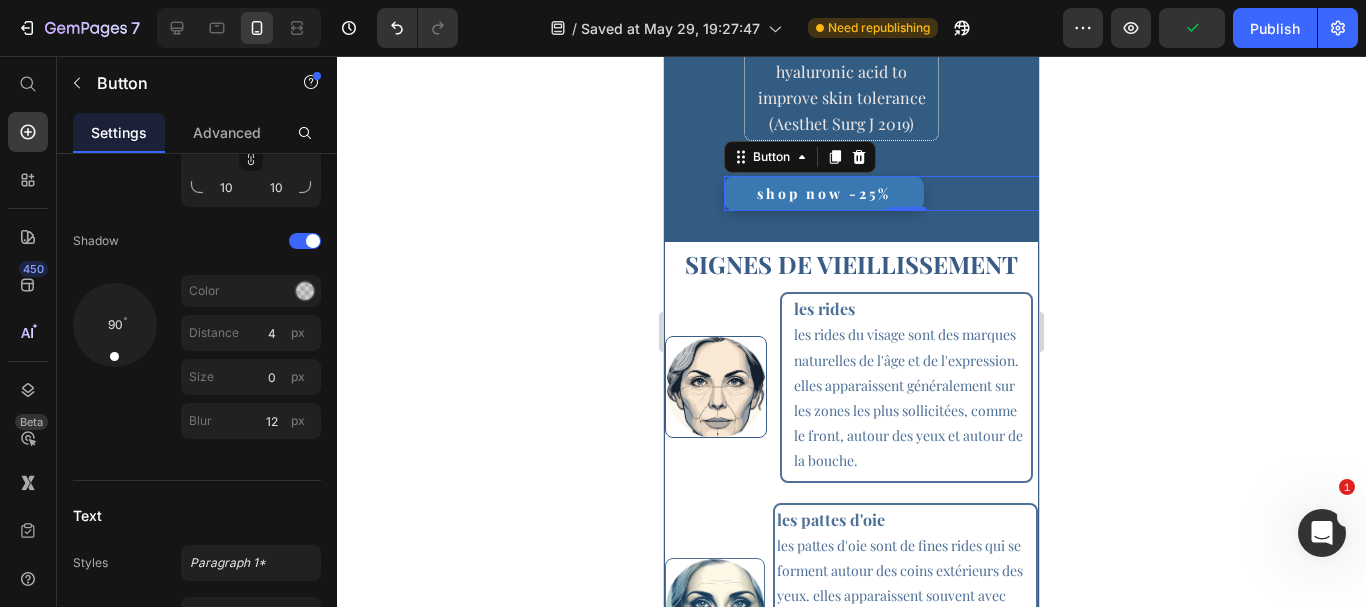 drag, startPoint x: 333, startPoint y: 283, endPoint x: 327, endPoint y: 435, distance: 152.11838 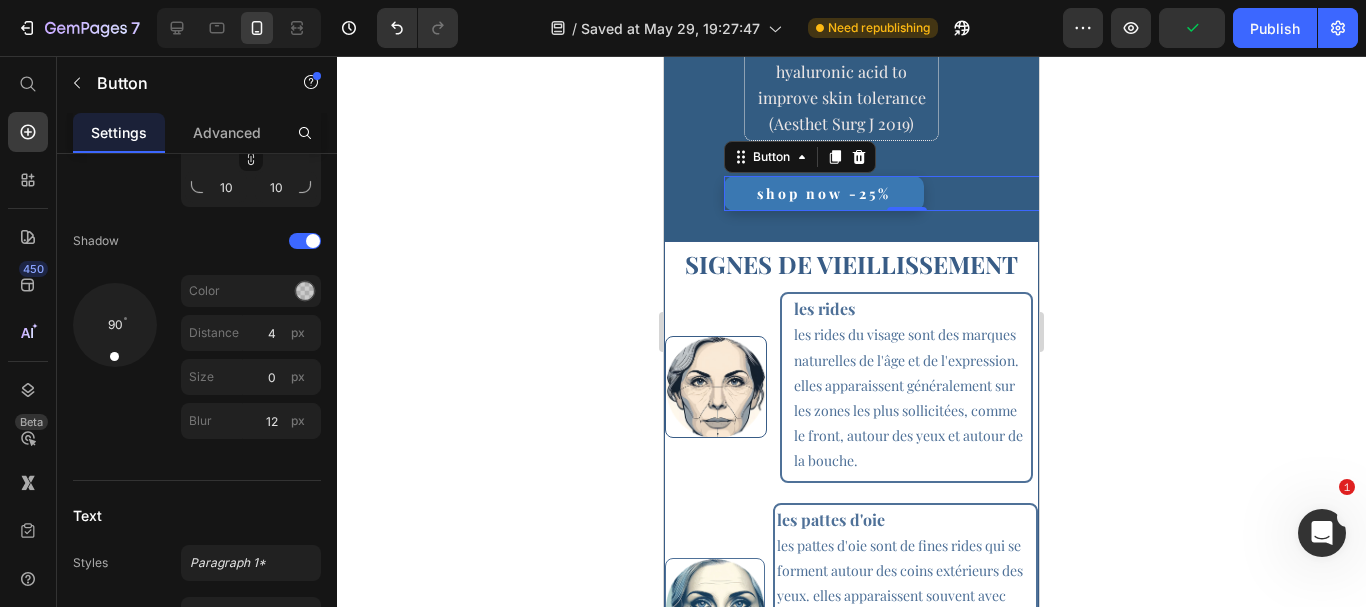 scroll, scrollTop: 506, scrollLeft: 0, axis: vertical 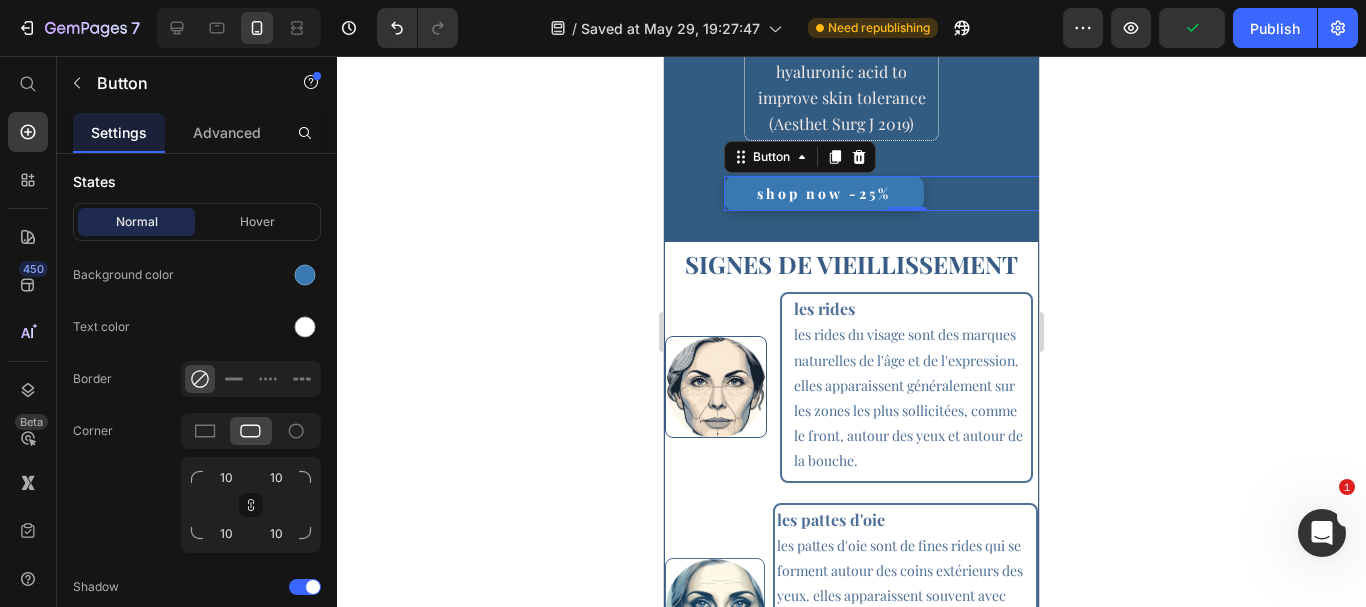 click 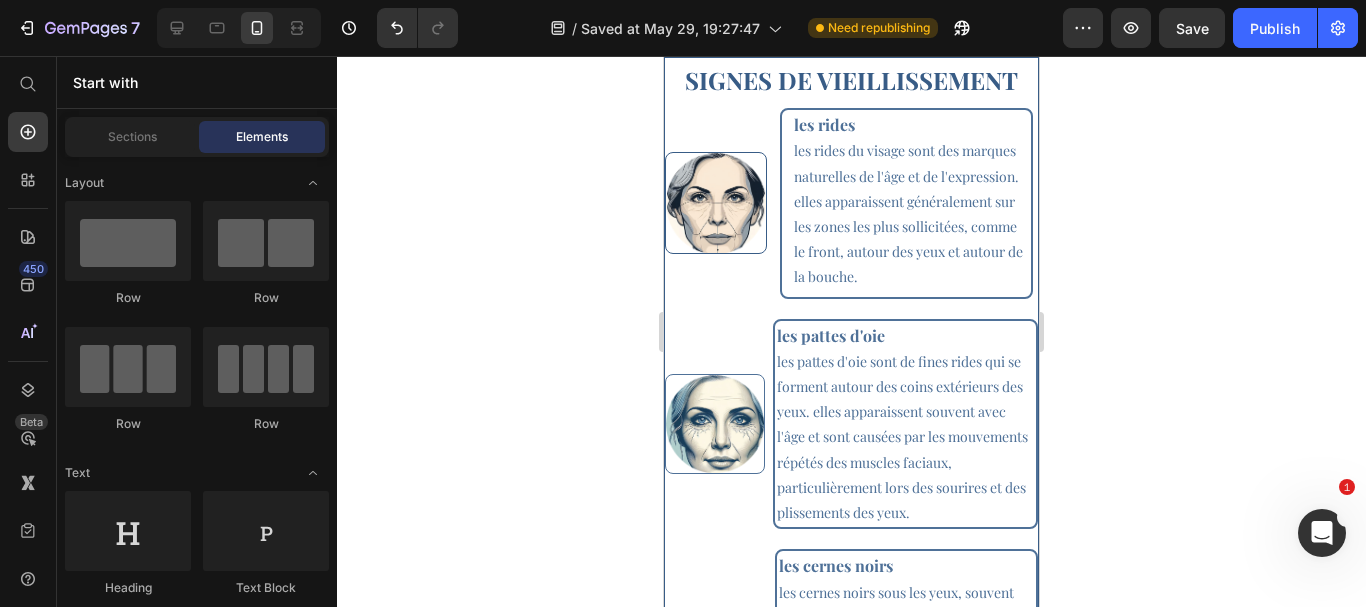 scroll, scrollTop: 1480, scrollLeft: 0, axis: vertical 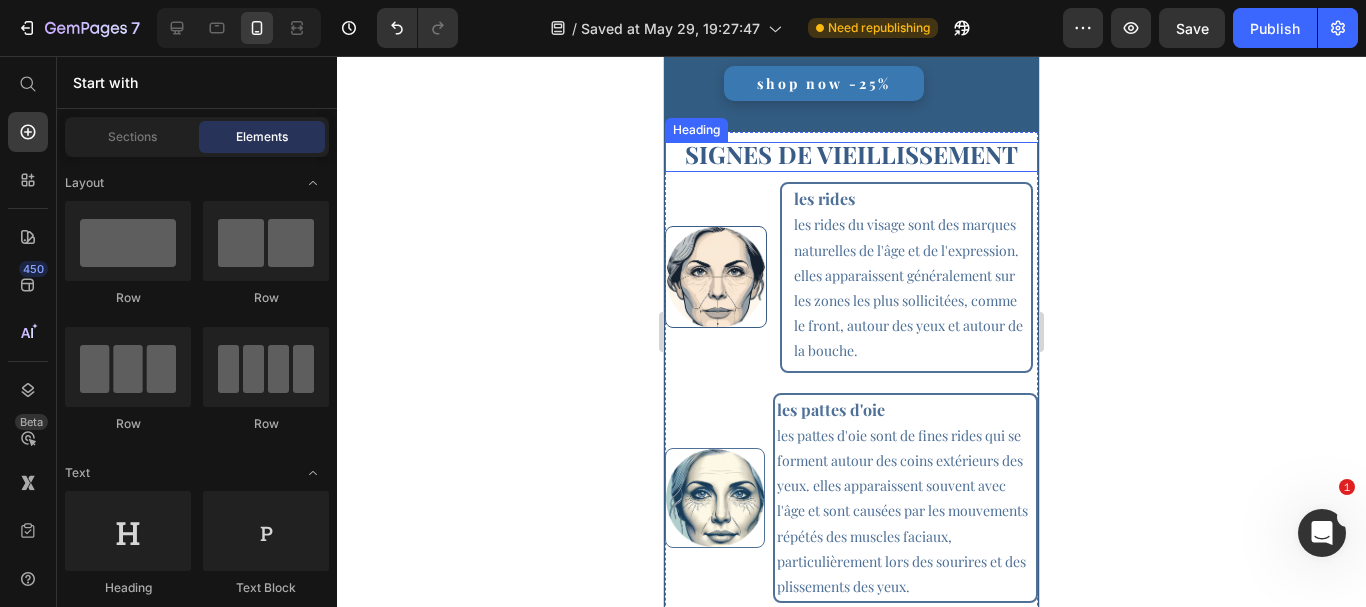 click on "SIGNES DE VIEILLISSEMENT" at bounding box center (851, 154) 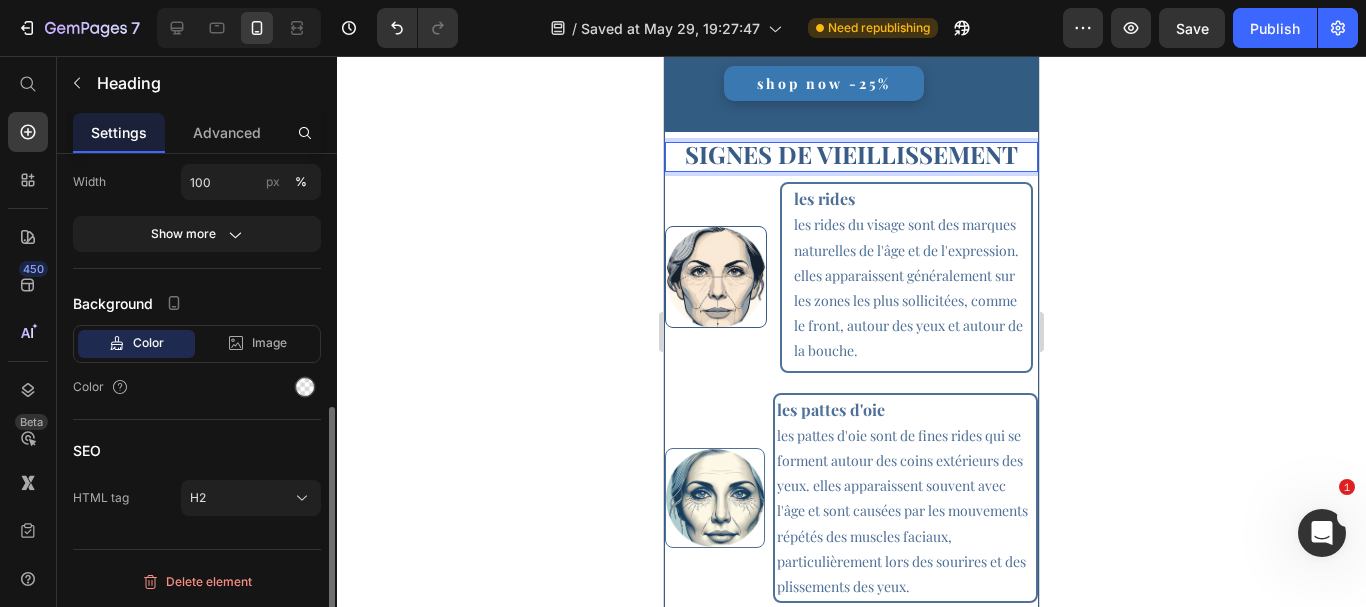 scroll, scrollTop: 0, scrollLeft: 0, axis: both 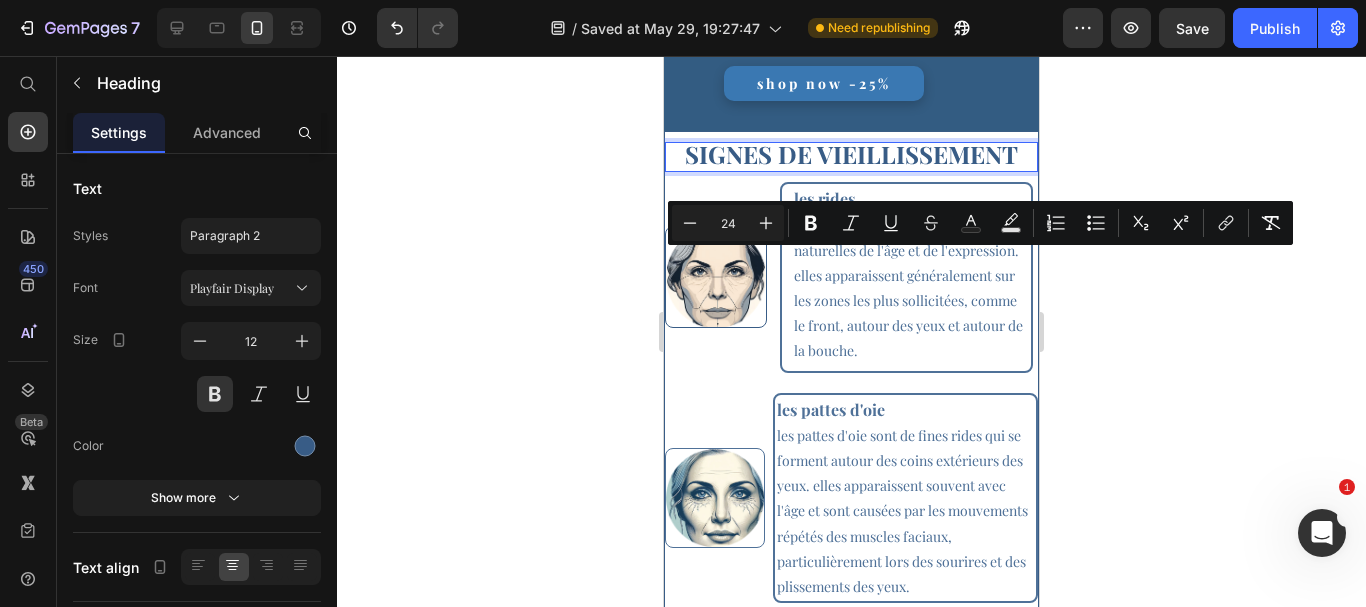 copy on "SIGNES DE VIEILLISSEMENT" 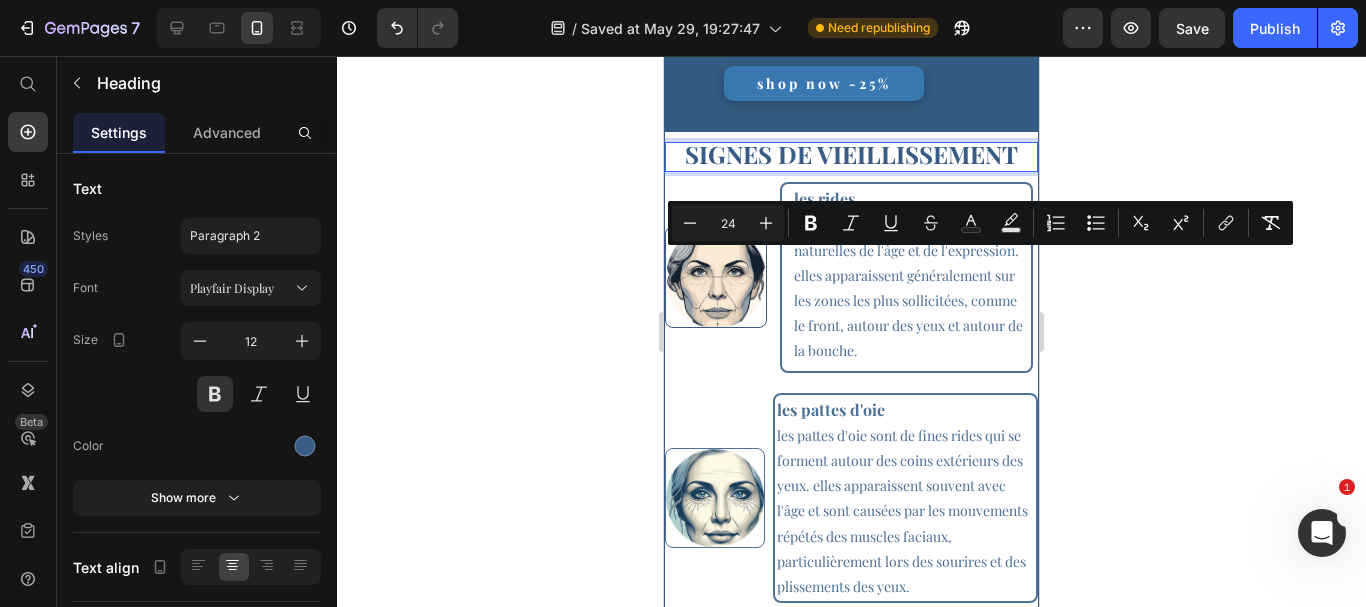 click 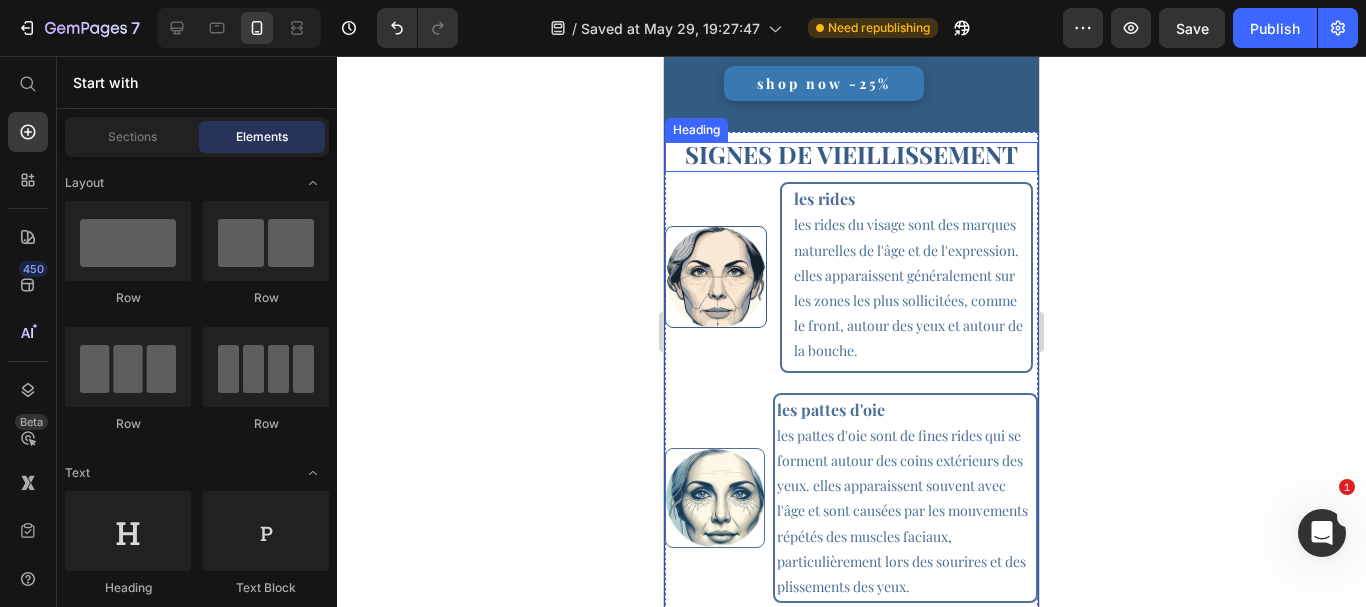 click on "SIGNES DE VIEILLISSEMENT" at bounding box center (851, 154) 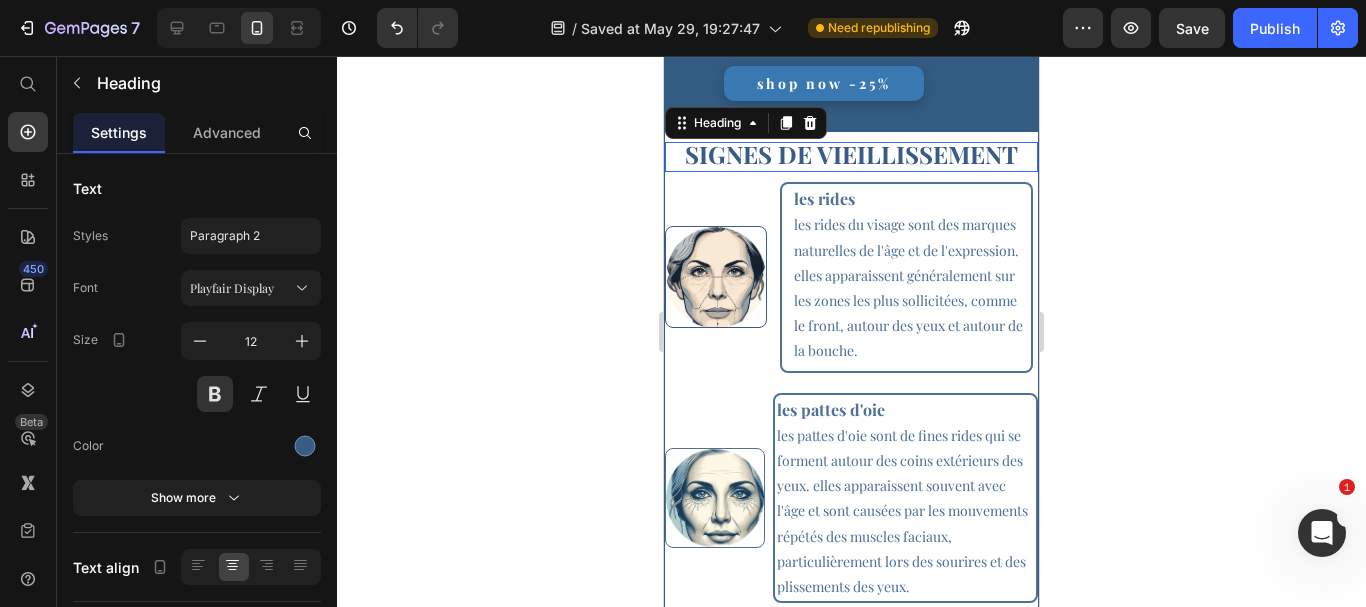 click on "SIGNES DE VIEILLISSEMENT" at bounding box center [851, 154] 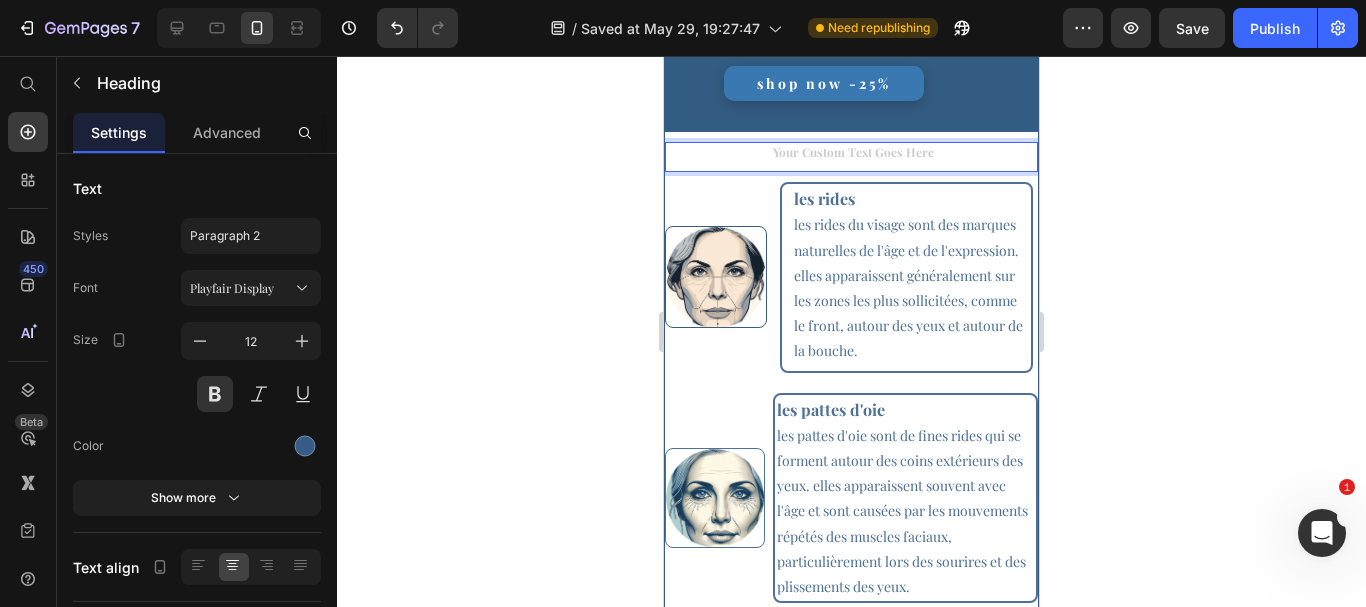click at bounding box center [851, 157] 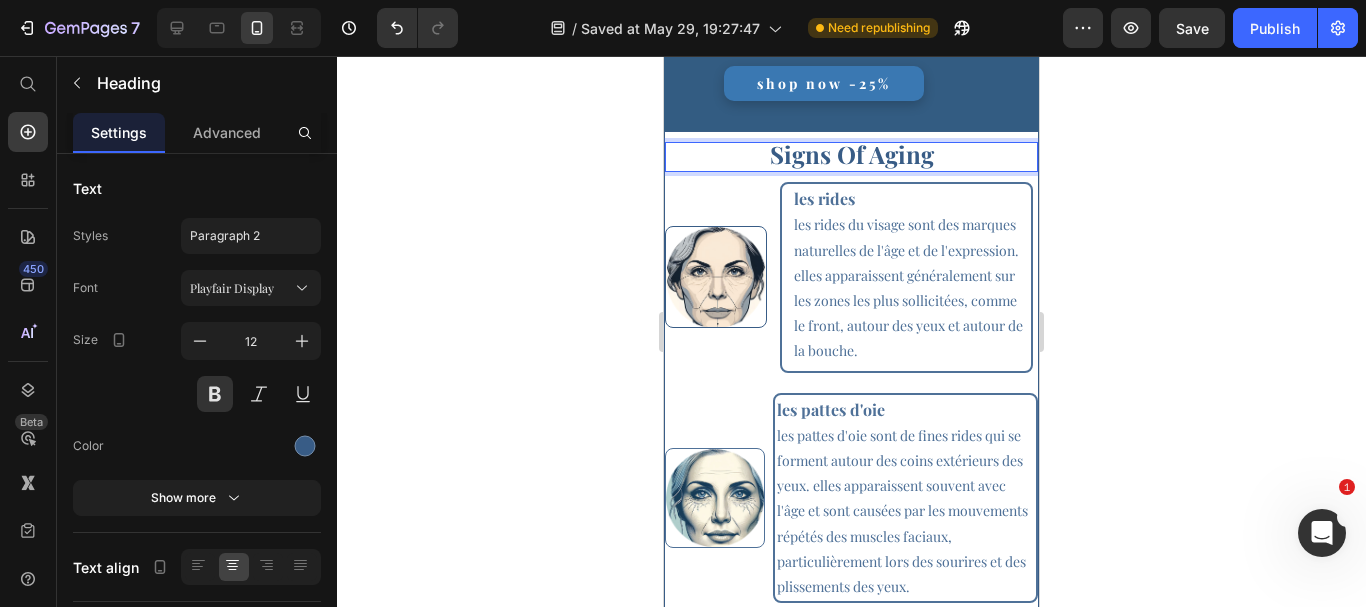 click 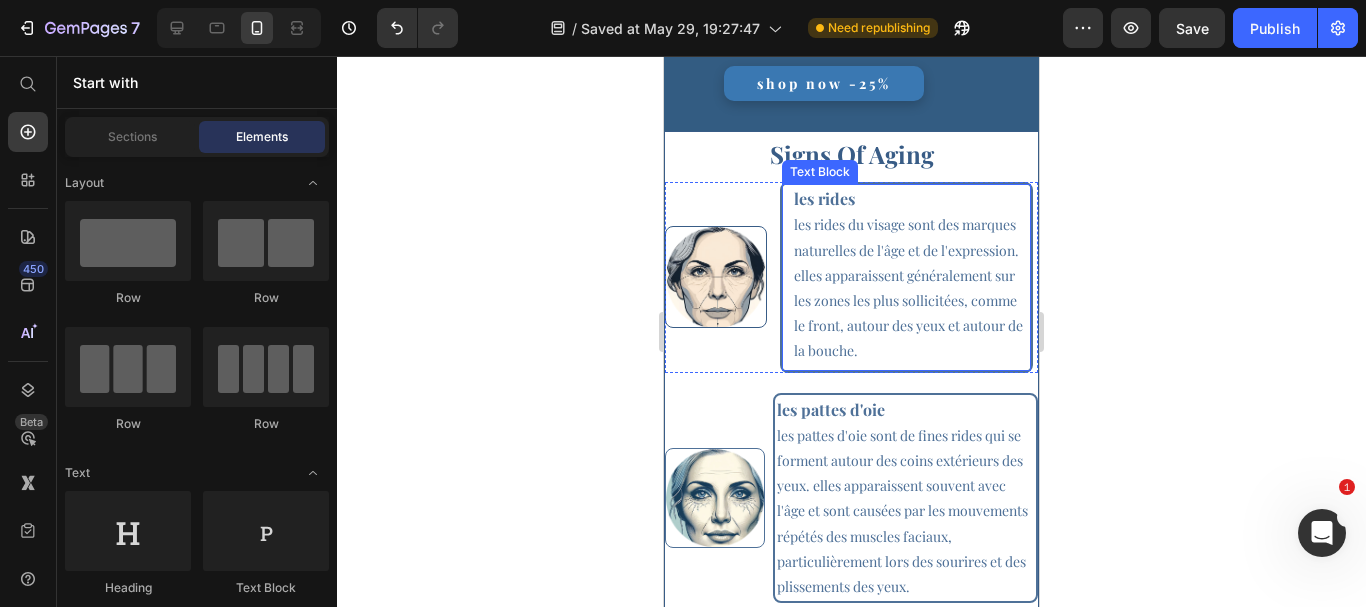 click on "LES RIDES" at bounding box center [824, 198] 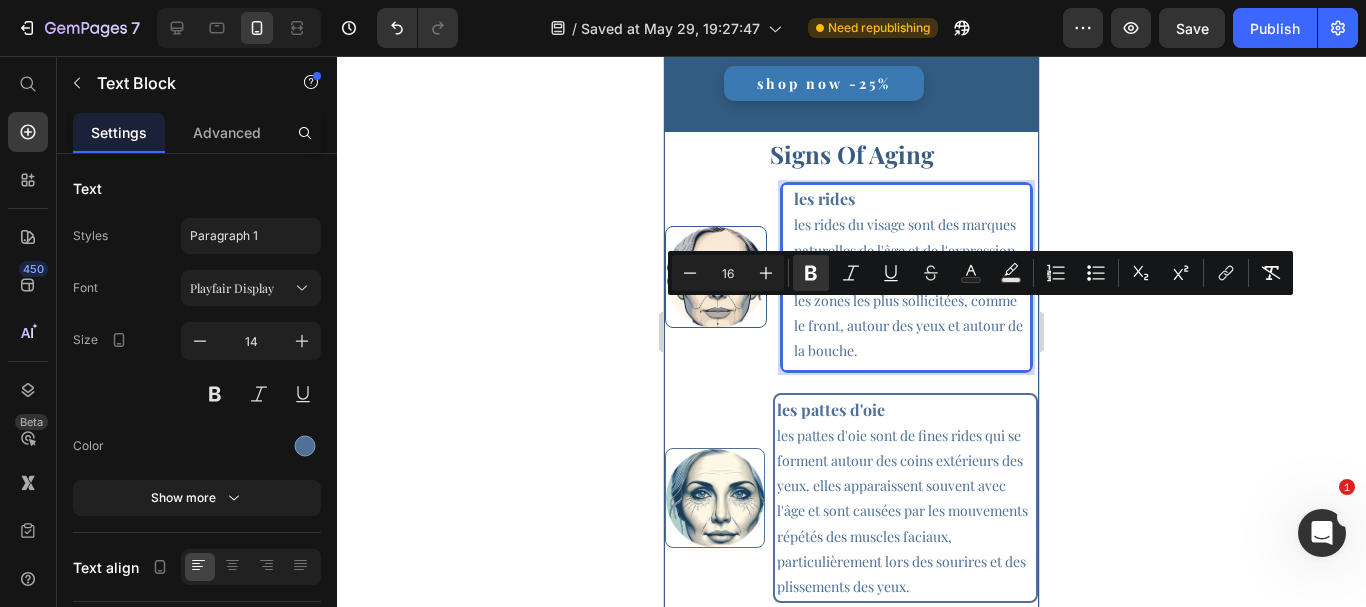 click on "LES RIDES" at bounding box center (824, 198) 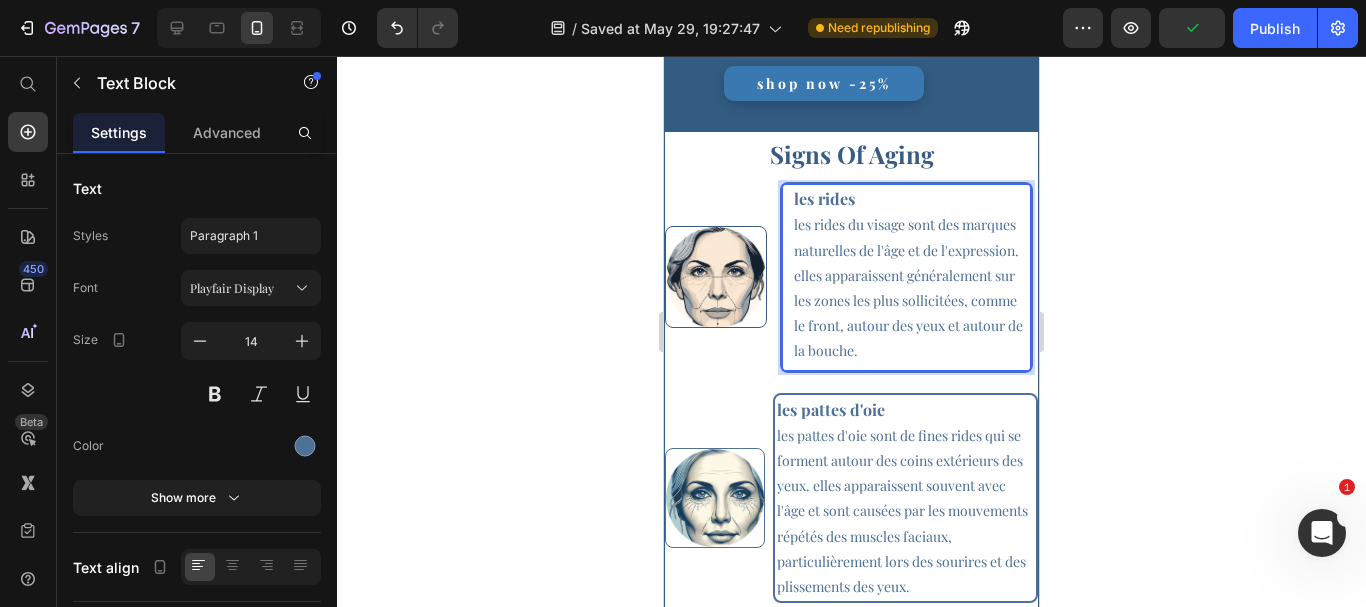 click 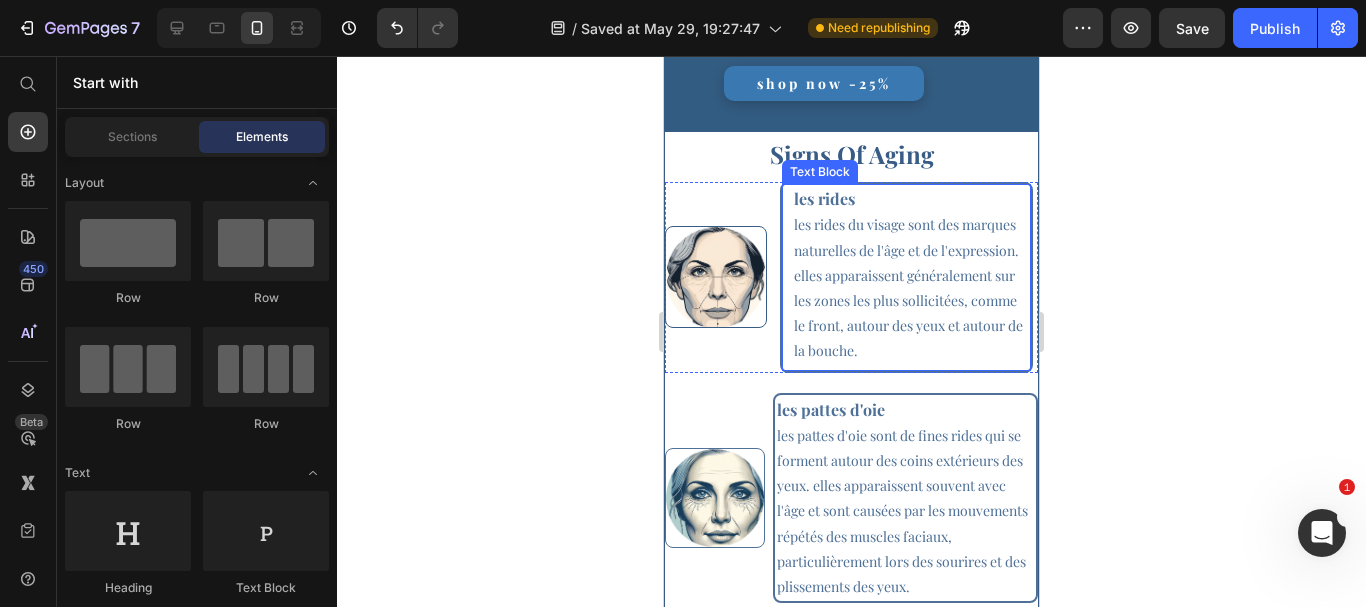 click on "LES RIDES" at bounding box center (824, 198) 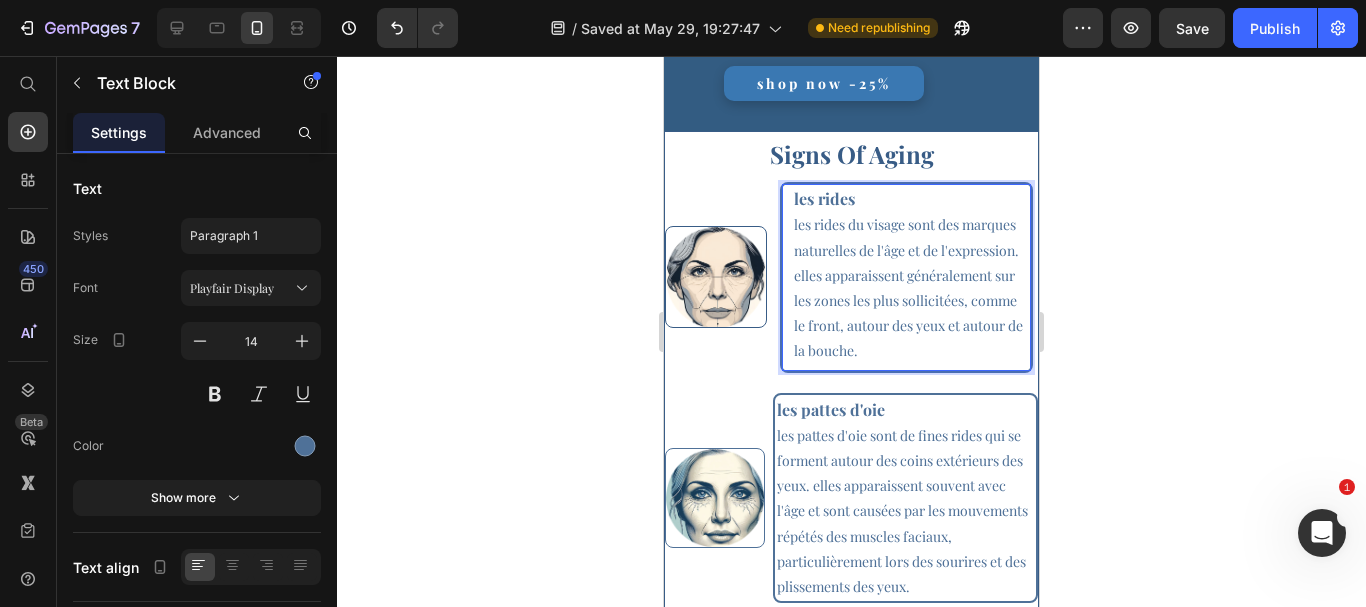 click on "LES RIDES" at bounding box center (909, 199) 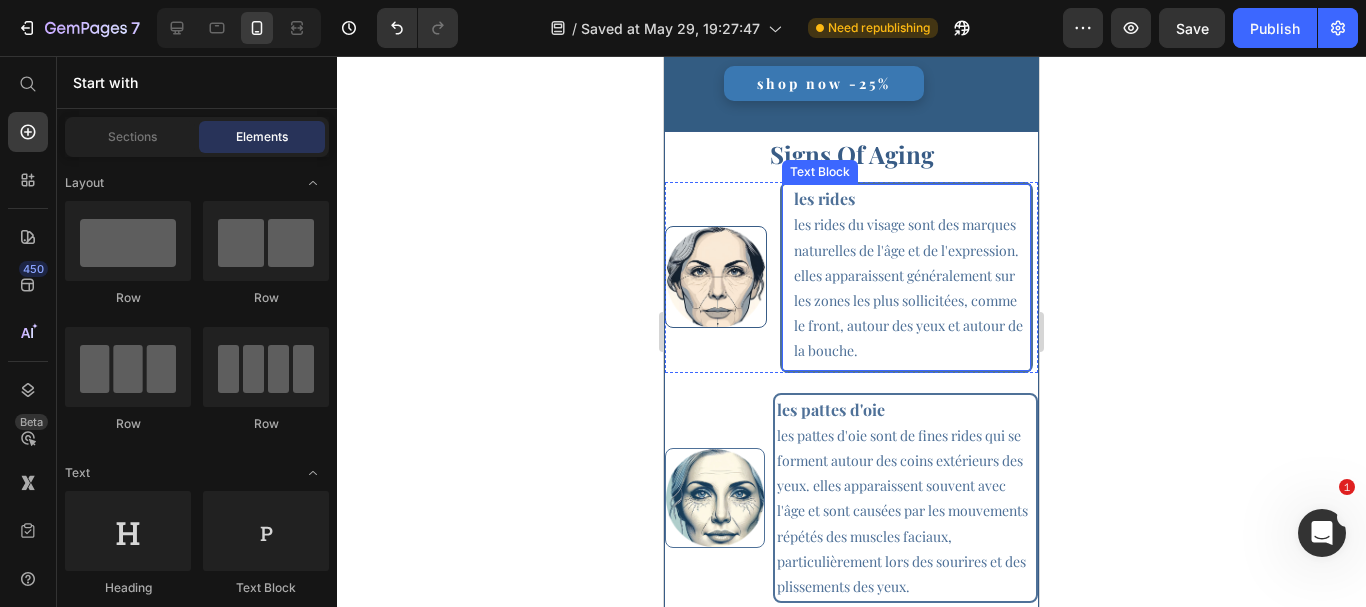 click on "LES RIDES" at bounding box center (824, 198) 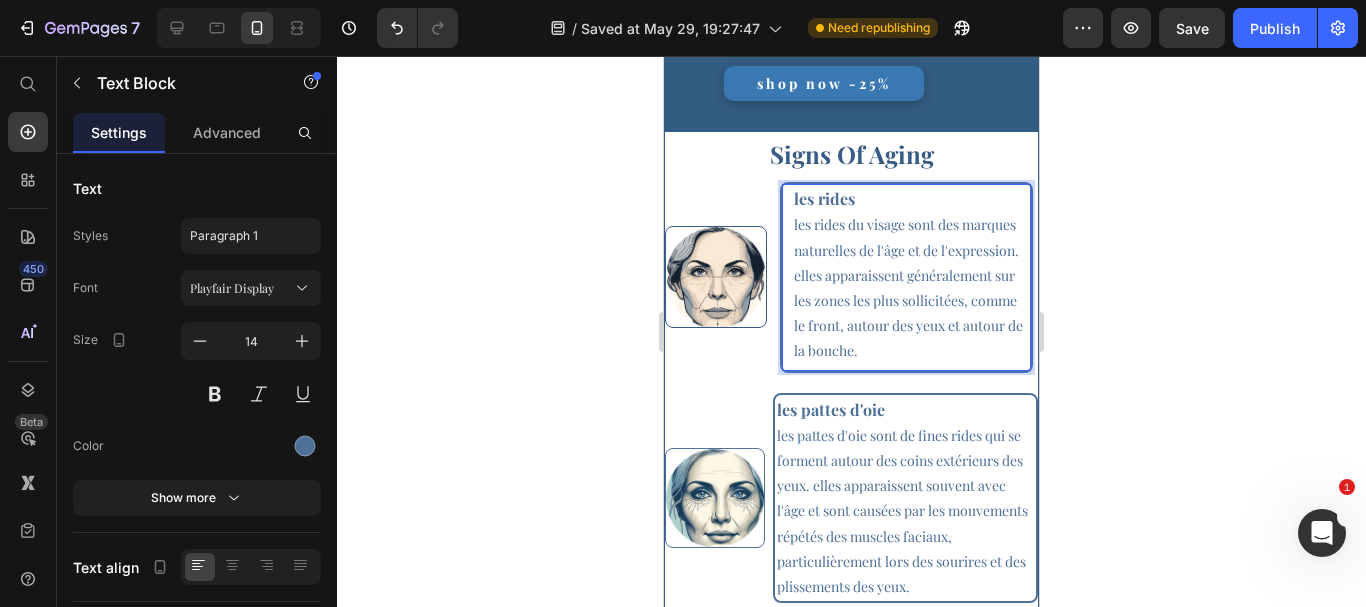 click on "LES RIDES" at bounding box center [824, 198] 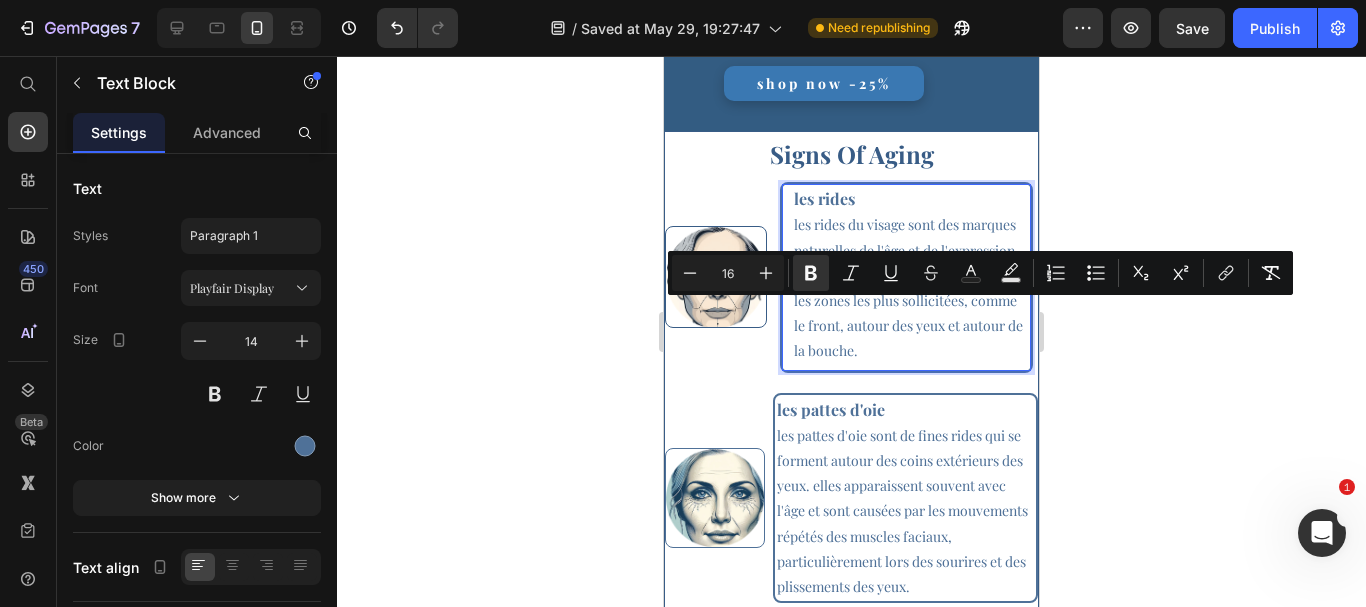 click on "LES RIDES" at bounding box center [824, 198] 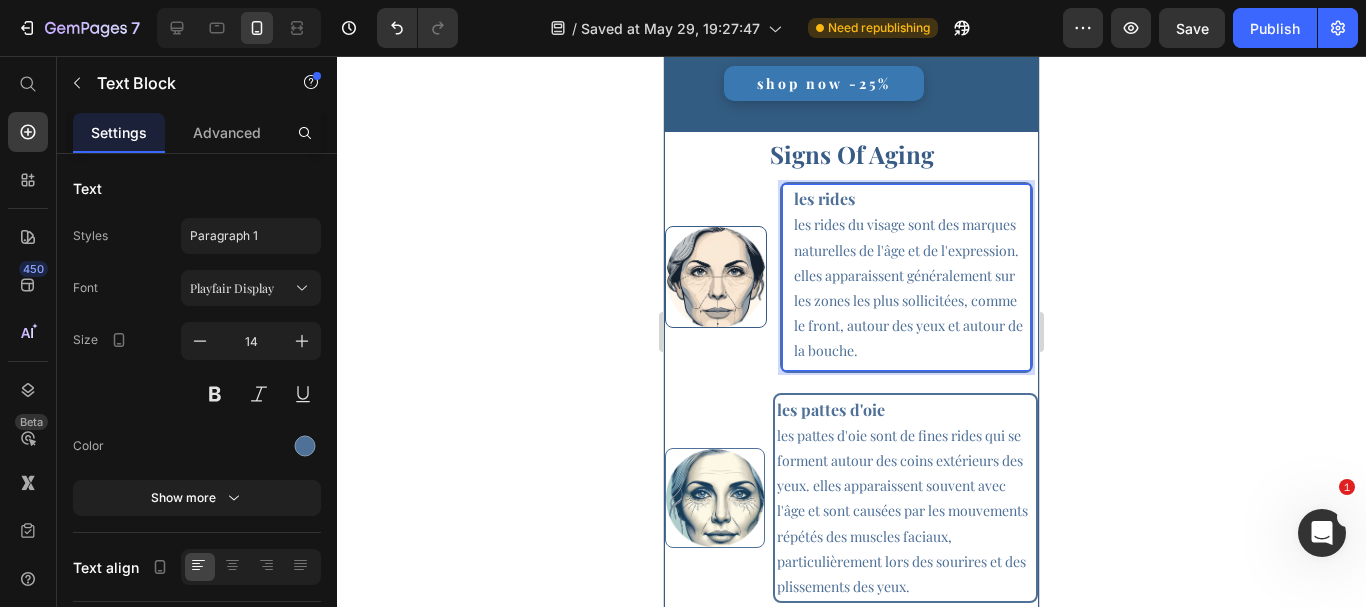 click on "LES RIDES" at bounding box center [824, 198] 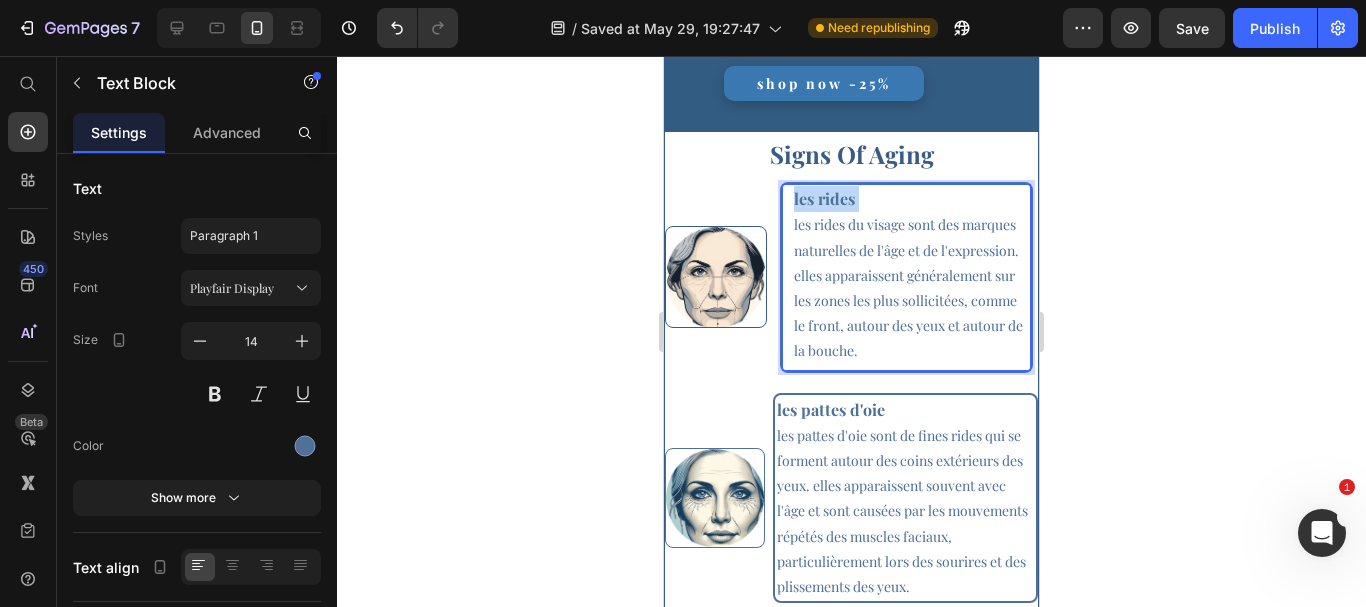 click on "LES RIDES" at bounding box center (824, 198) 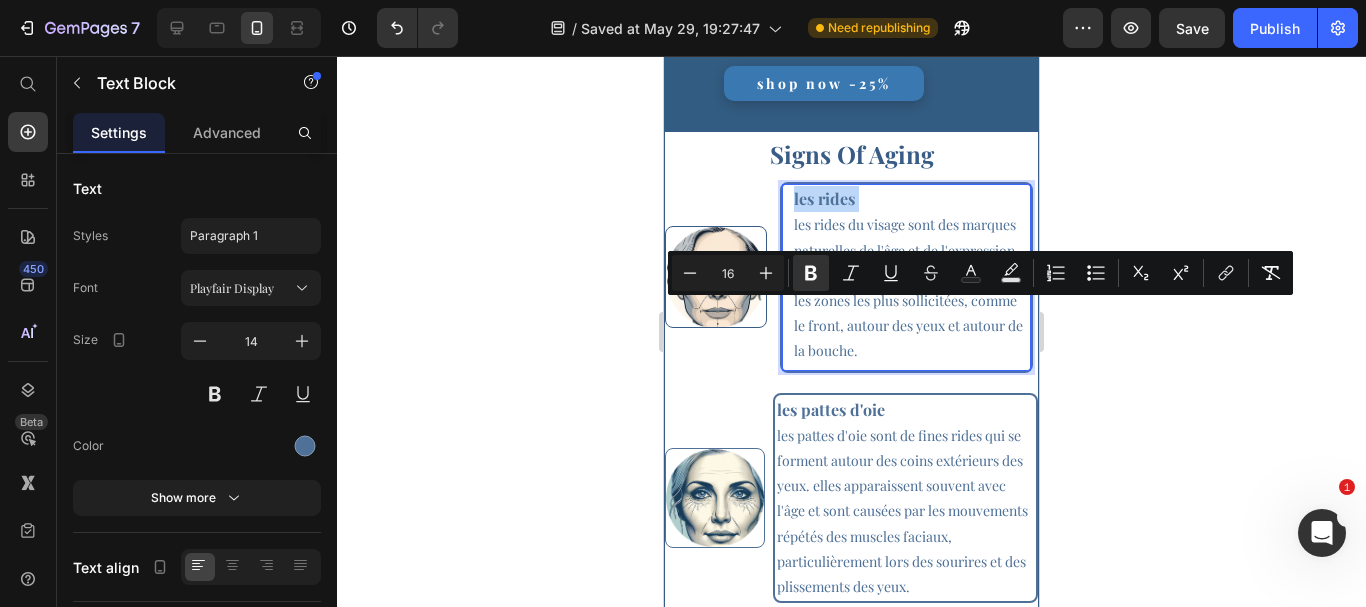 copy on "LES RIDES" 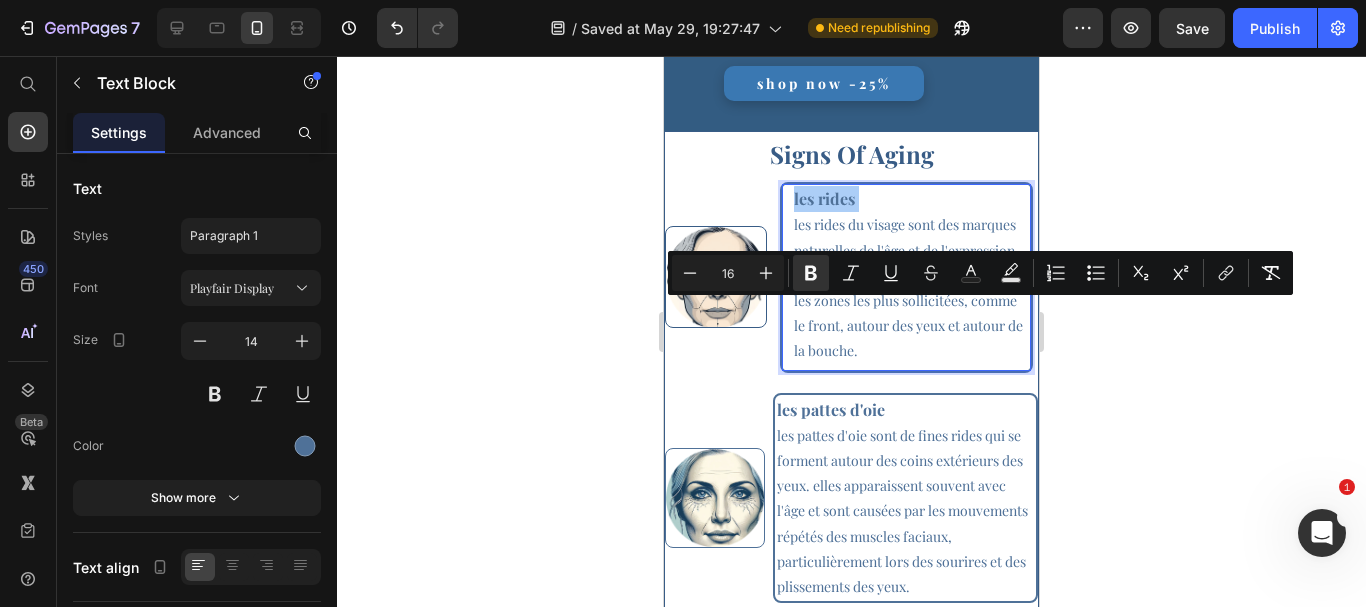 click 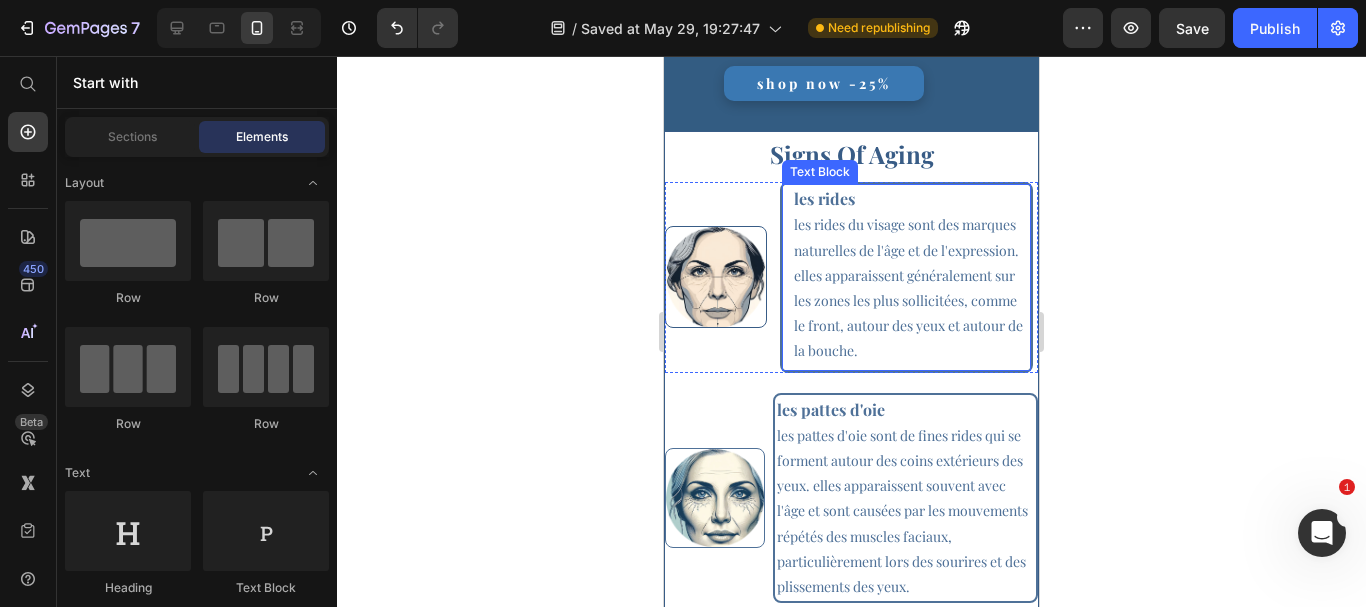 click on "LES RIDES" at bounding box center (824, 198) 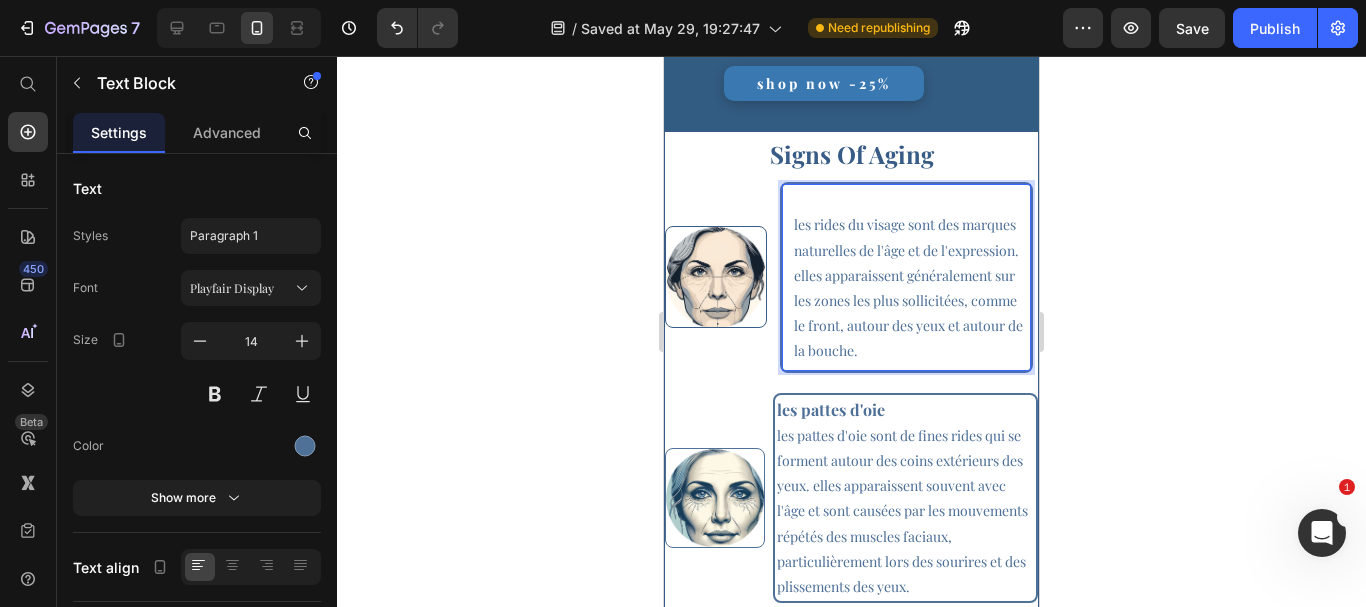 click at bounding box center (909, 199) 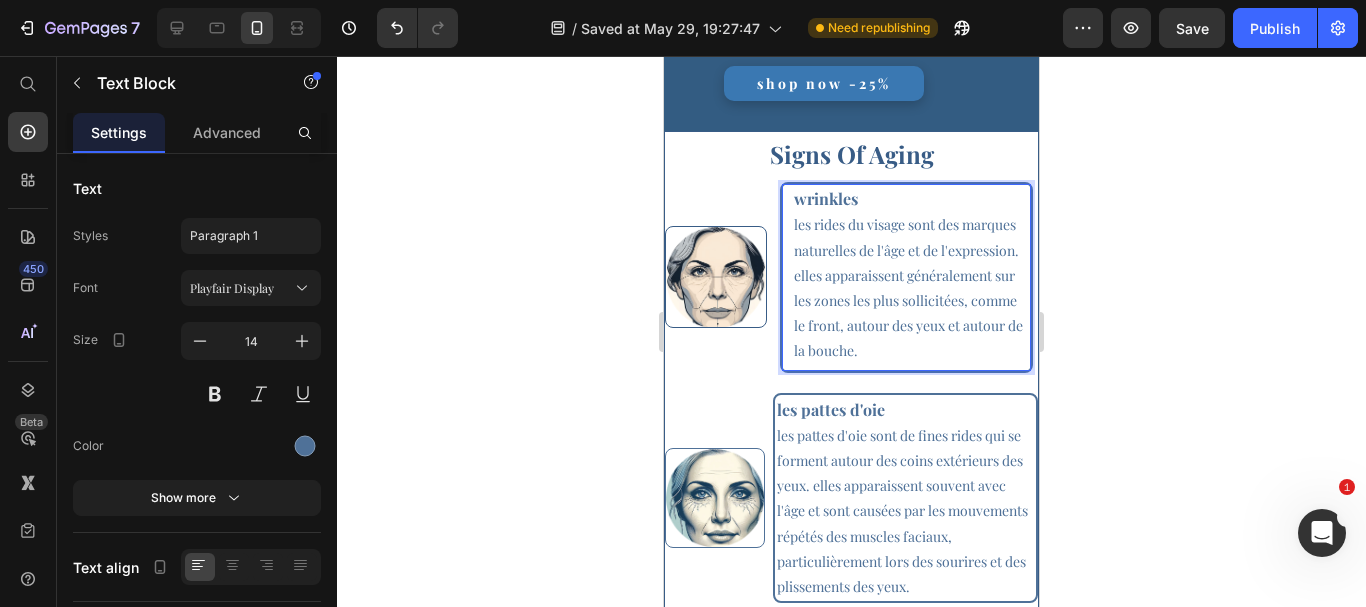 click on "wrinkles" at bounding box center (826, 198) 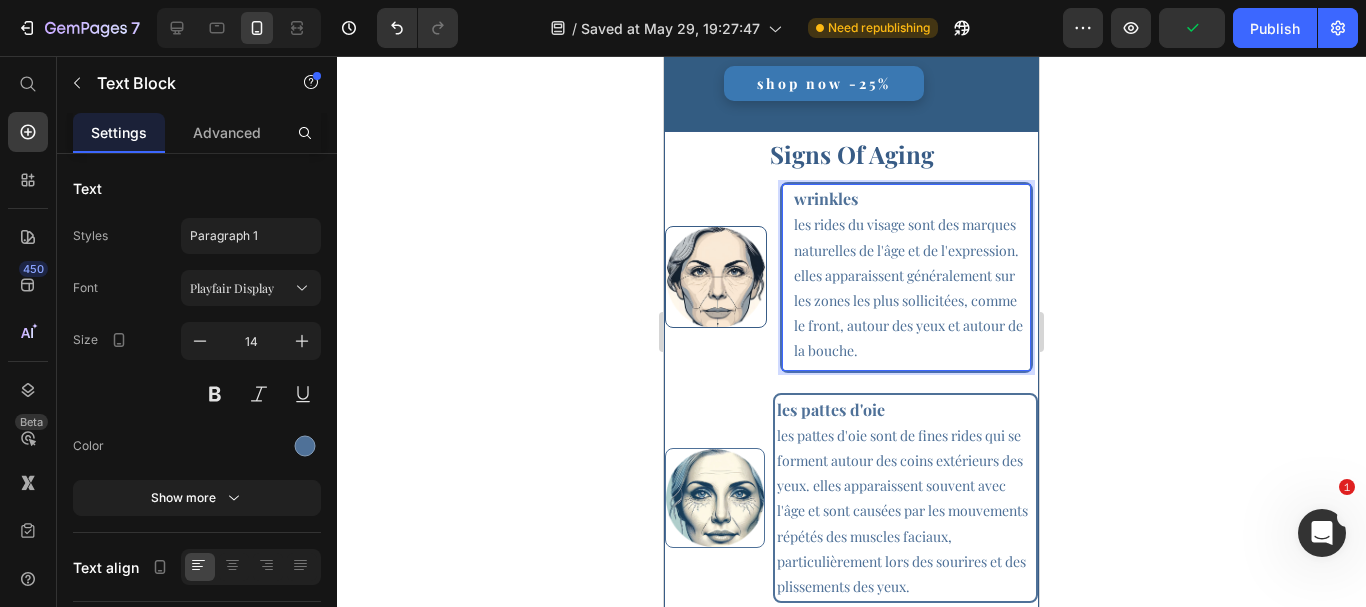 click on "wrinkles" at bounding box center [826, 198] 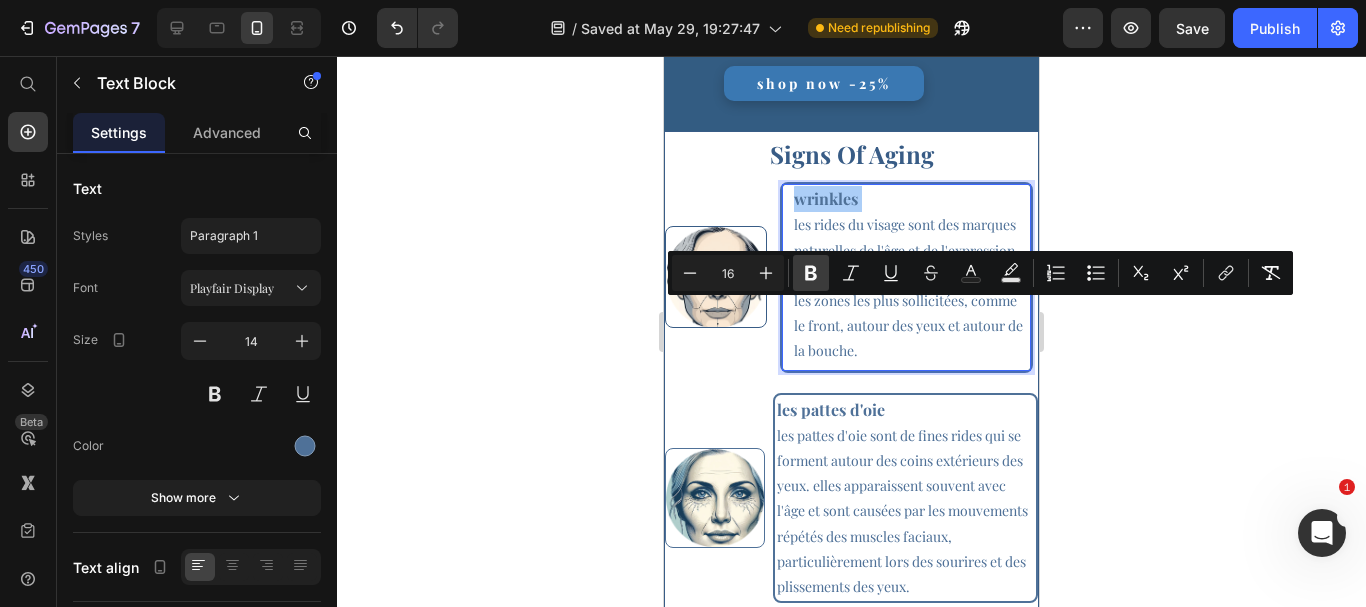 click 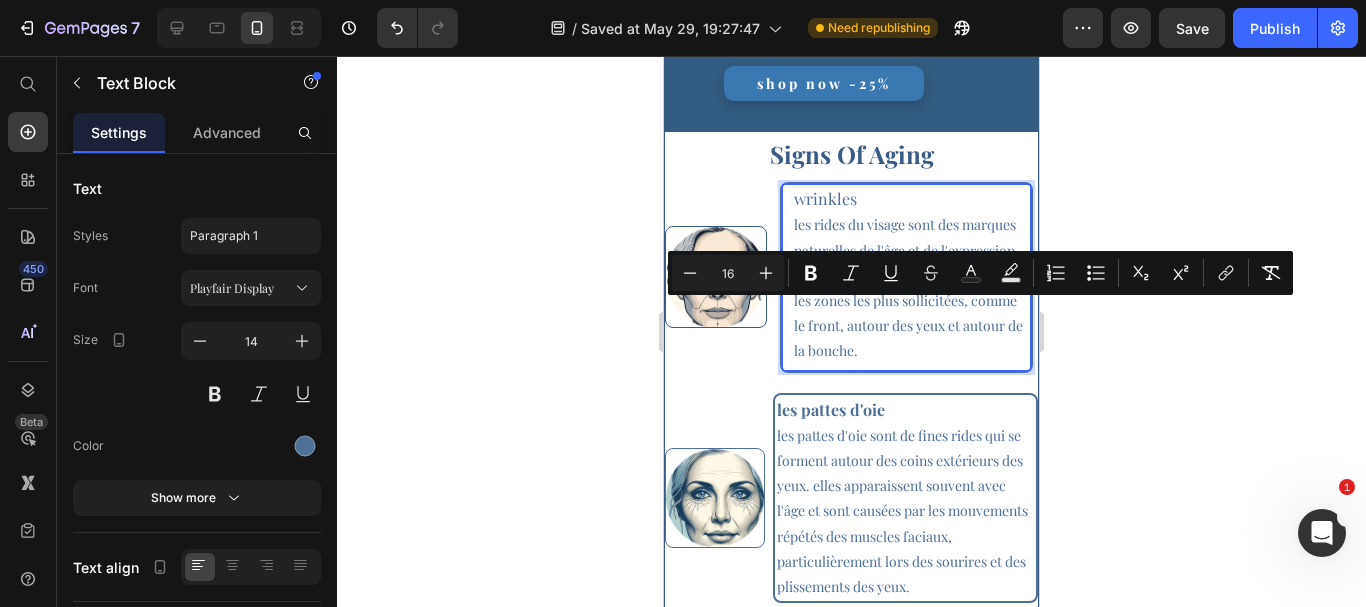 click 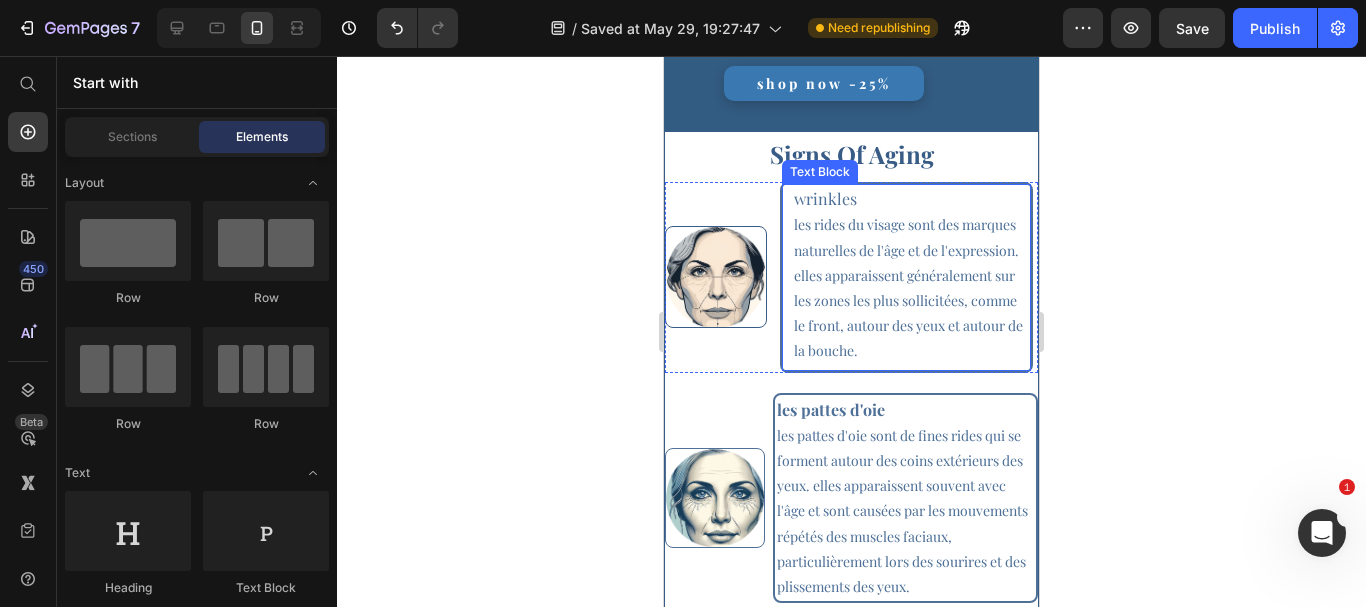 click on "wrinkles" at bounding box center (825, 198) 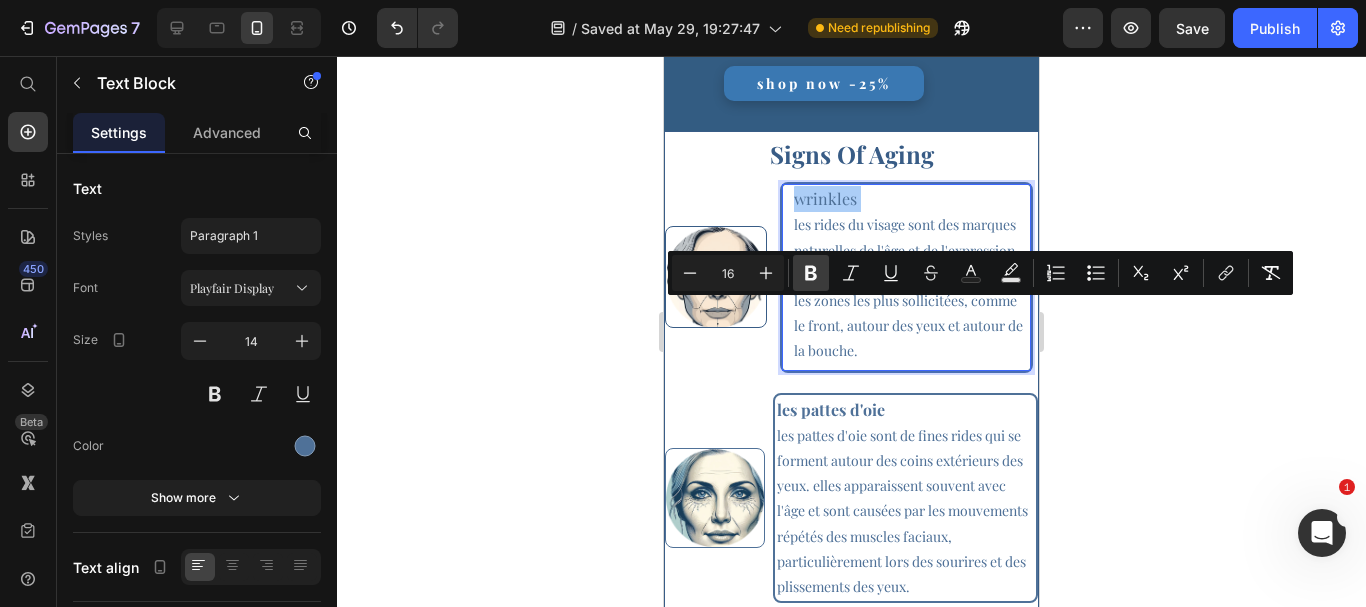 click 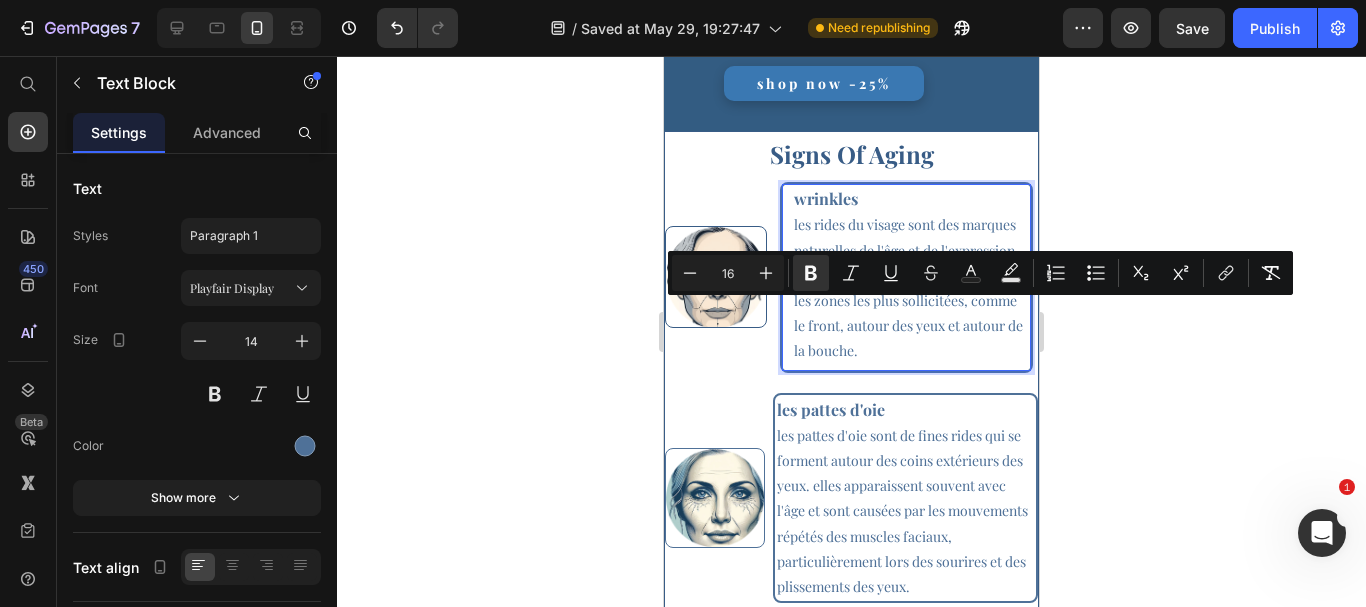 drag, startPoint x: 1206, startPoint y: 353, endPoint x: 1102, endPoint y: 340, distance: 104.80935 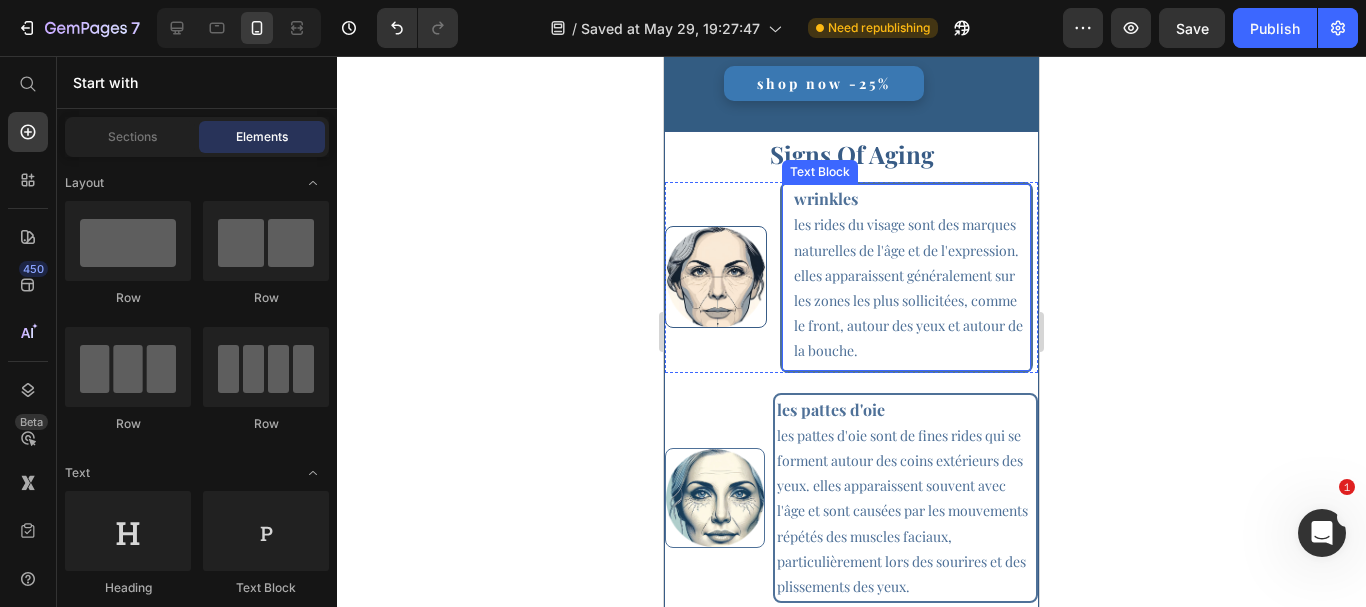 click on "Les rides du visage sont des marques naturelles de l'âge et de l'expression. Elles apparaissent généralement sur les zones les plus sollicitées, comme le front, autour des yeux et autour de la bouche." at bounding box center [909, 287] 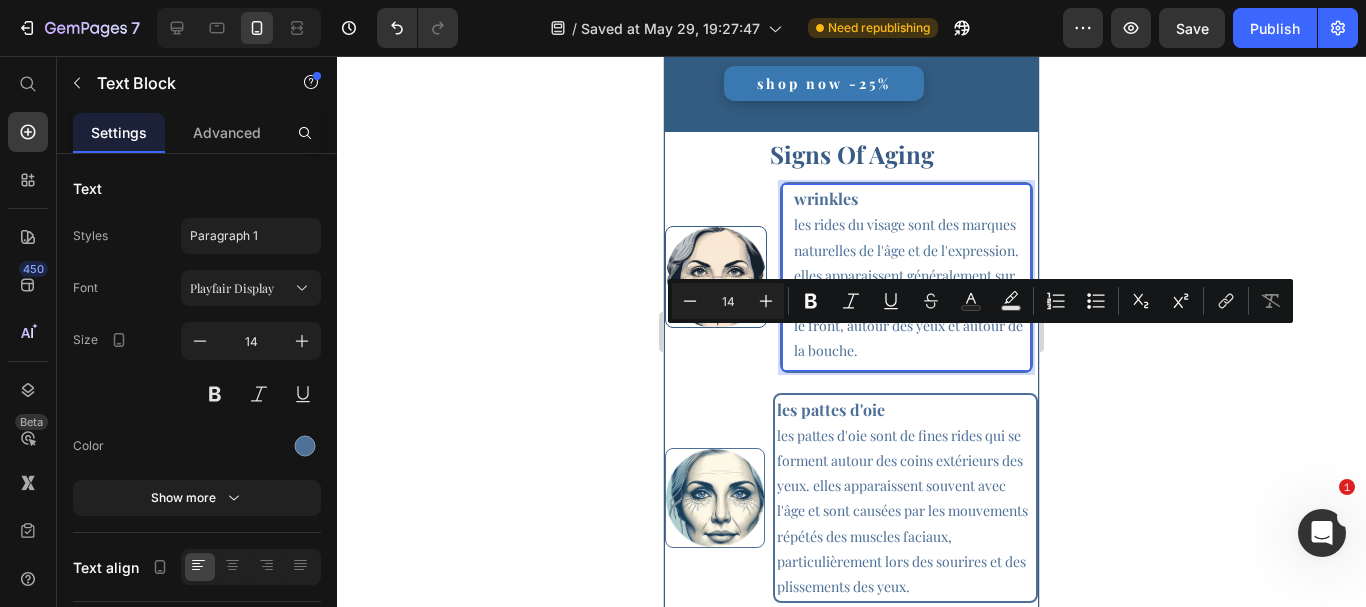 copy on "Les rides du visage sont des marques naturelles de l'âge et de l'expression. Elles apparaissent généralement sur les zones les plus sollicitées, comme le front, autour des yeux et autour de la bouche." 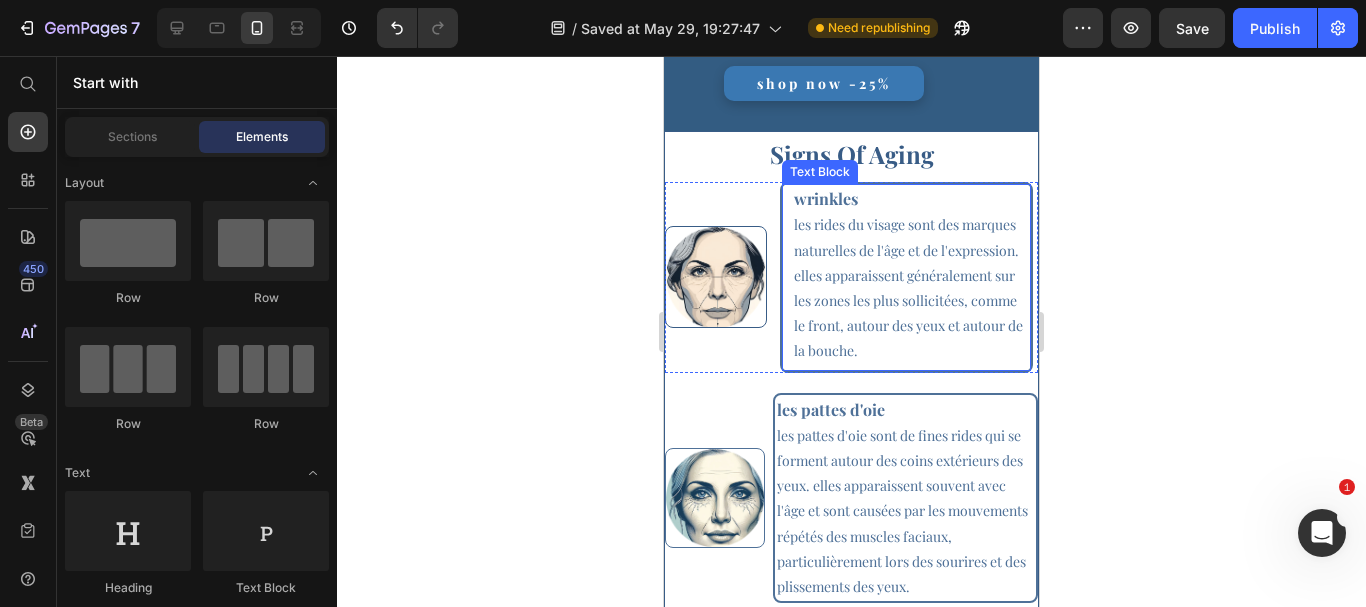 click on "Les rides du visage sont des marques naturelles de l'âge et de l'expression. Elles apparaissent généralement sur les zones les plus sollicitées, comme le front, autour des yeux et autour de la bouche." at bounding box center [909, 287] 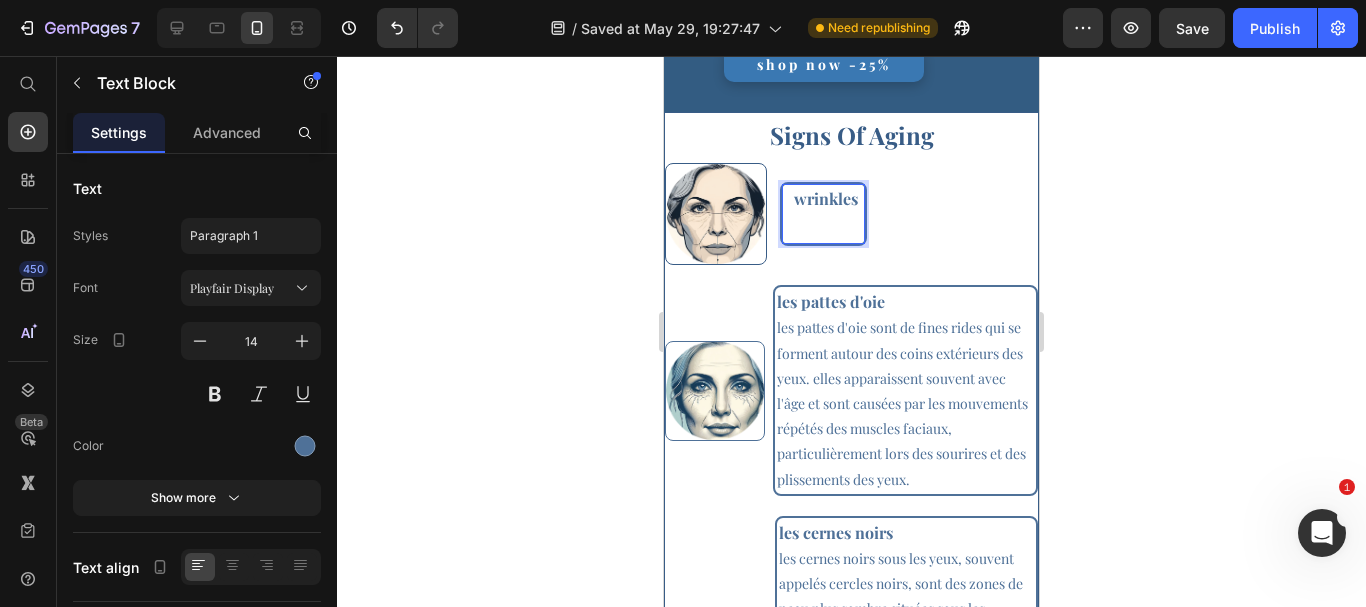scroll, scrollTop: 1480, scrollLeft: 0, axis: vertical 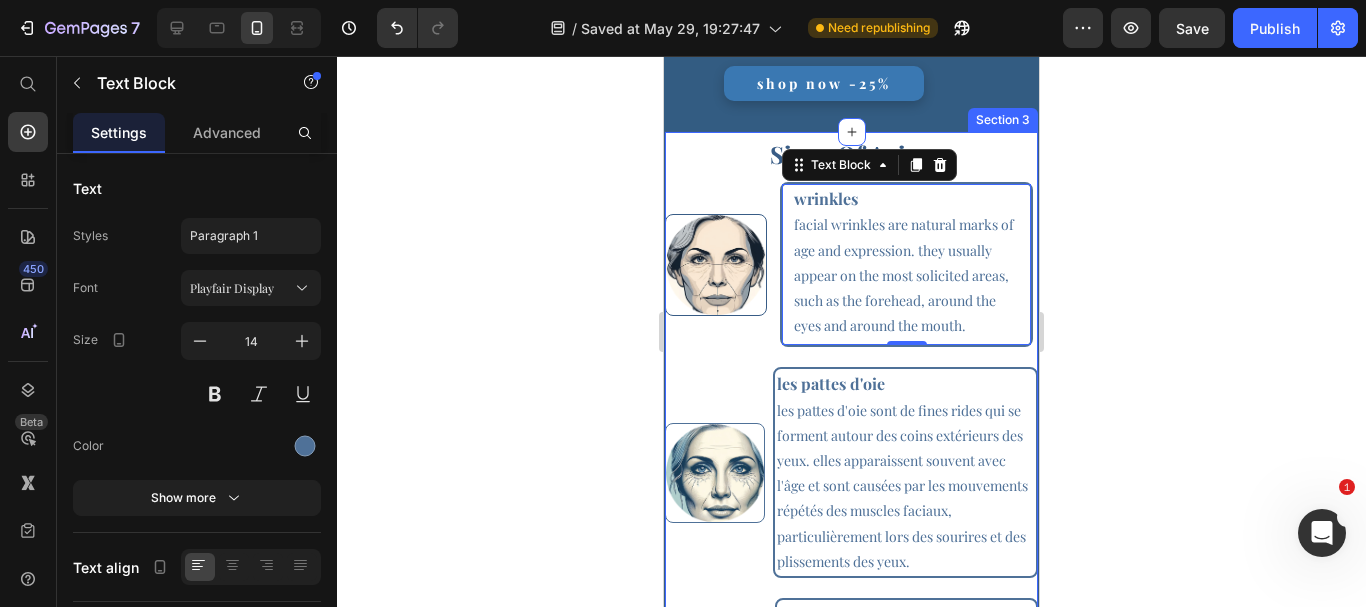 click 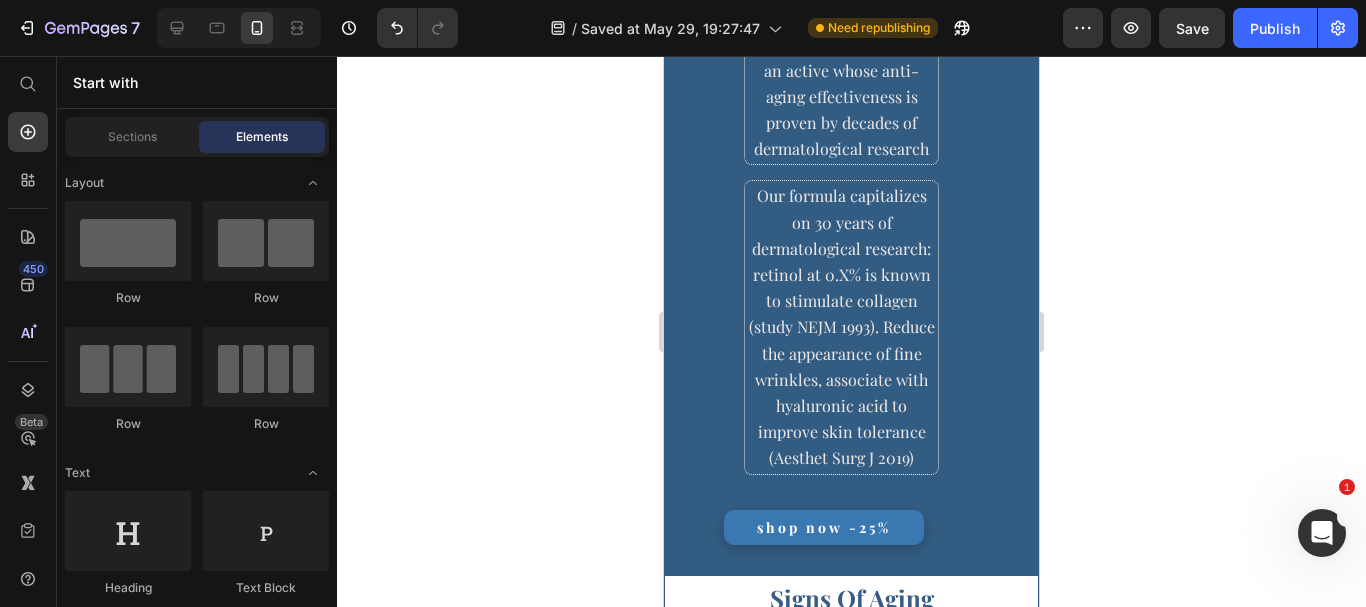 scroll, scrollTop: 992, scrollLeft: 0, axis: vertical 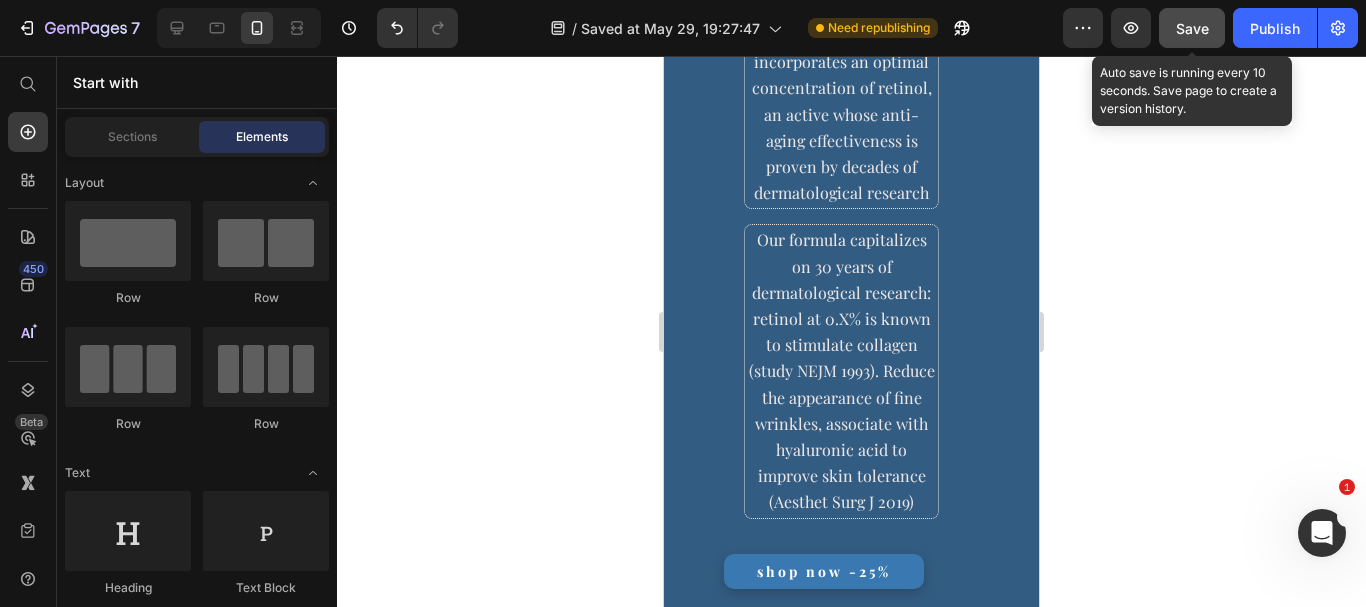click on "Save" 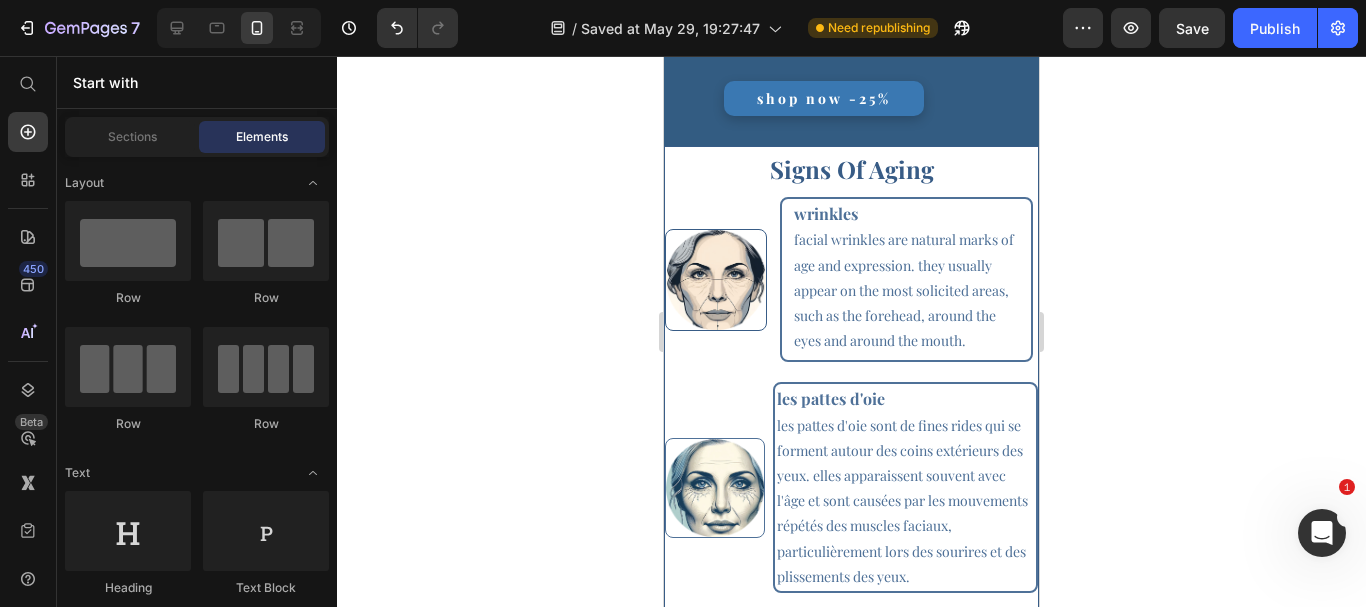 scroll, scrollTop: 1450, scrollLeft: 0, axis: vertical 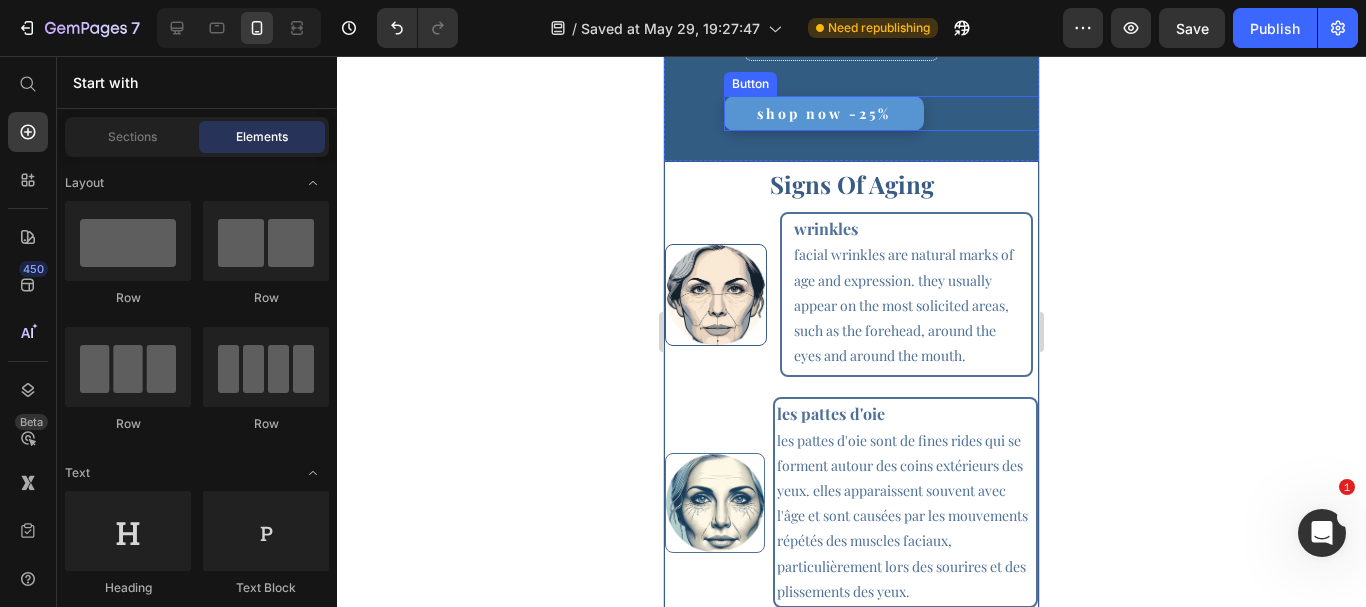 click on "shop now   -25%" at bounding box center [824, 113] 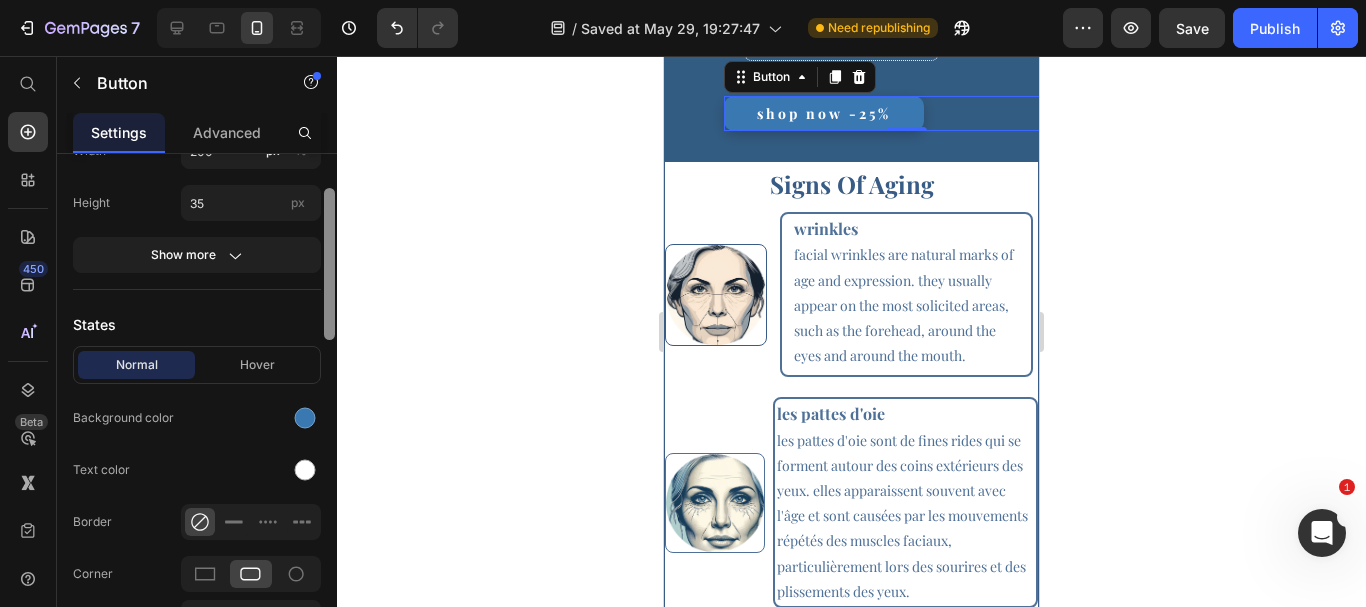 scroll, scrollTop: 306, scrollLeft: 0, axis: vertical 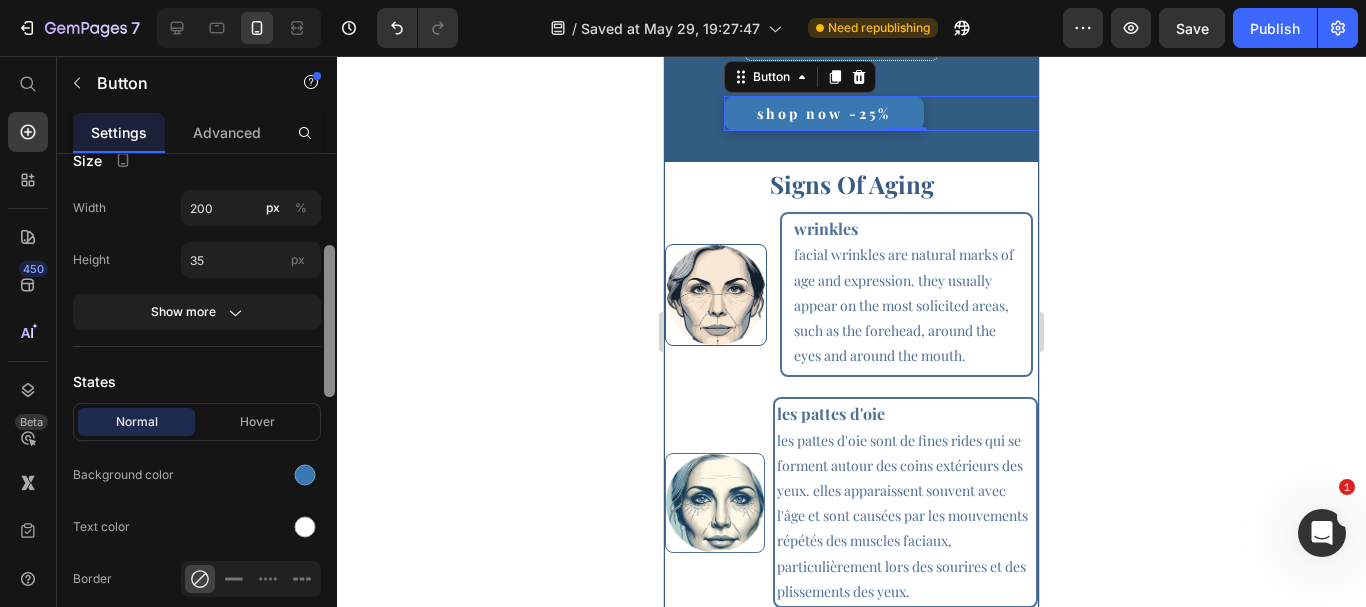 drag, startPoint x: 329, startPoint y: 200, endPoint x: 329, endPoint y: 292, distance: 92 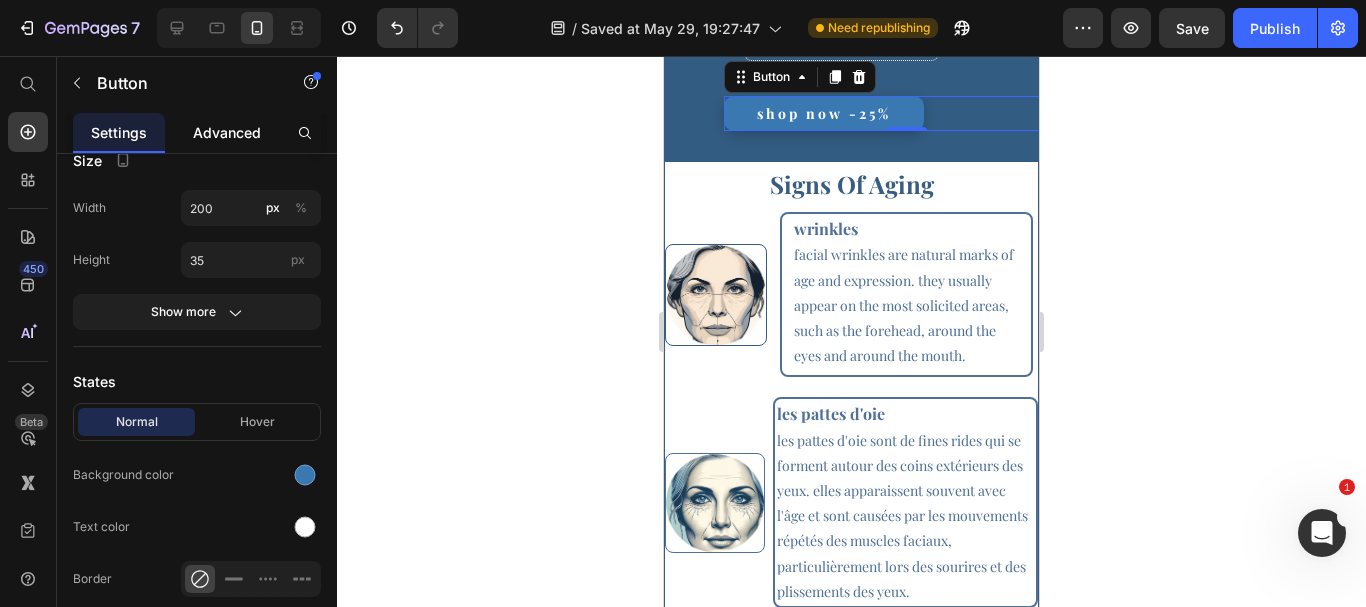 click on "Advanced" at bounding box center (227, 132) 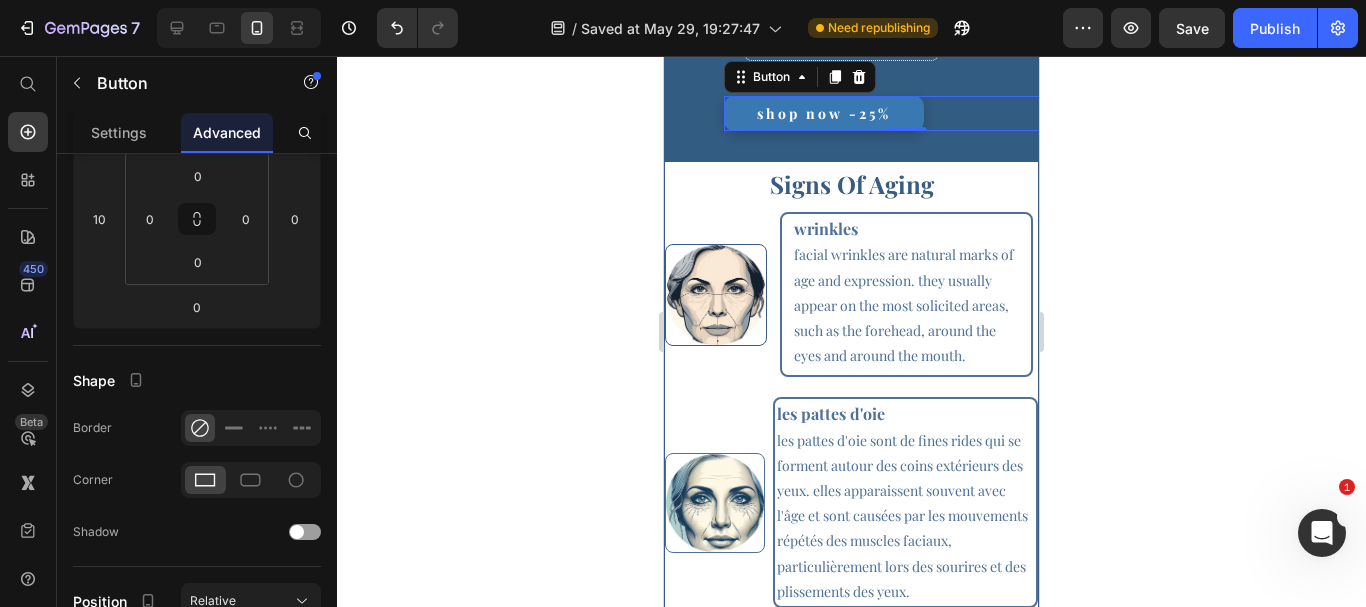 scroll, scrollTop: 0, scrollLeft: 0, axis: both 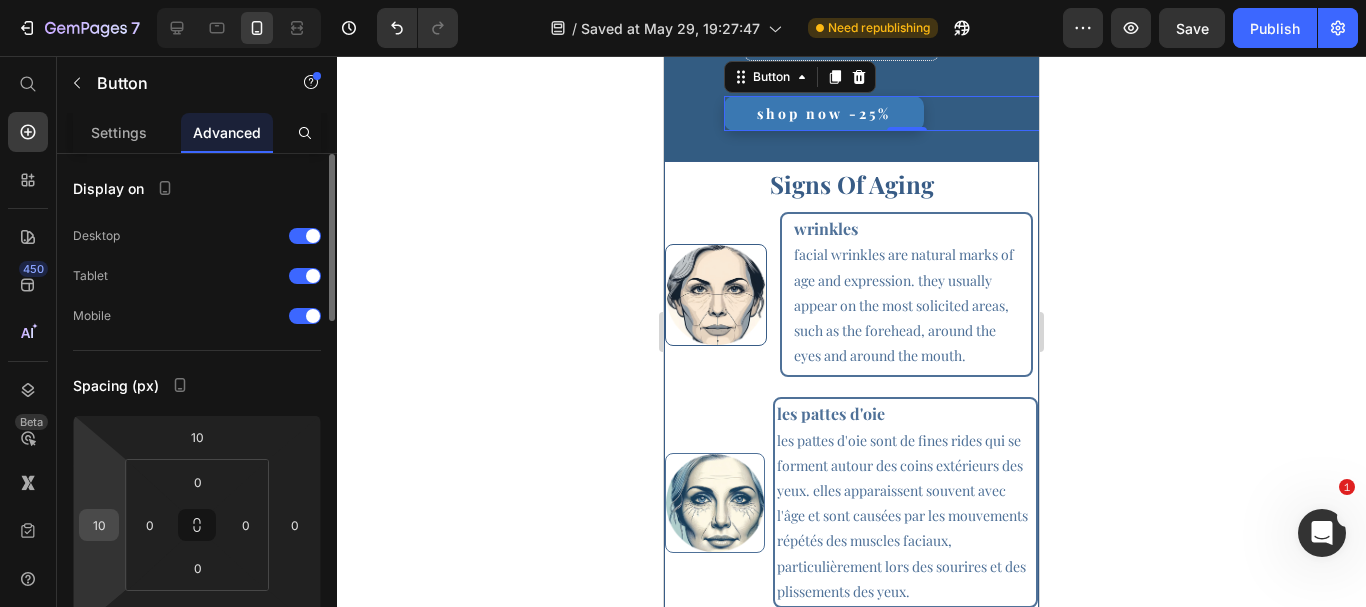 click on "10" at bounding box center (99, 525) 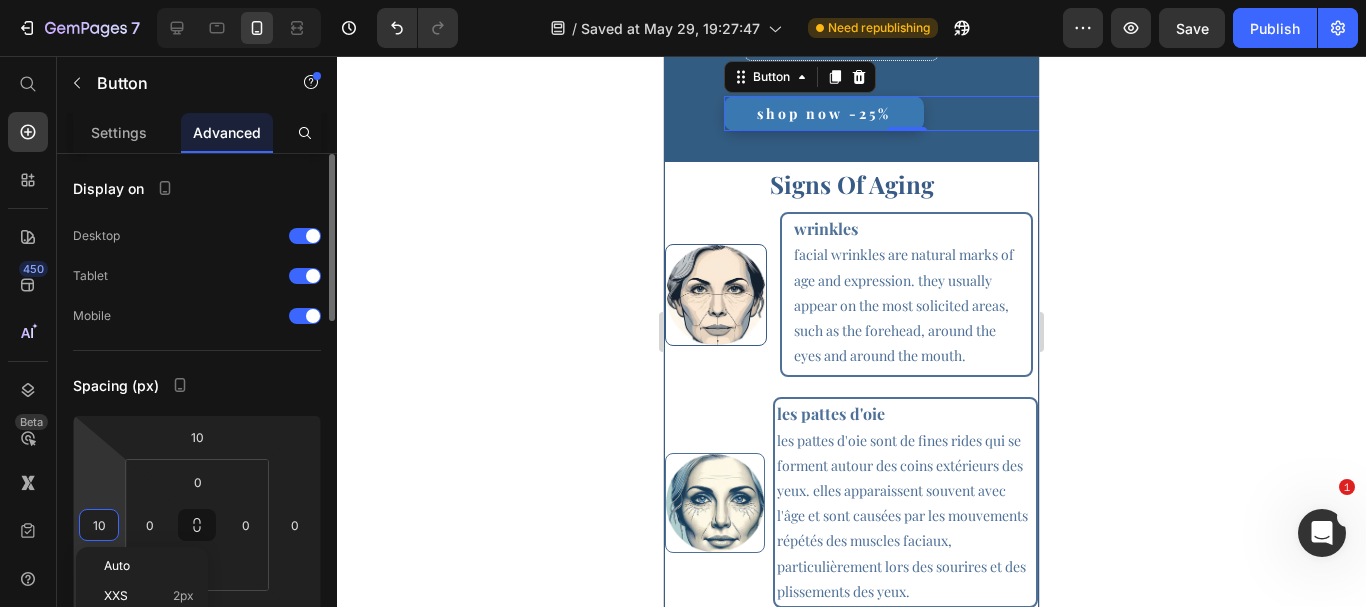 click on "10" at bounding box center (99, 525) 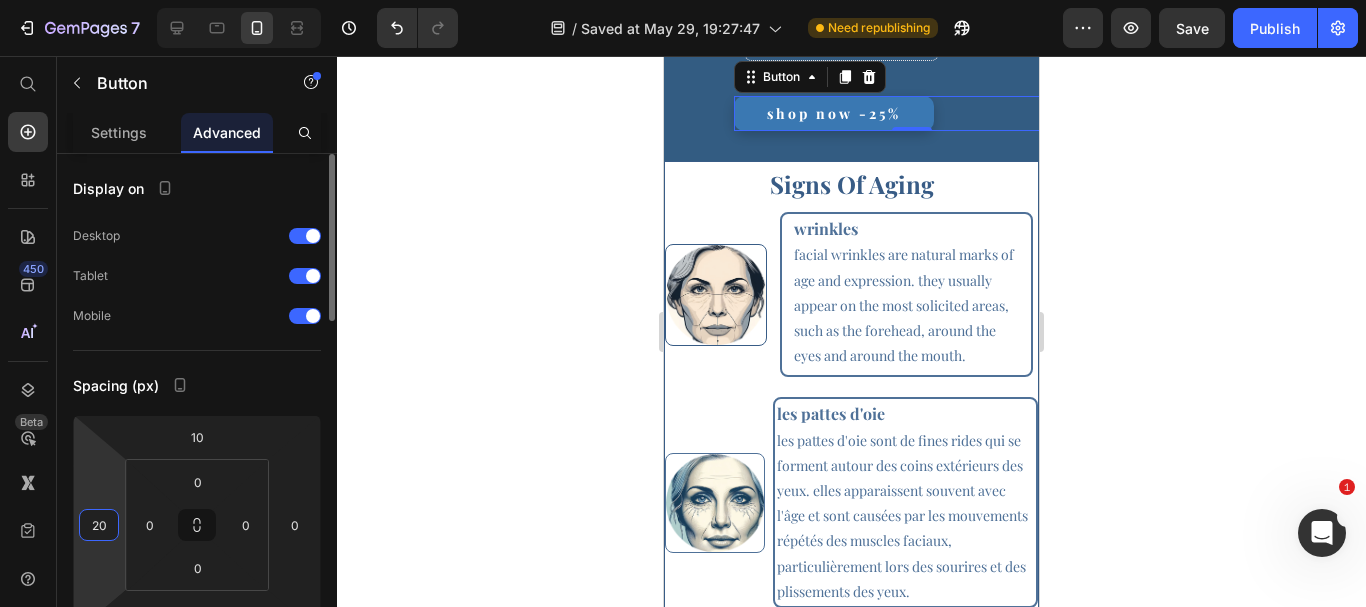type on "20" 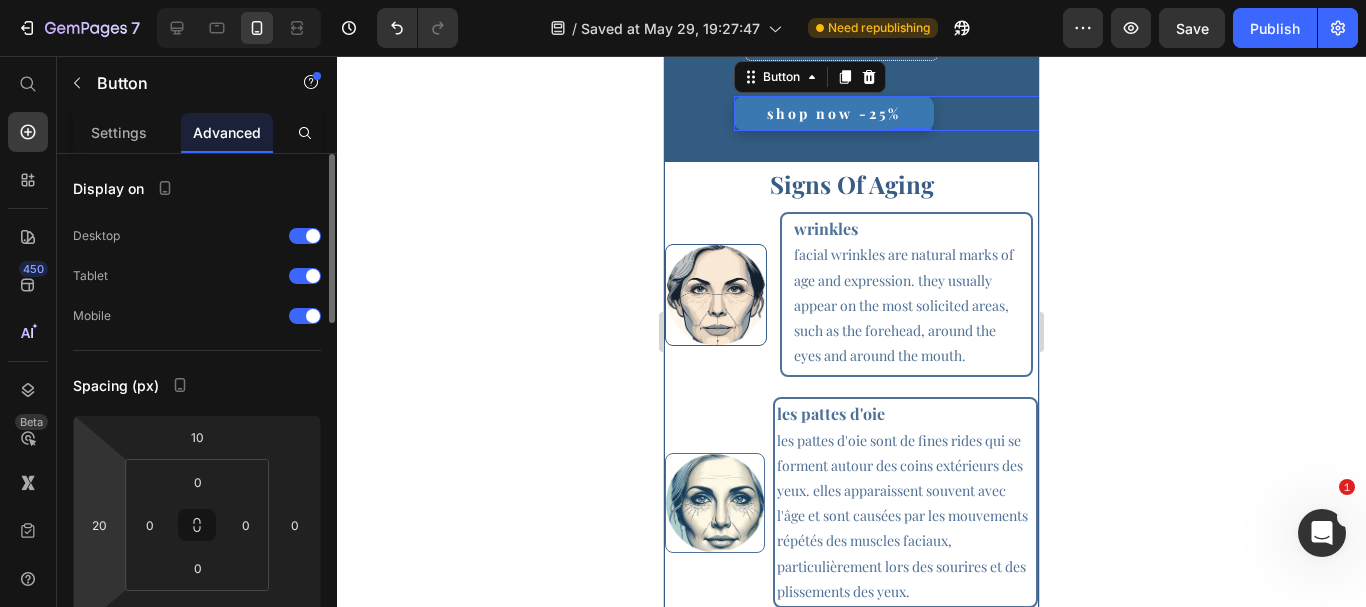 click on "Spacing (px)" at bounding box center [197, 385] 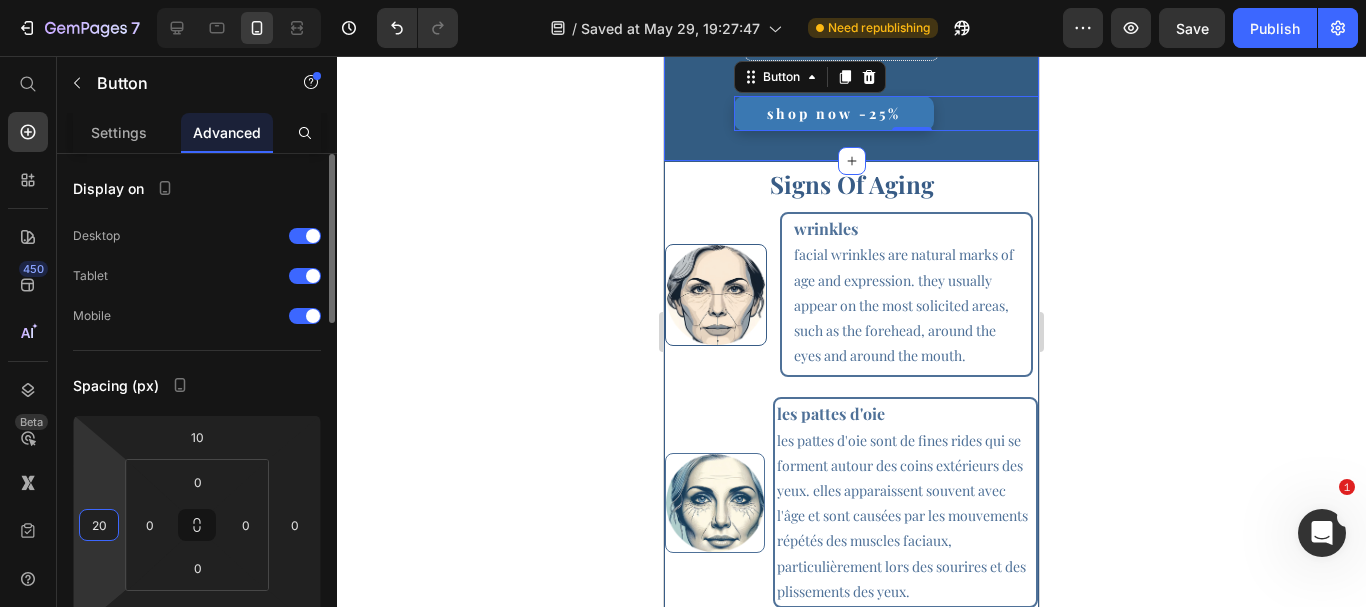 click on "20" at bounding box center [99, 525] 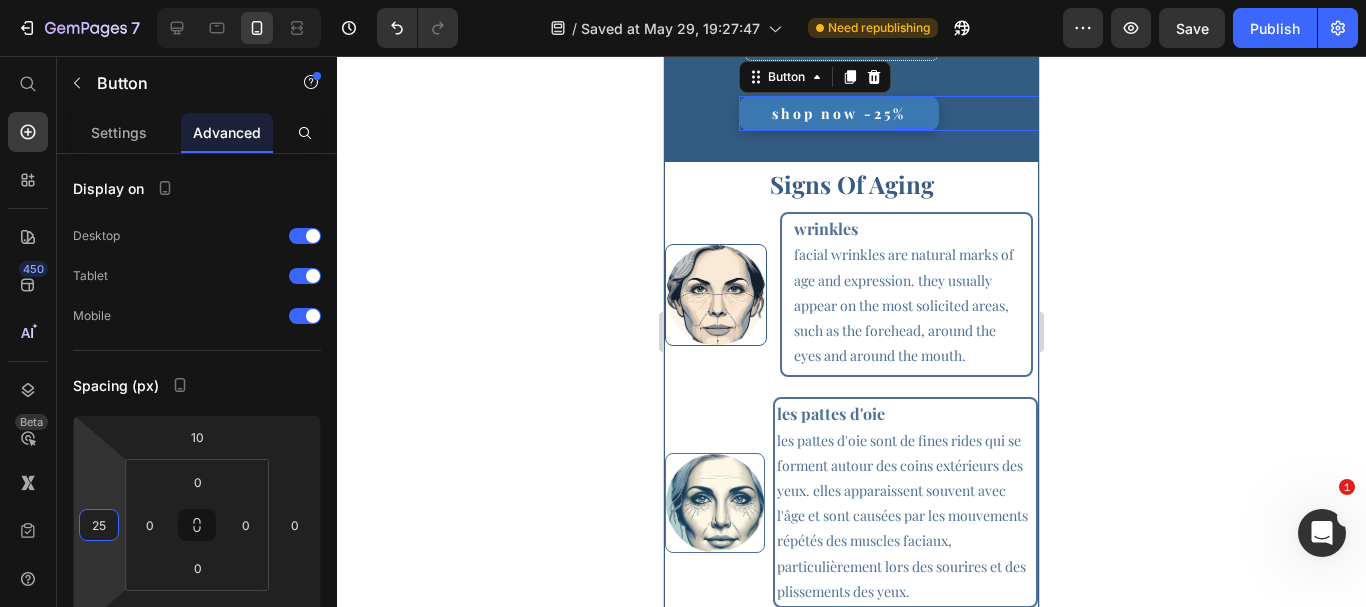 type on "25" 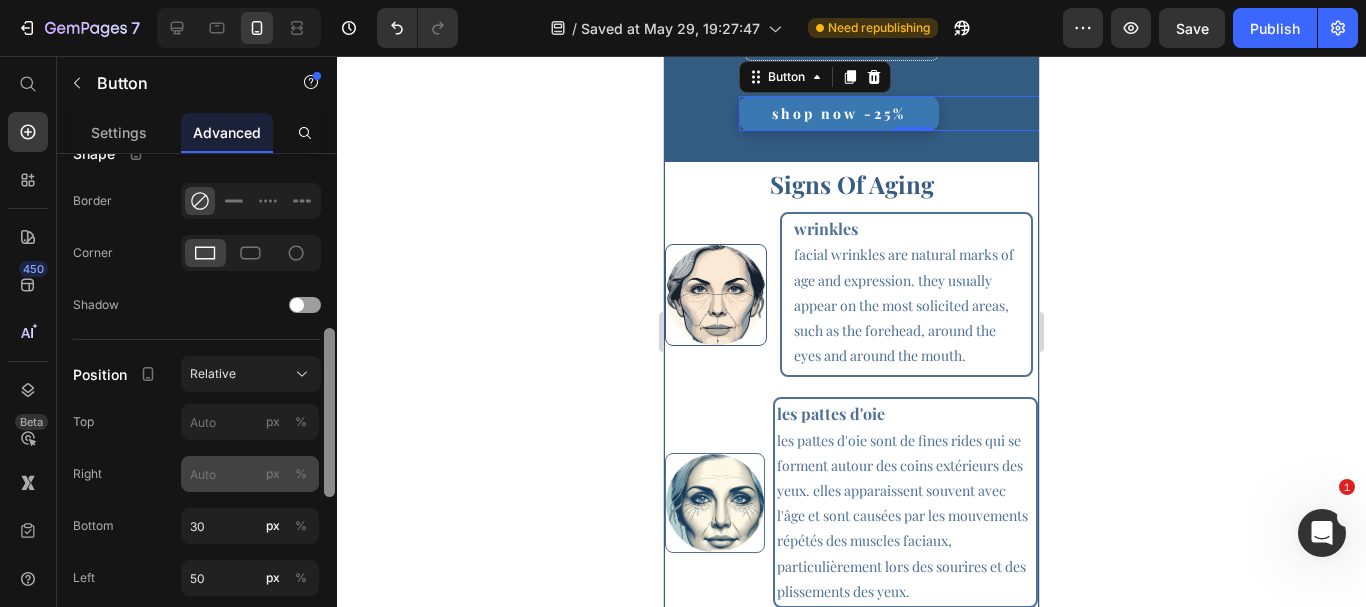 scroll, scrollTop: 530, scrollLeft: 0, axis: vertical 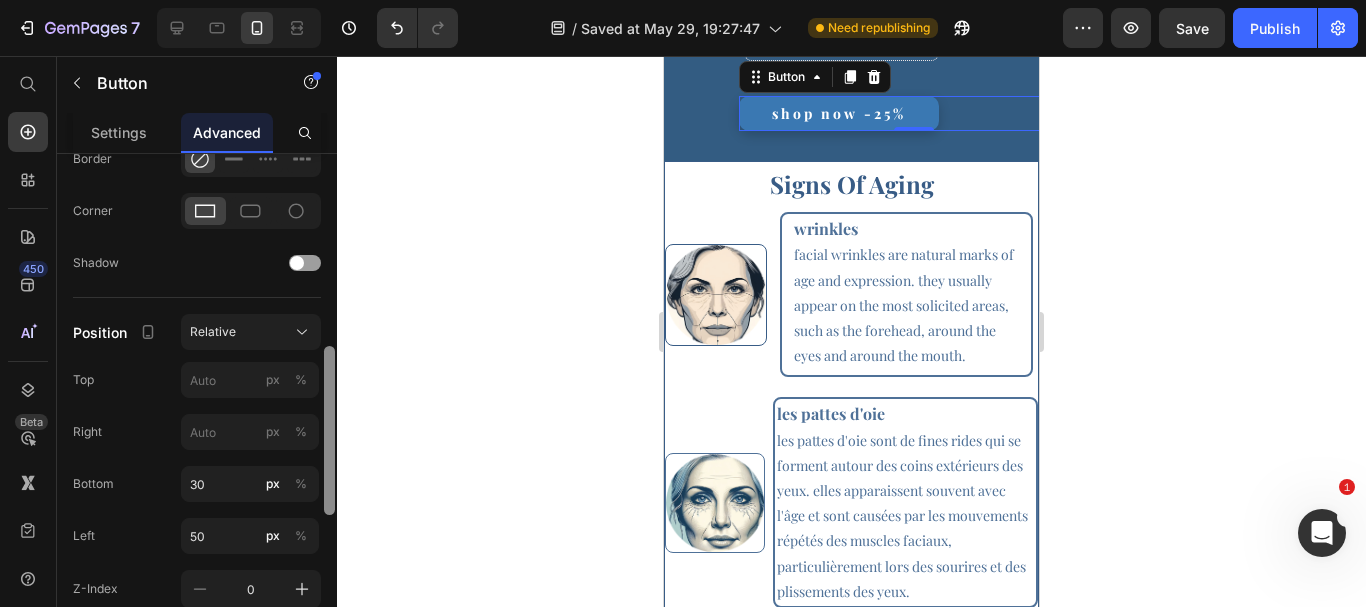 drag, startPoint x: 331, startPoint y: 288, endPoint x: 321, endPoint y: 478, distance: 190.26297 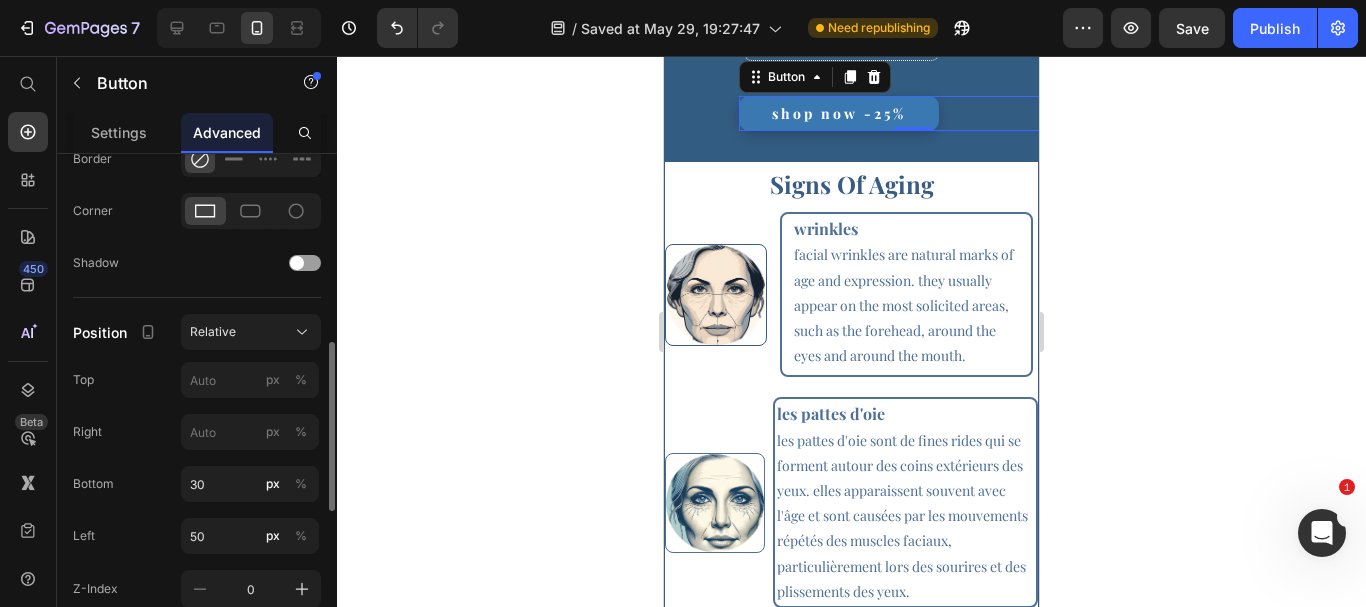 scroll, scrollTop: 572, scrollLeft: 0, axis: vertical 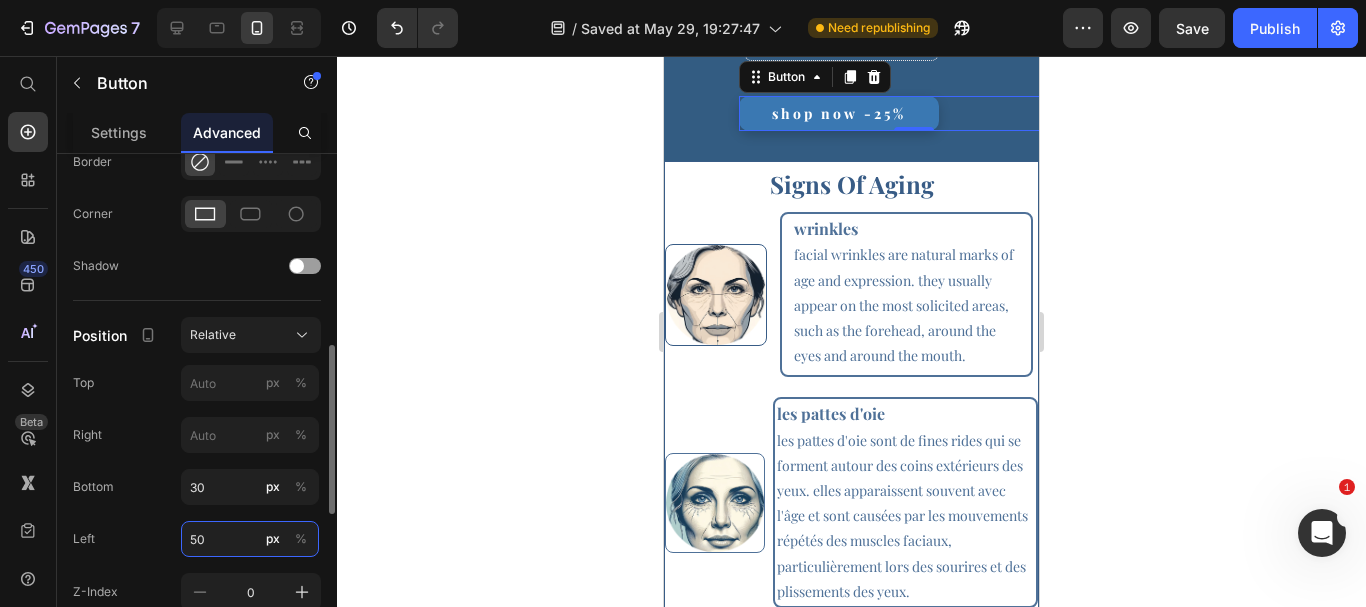 click on "50" at bounding box center (250, 539) 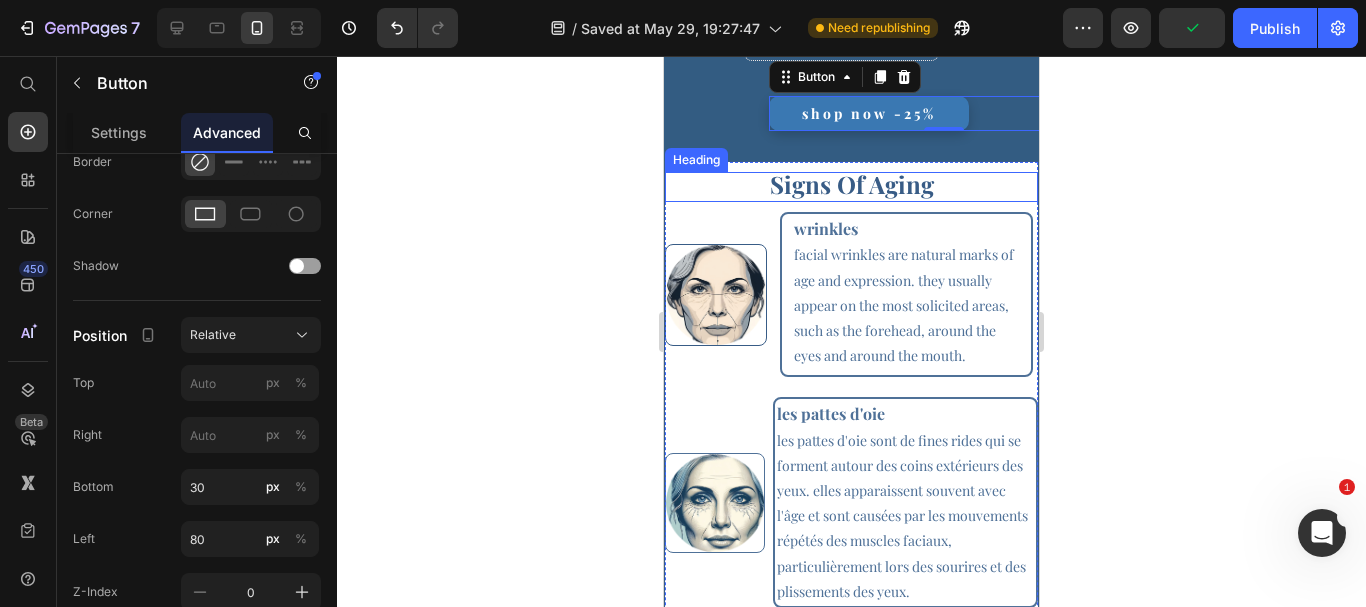 type on "80" 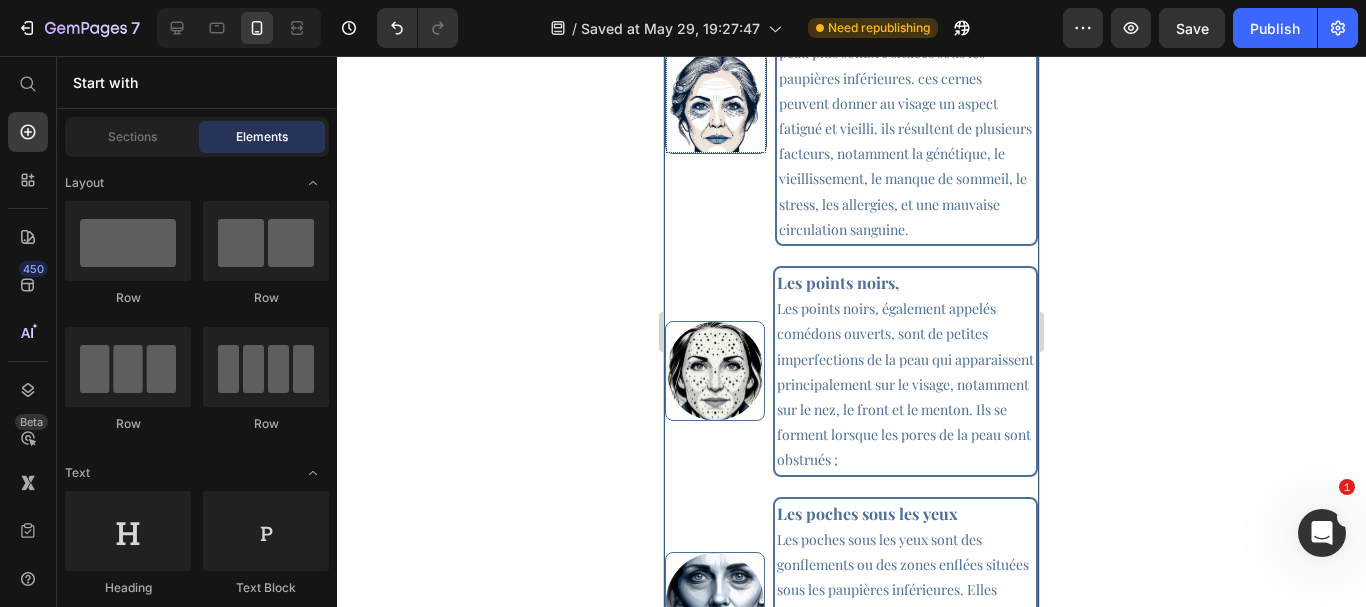 scroll, scrollTop: 2249, scrollLeft: 0, axis: vertical 